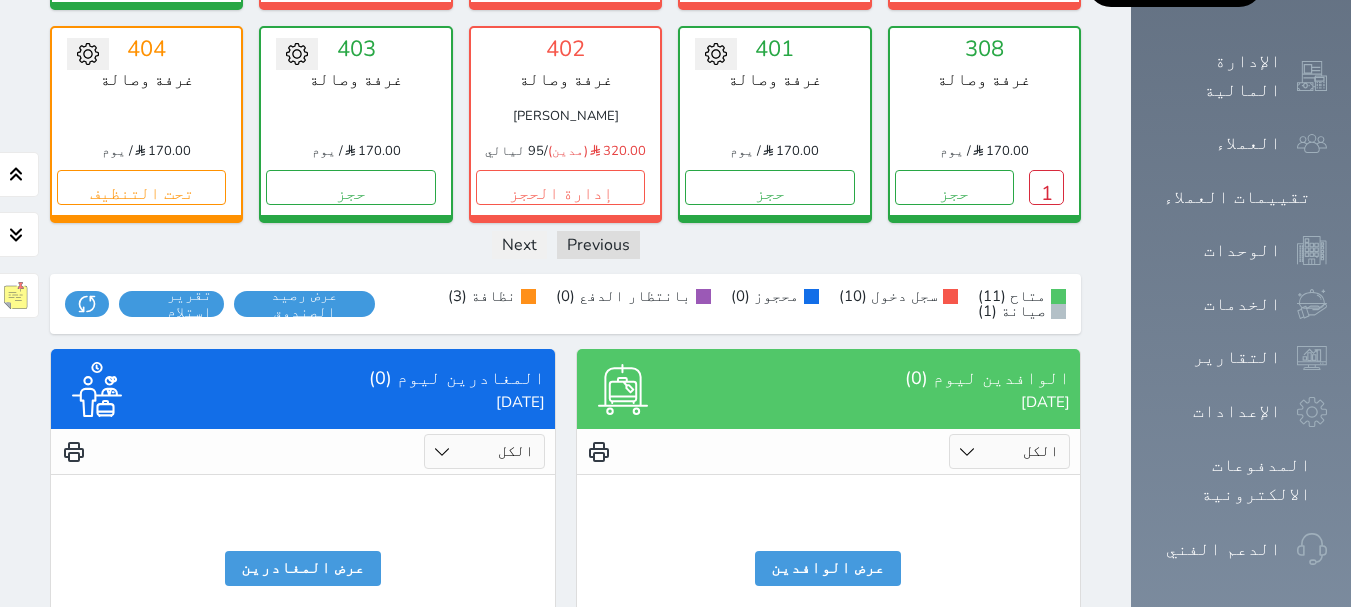 scroll, scrollTop: 1160, scrollLeft: 0, axis: vertical 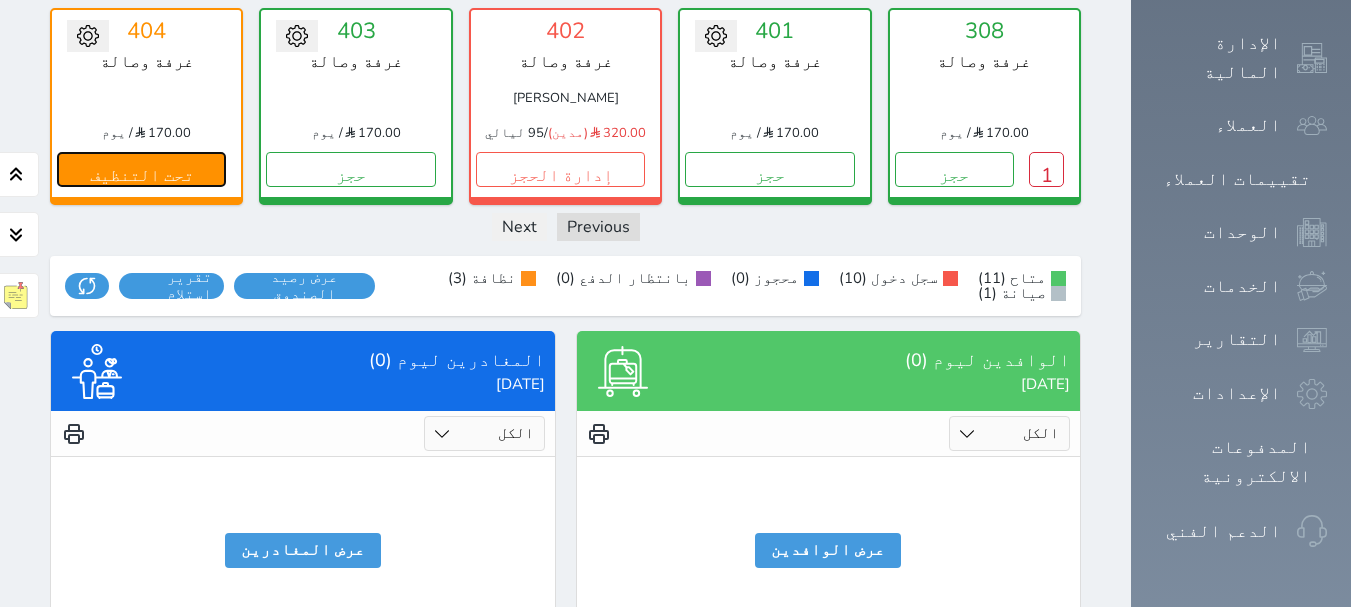 click on "تحت التنظيف" at bounding box center [141, 169] 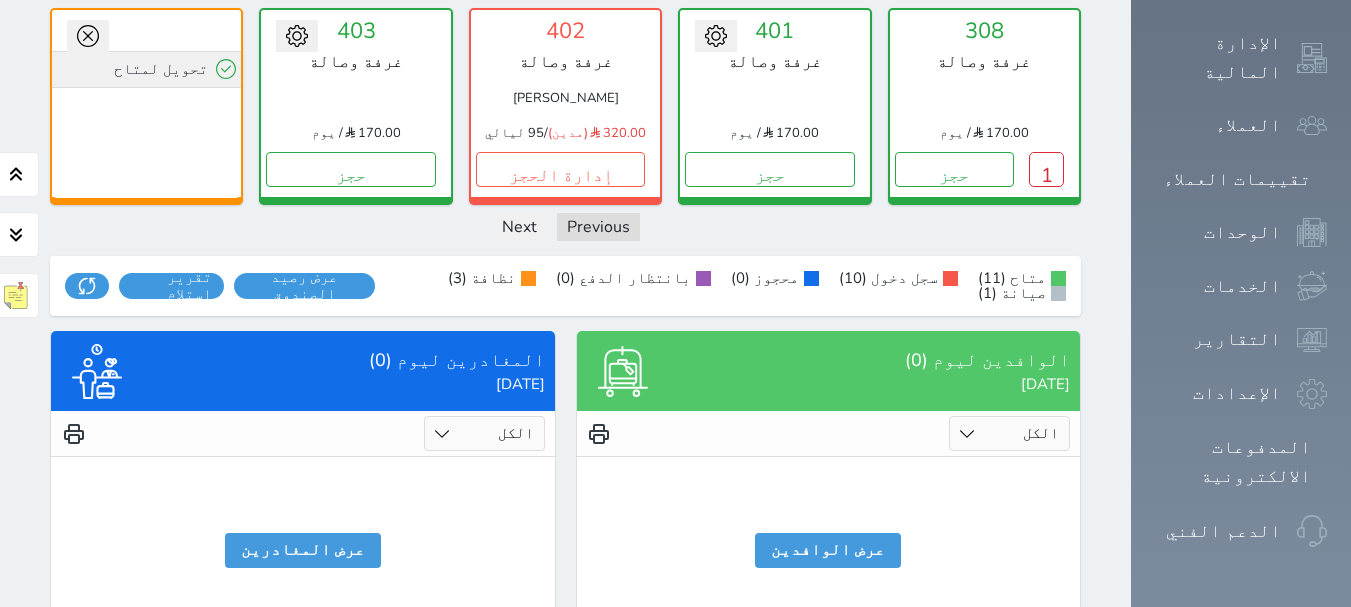 click on "تحويل لمتاح" at bounding box center [146, 69] 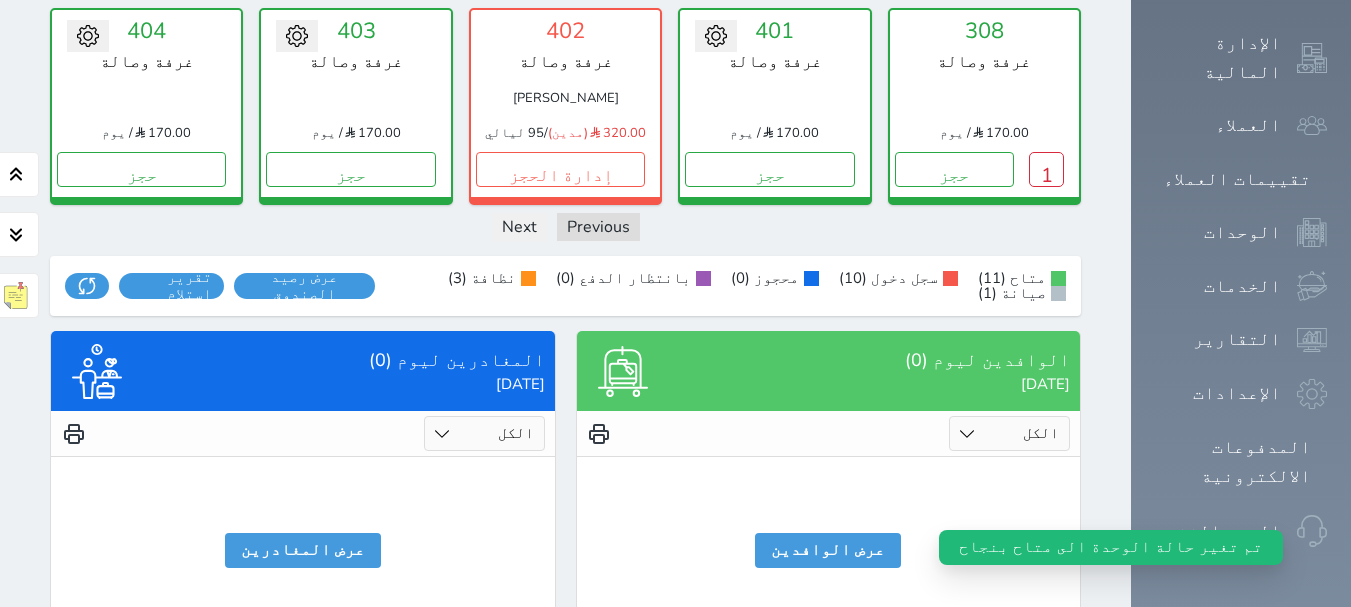 scroll, scrollTop: 629, scrollLeft: 0, axis: vertical 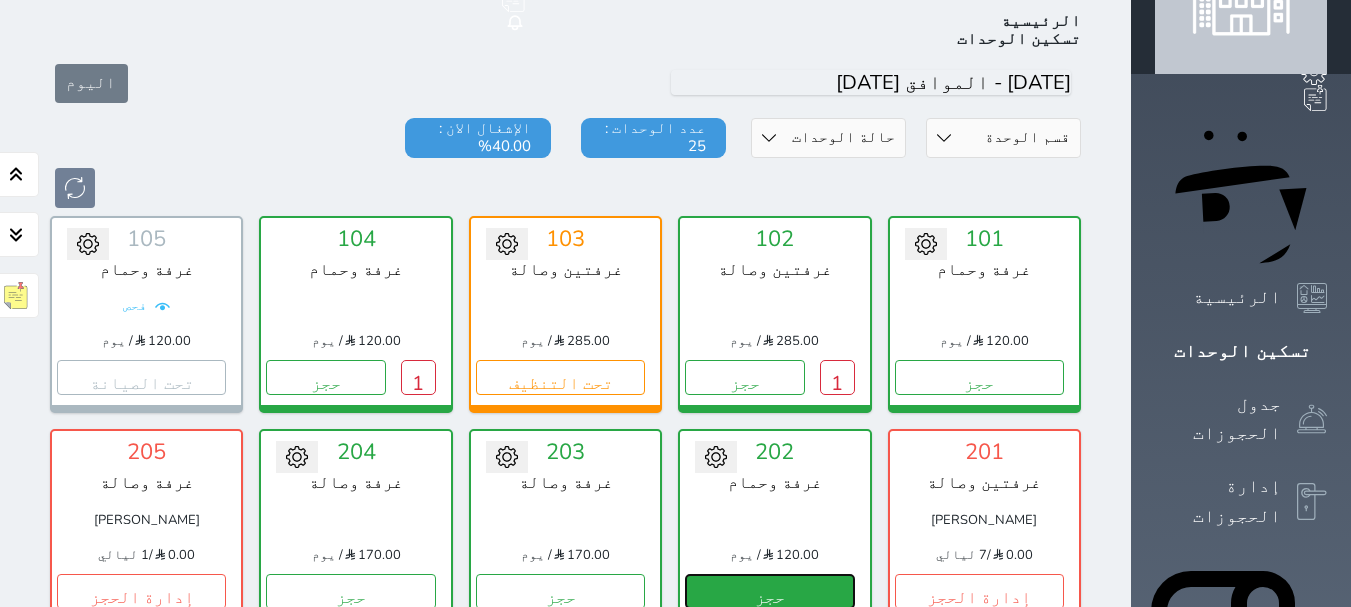 click on "حجز" at bounding box center (769, 591) 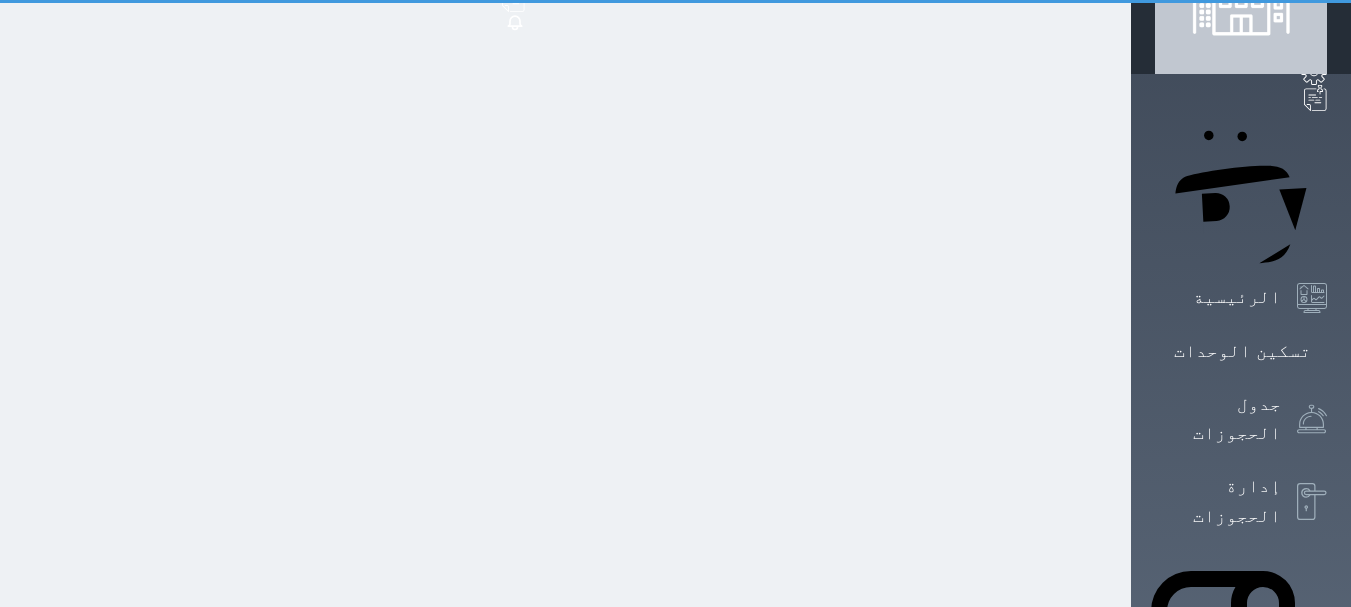 scroll, scrollTop: 11, scrollLeft: 0, axis: vertical 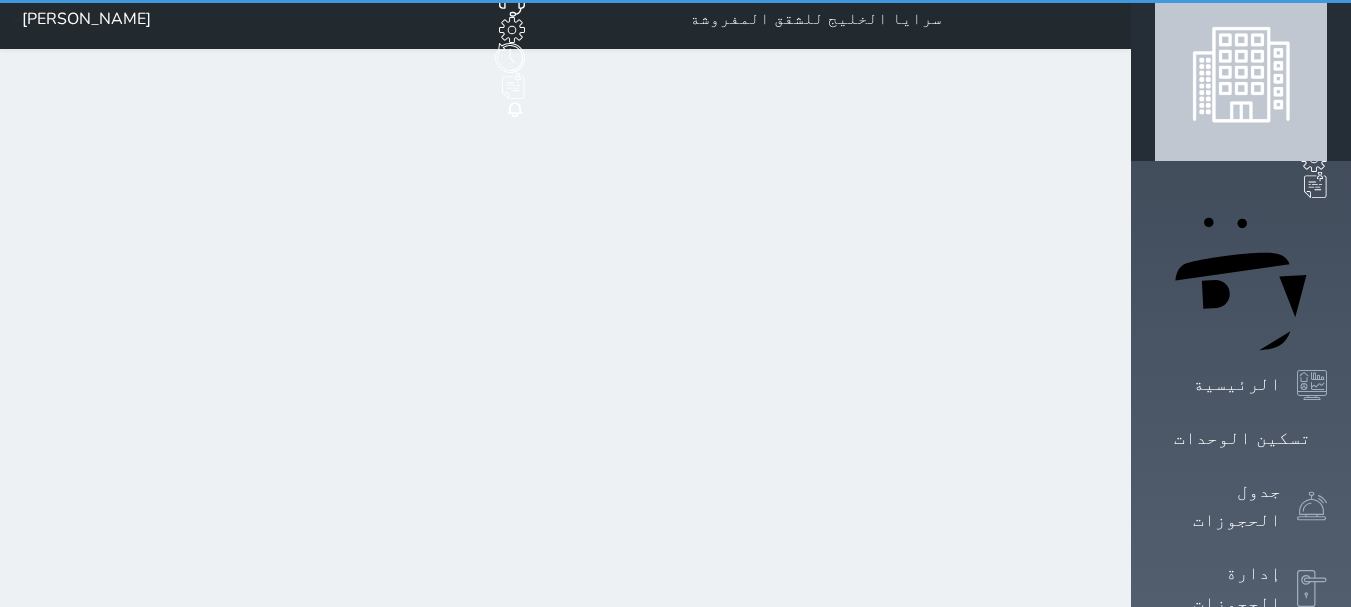 select on "1" 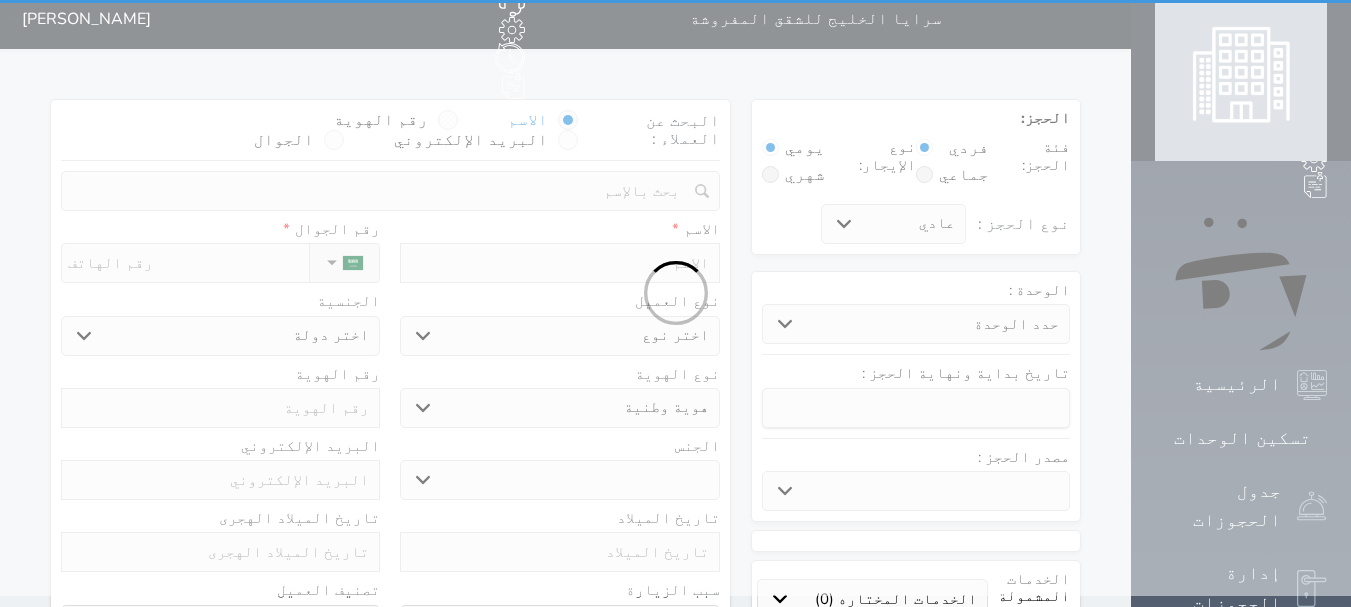 scroll, scrollTop: 0, scrollLeft: 0, axis: both 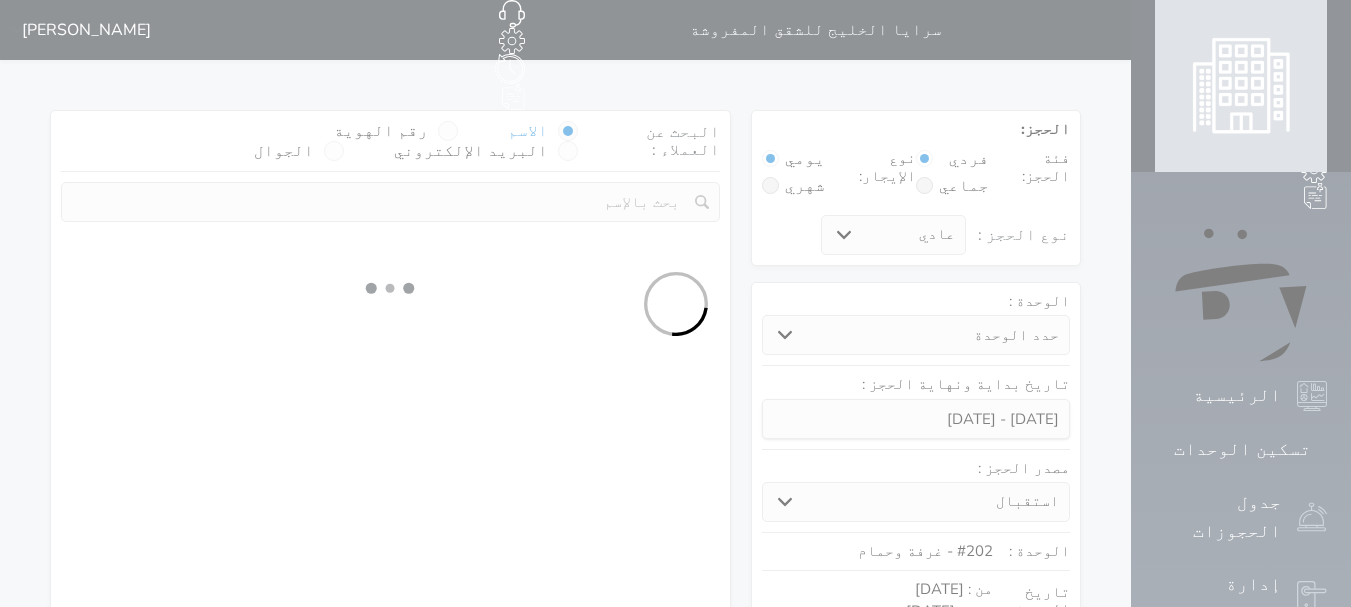select 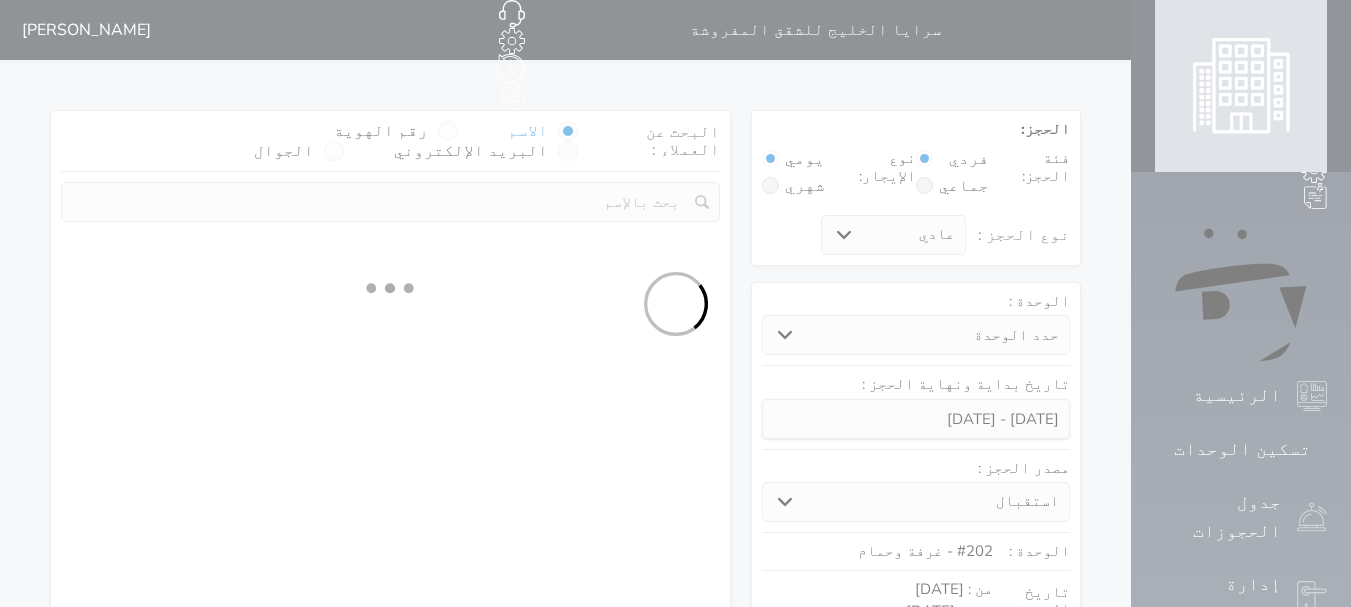 select on "113" 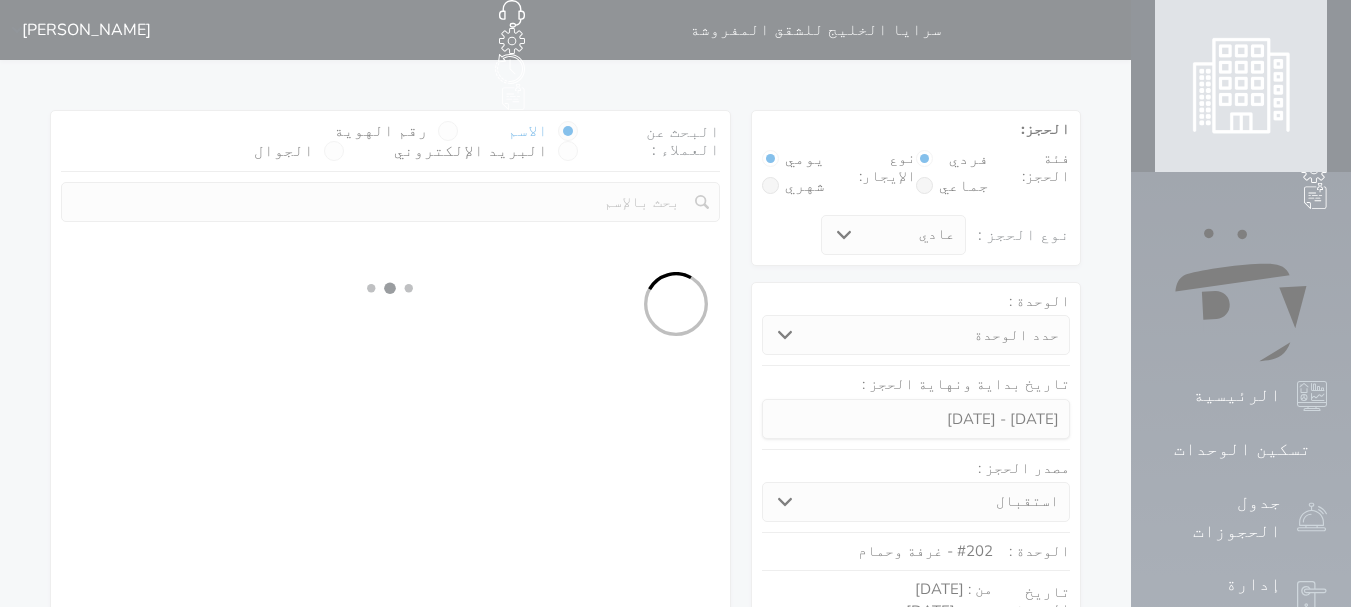 select on "1" 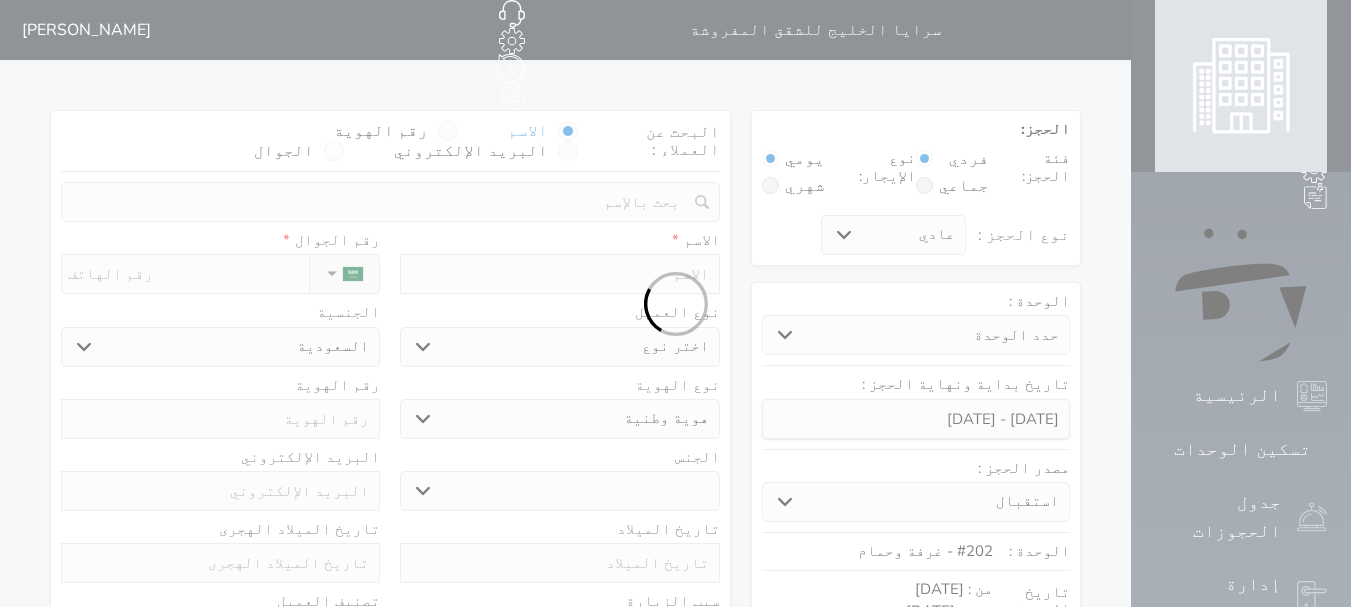 select 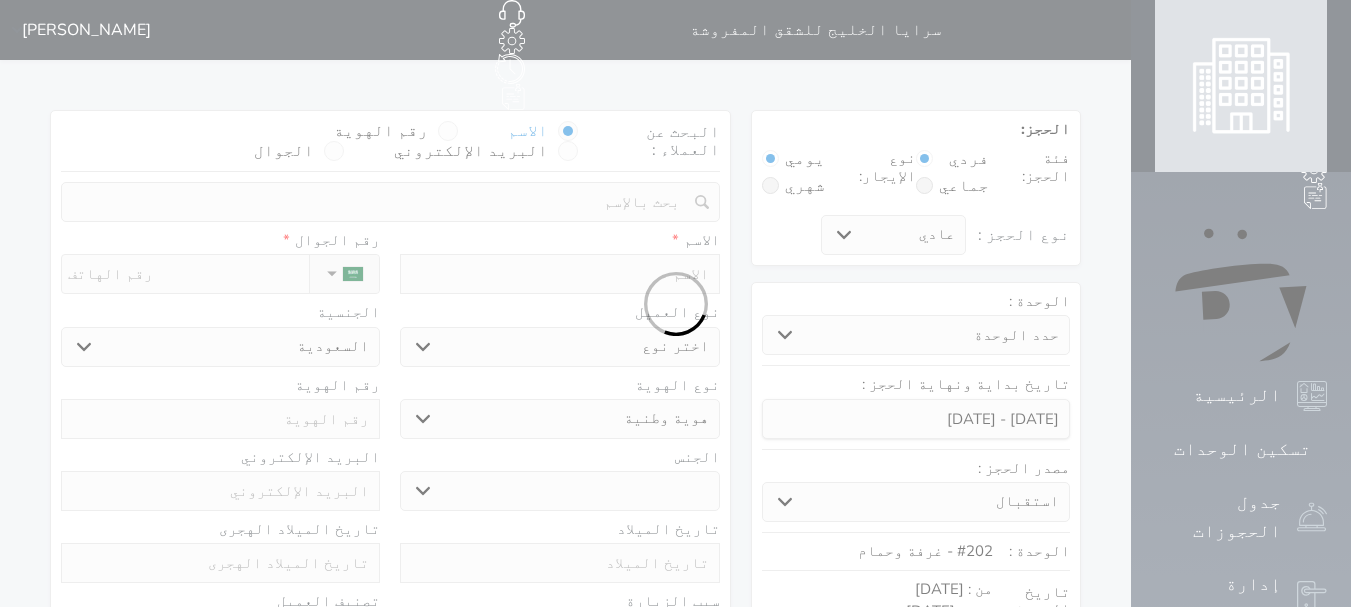 select on "1" 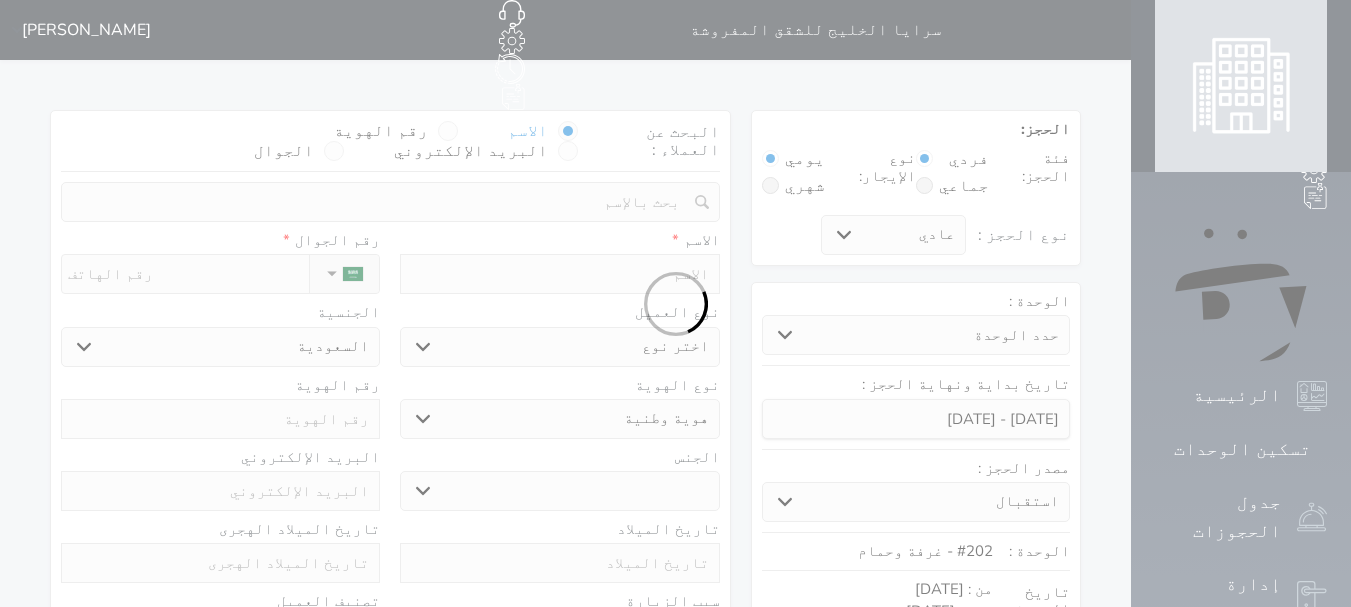 select on "7" 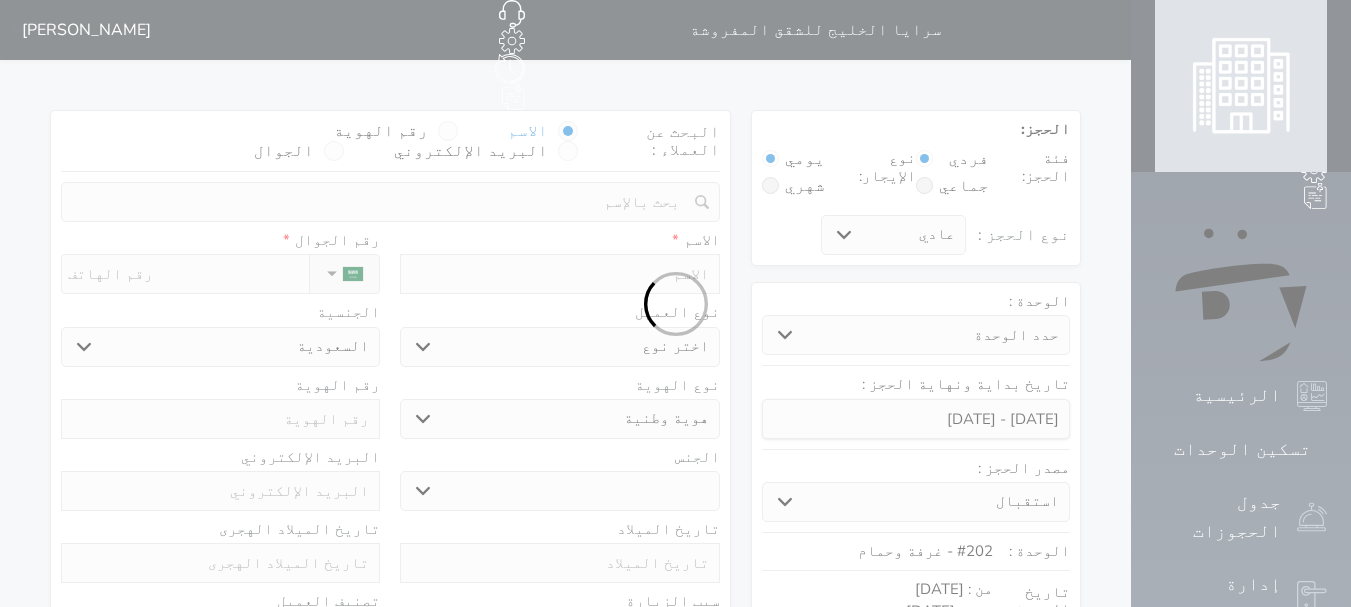 select 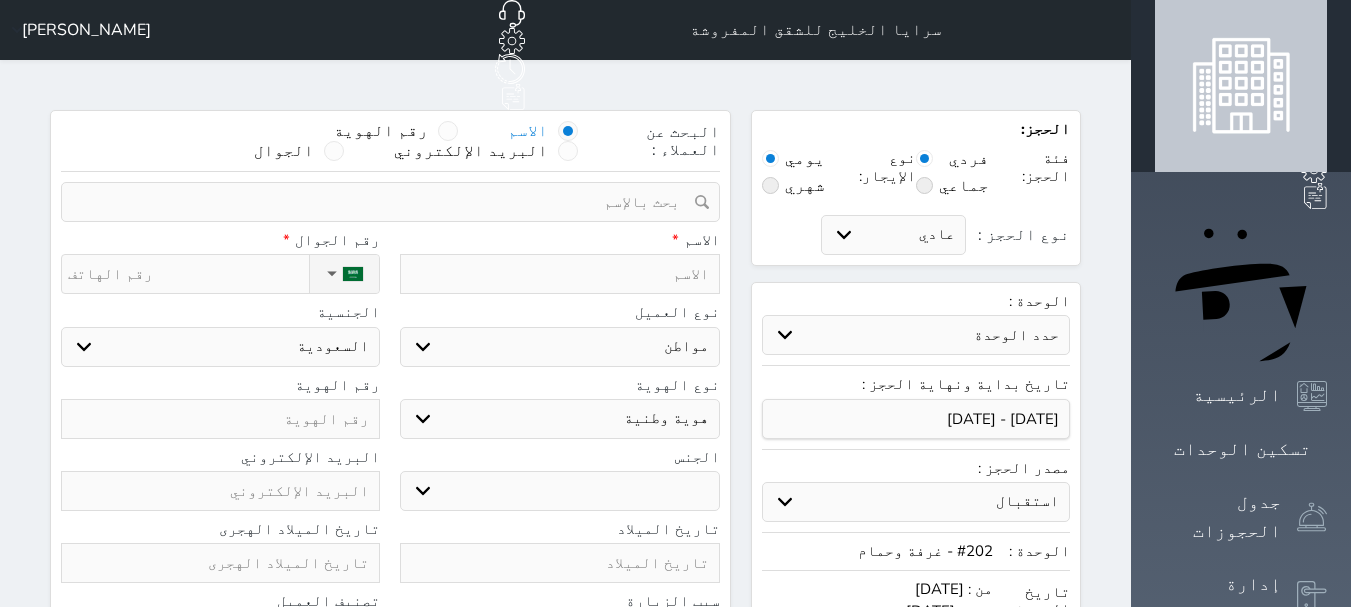 select 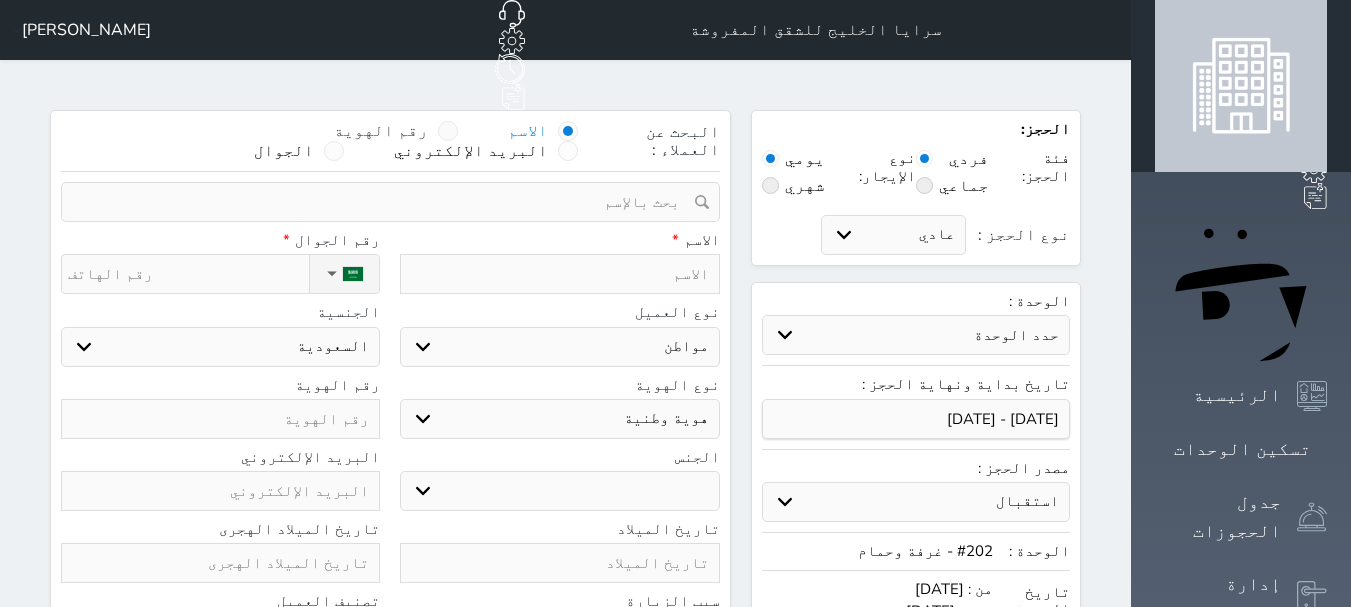 click at bounding box center (448, 131) 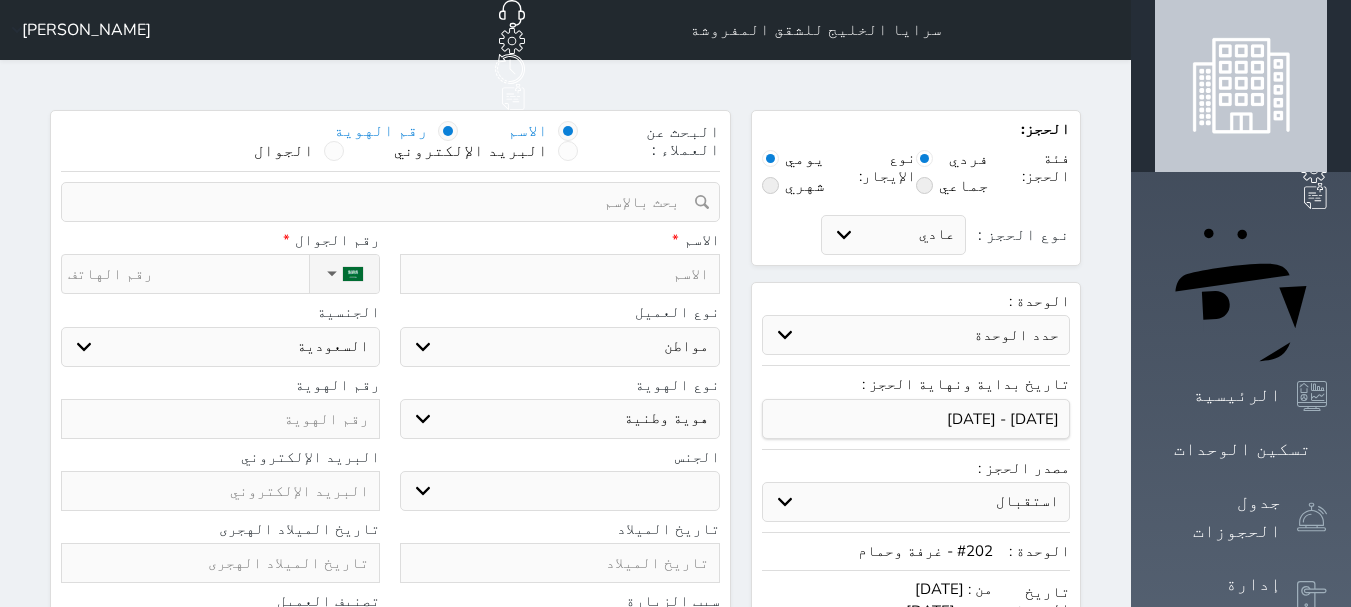 select 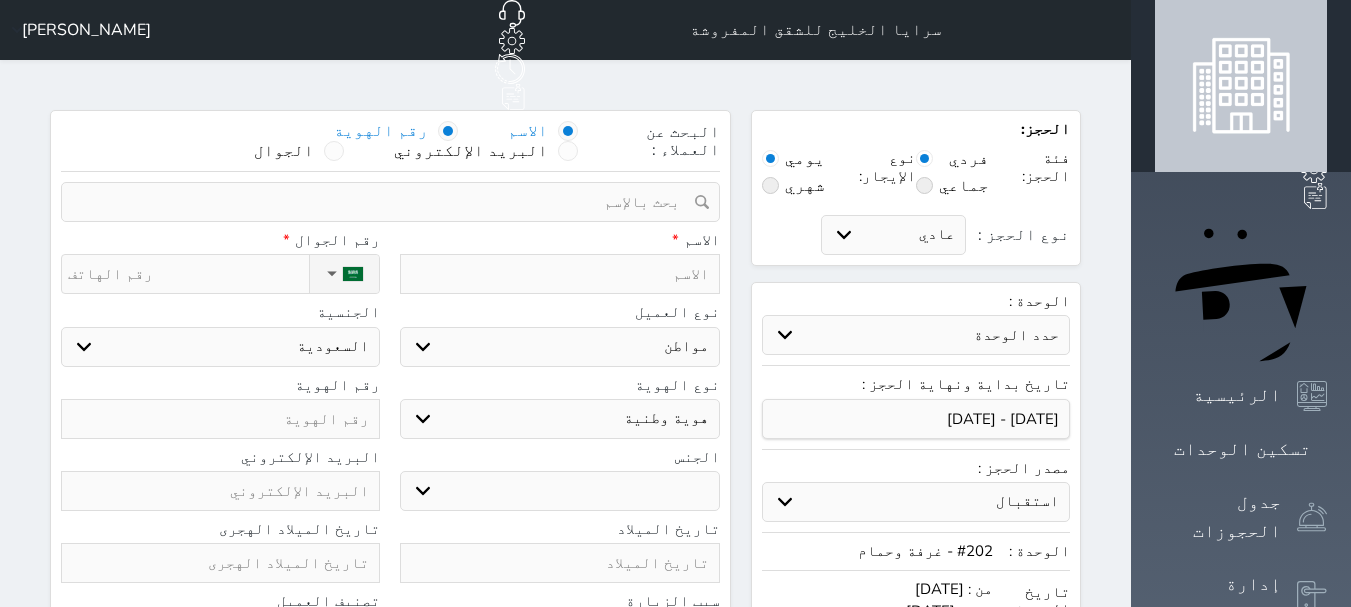 select 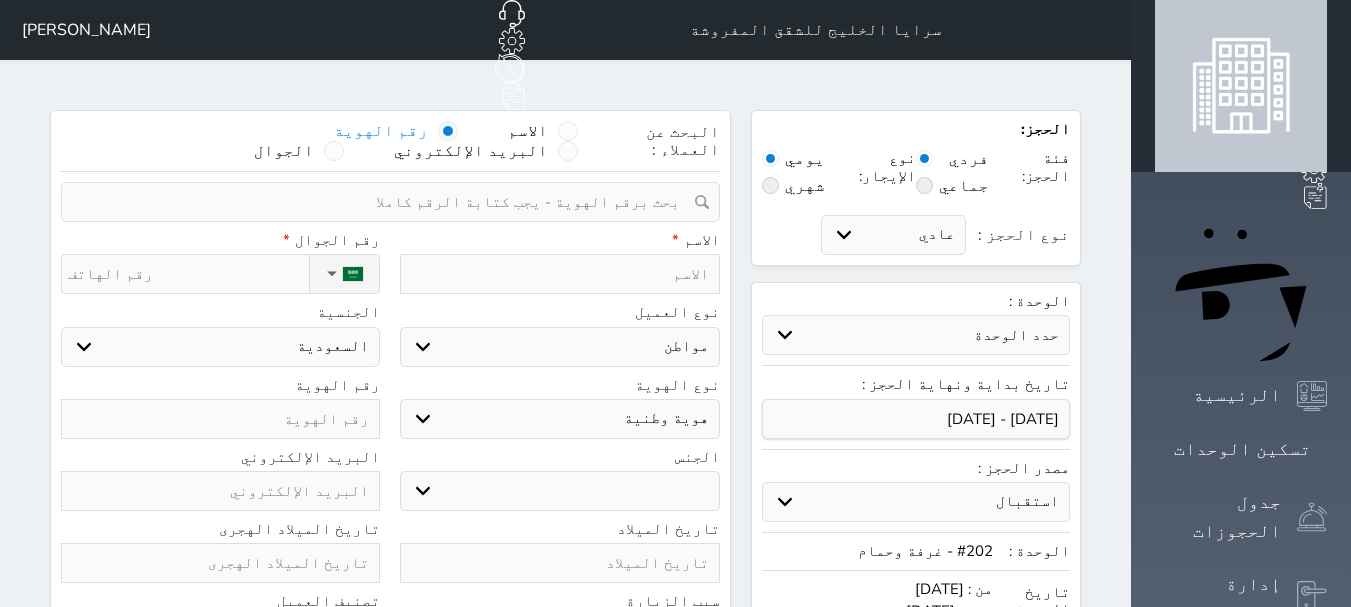 click at bounding box center (383, 202) 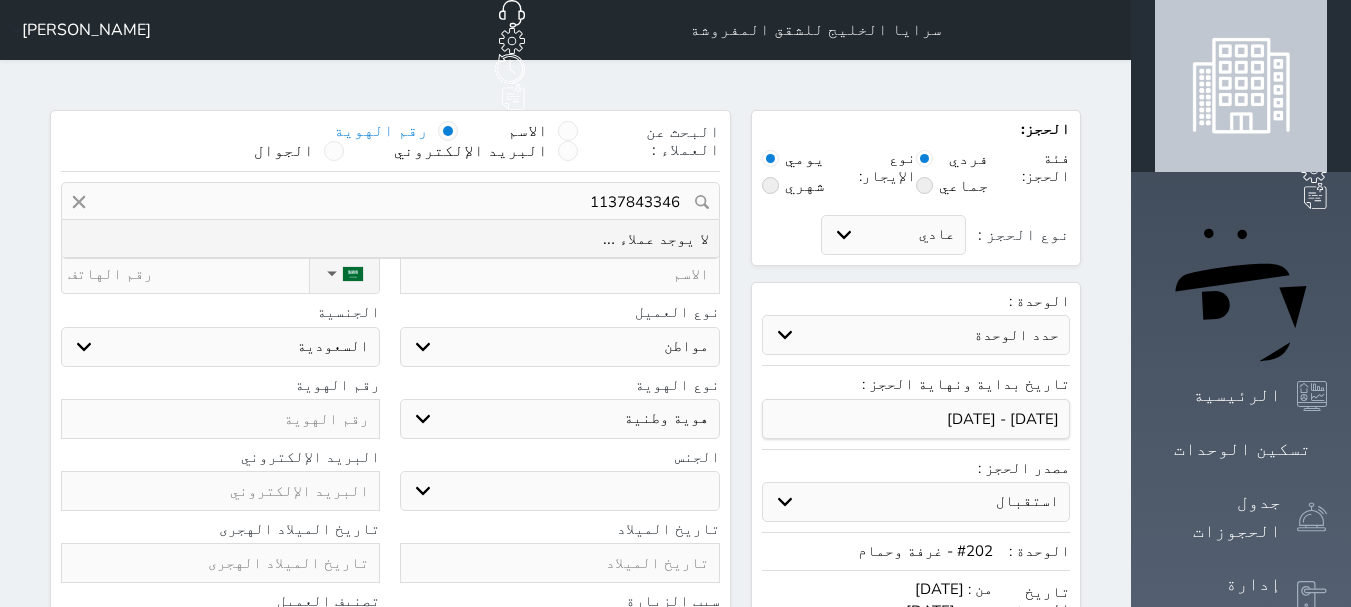 click on "1137843346" at bounding box center (390, 202) 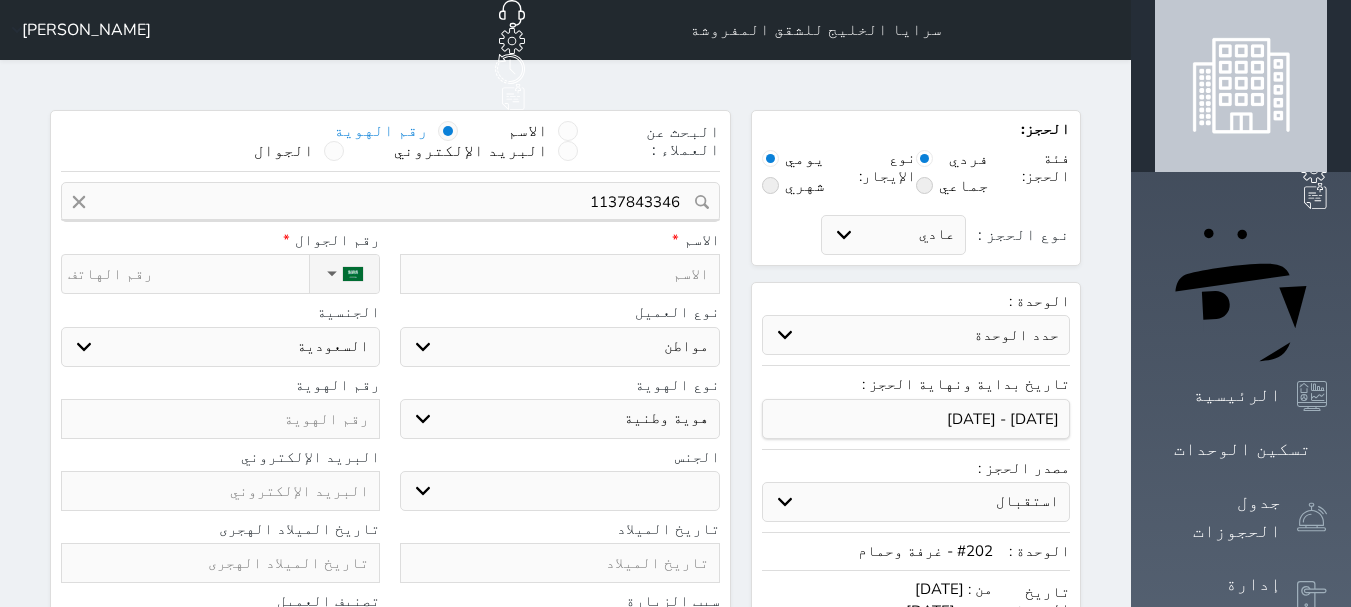click 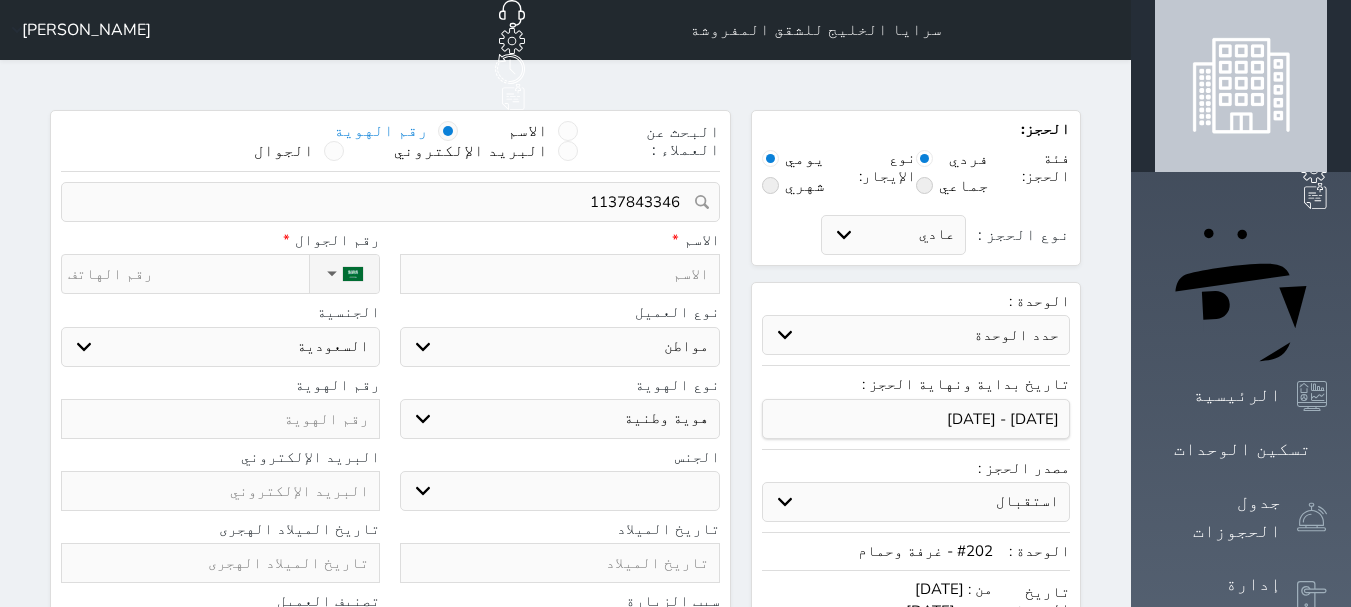 type 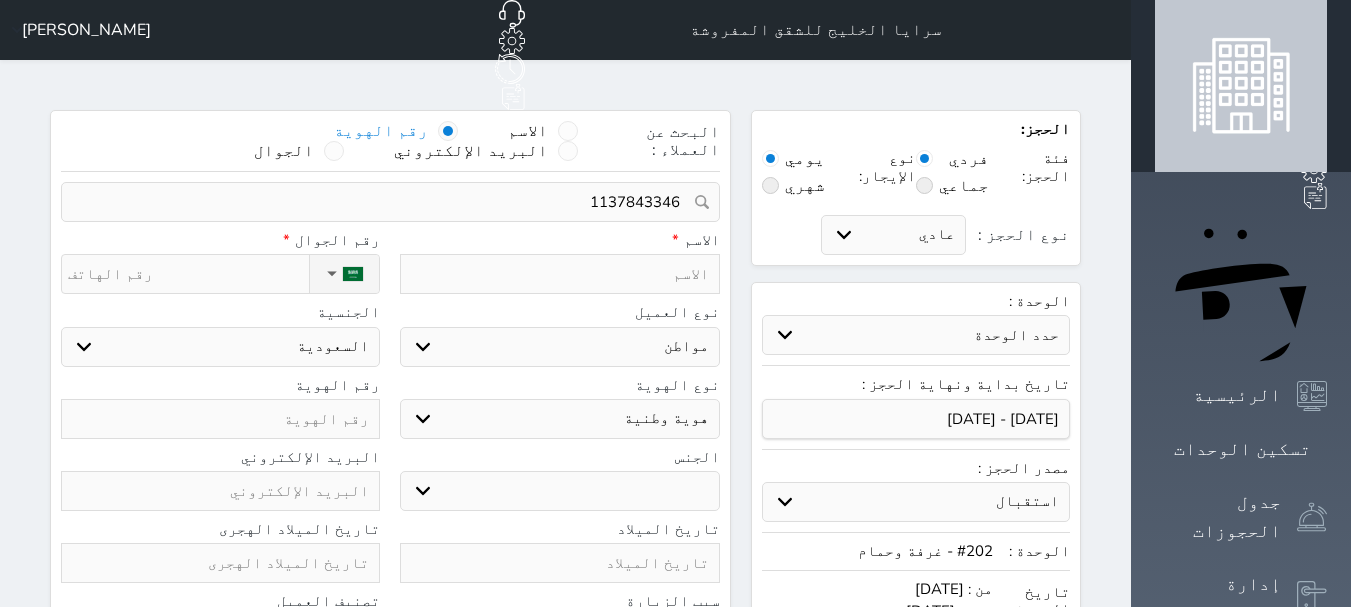 select 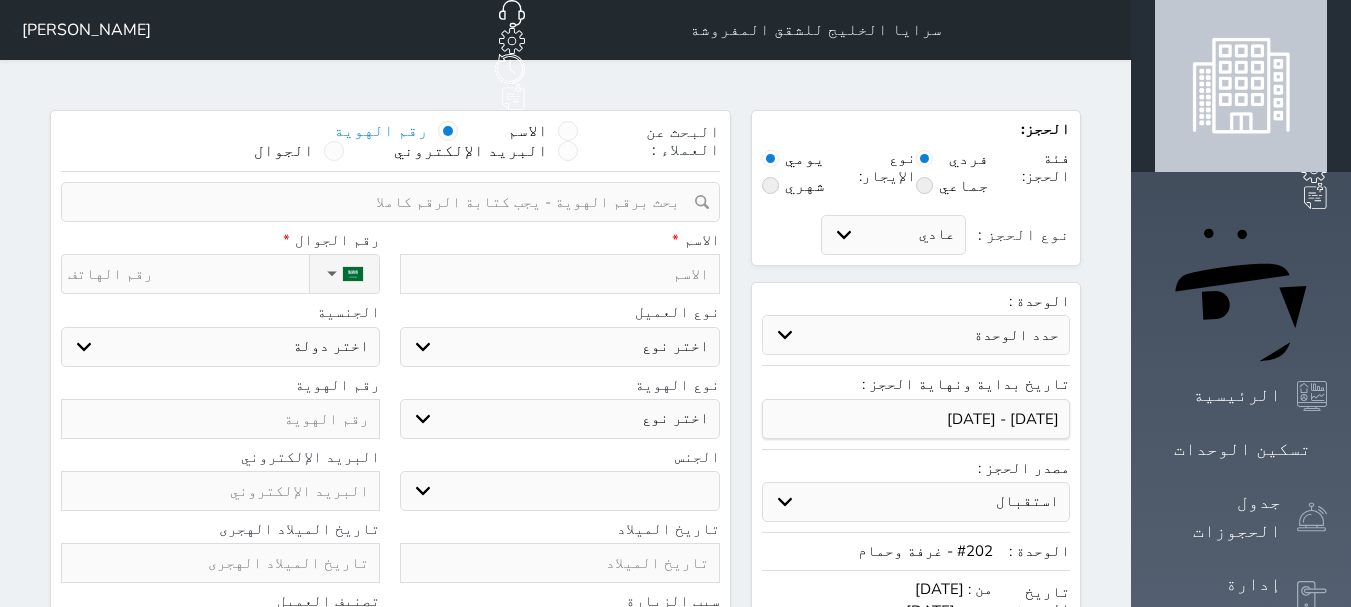 type on "u" 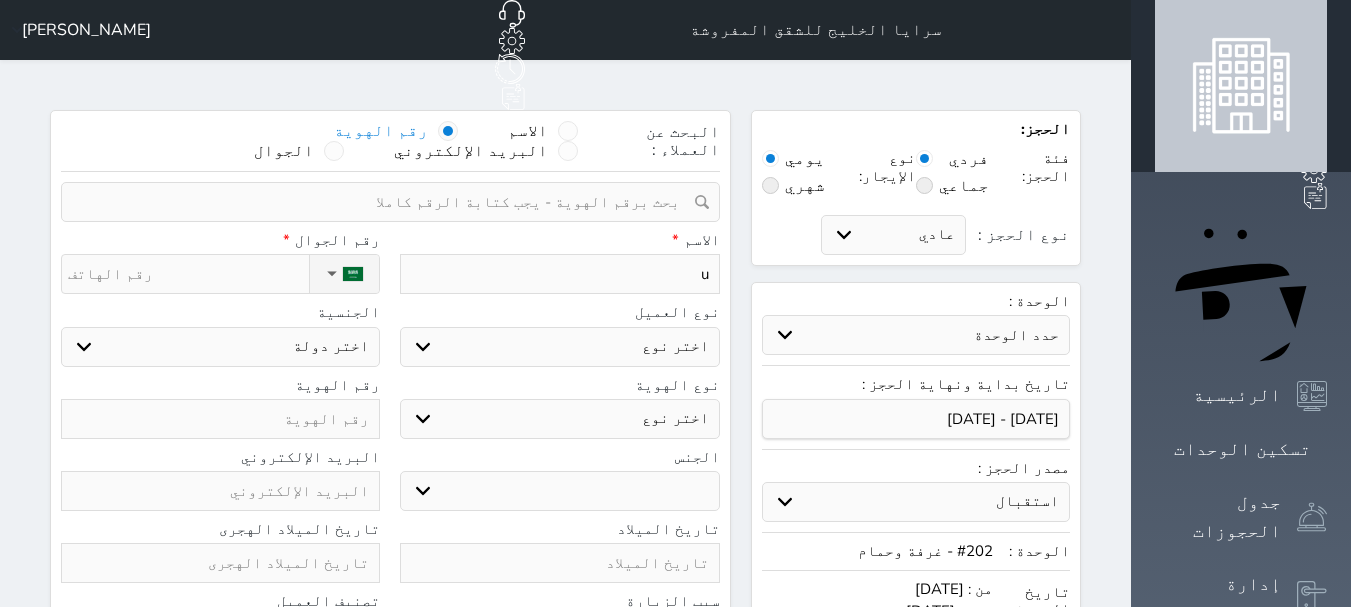 type 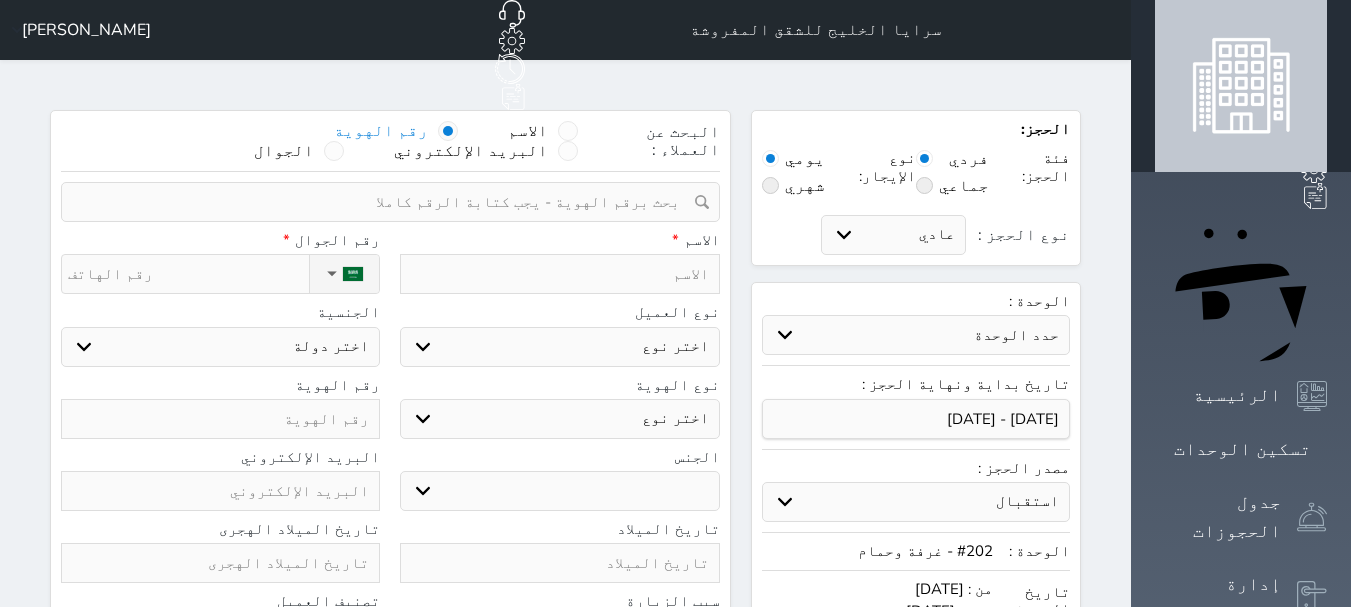 click at bounding box center [559, 274] 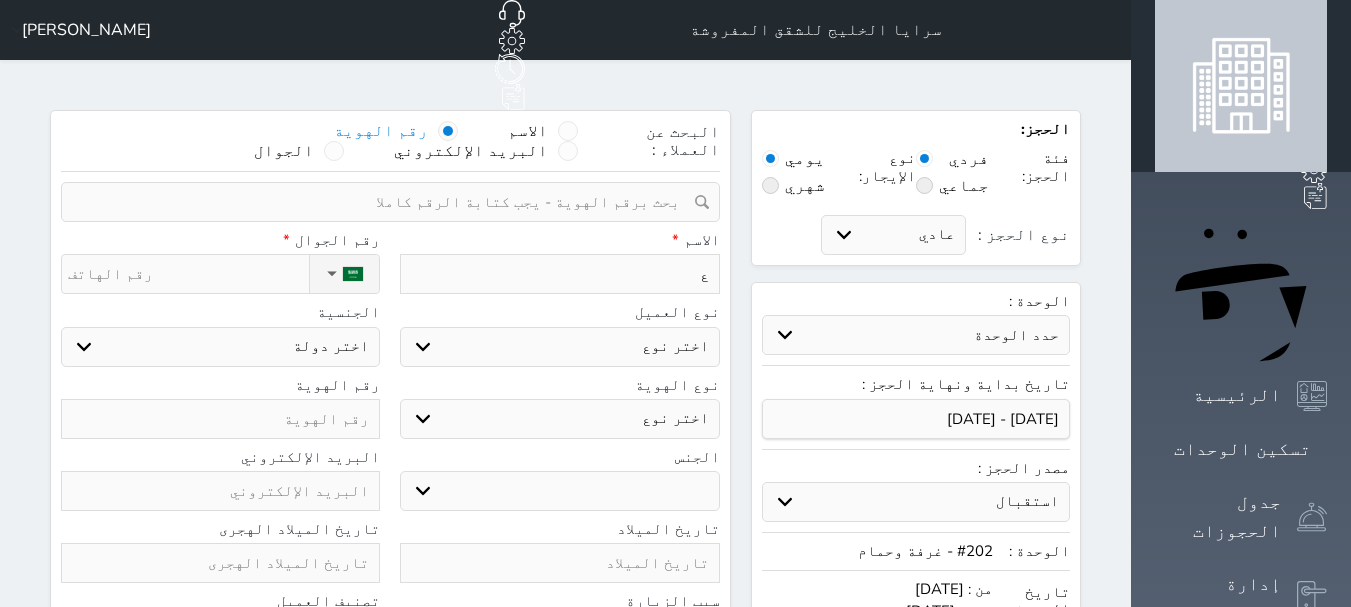 type on "عب" 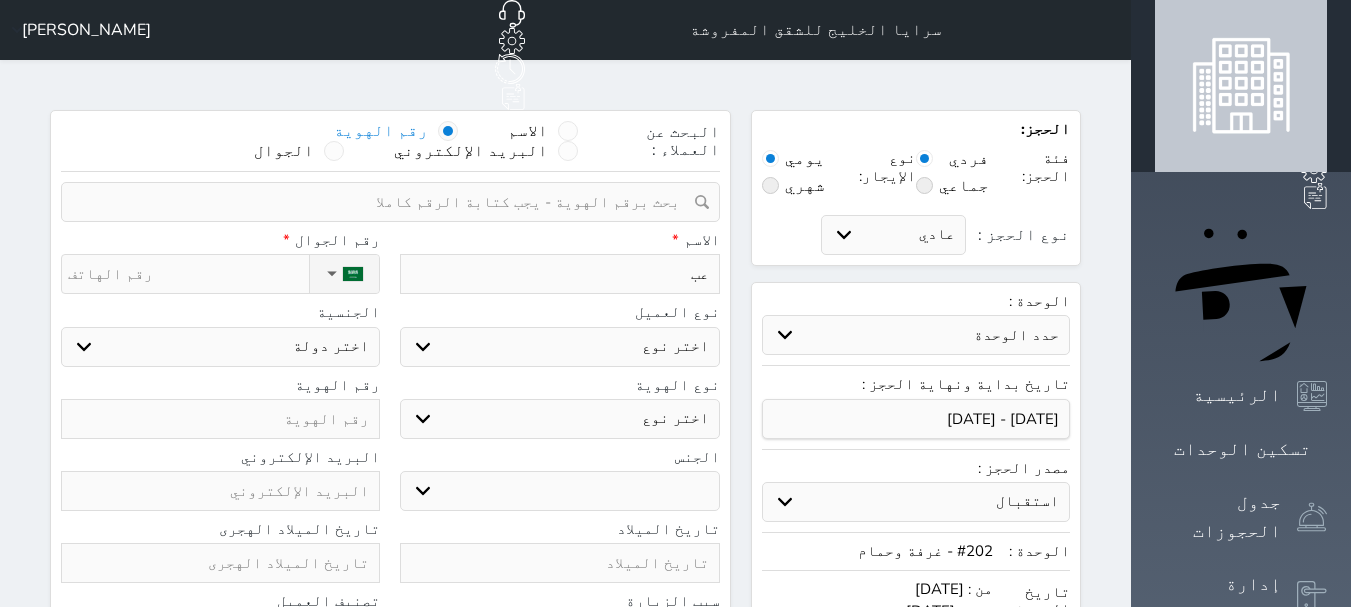 type on "عبد" 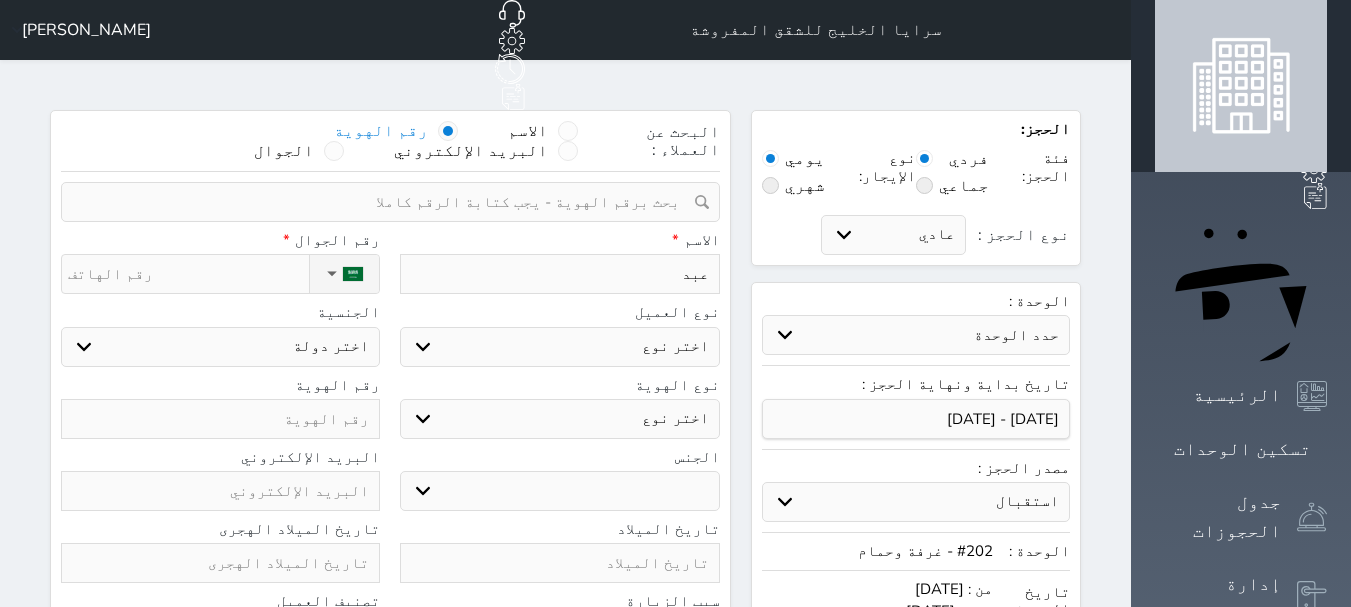 type on "[PERSON_NAME]" 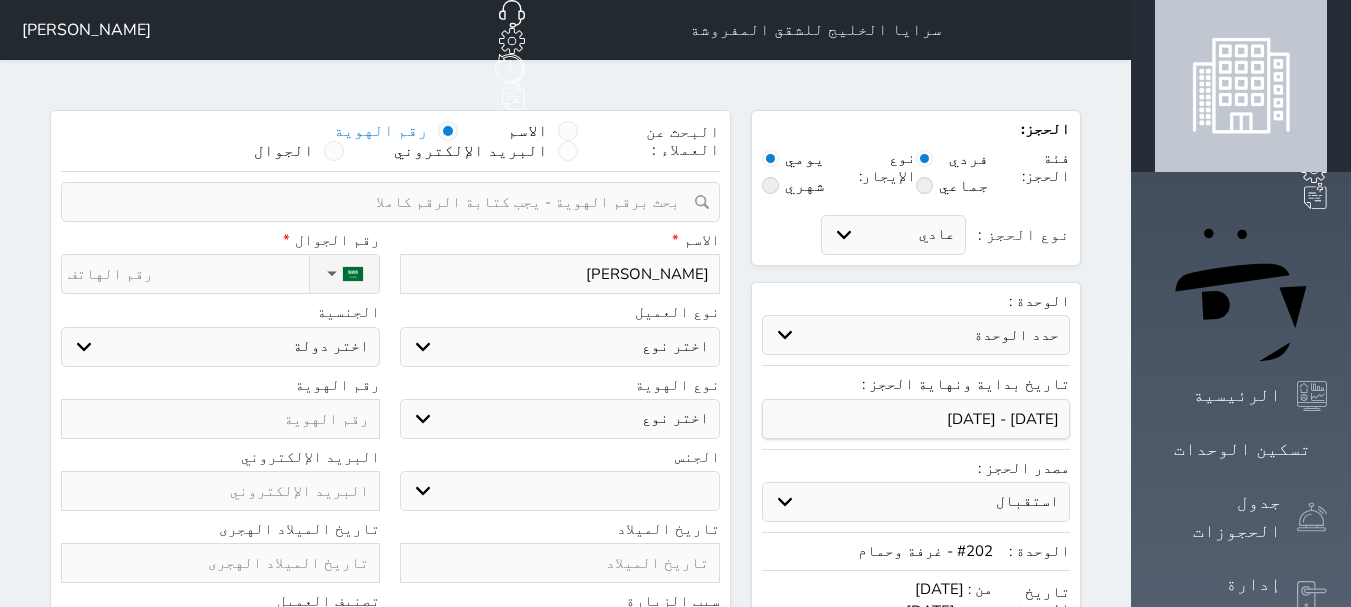 type on "عبدال" 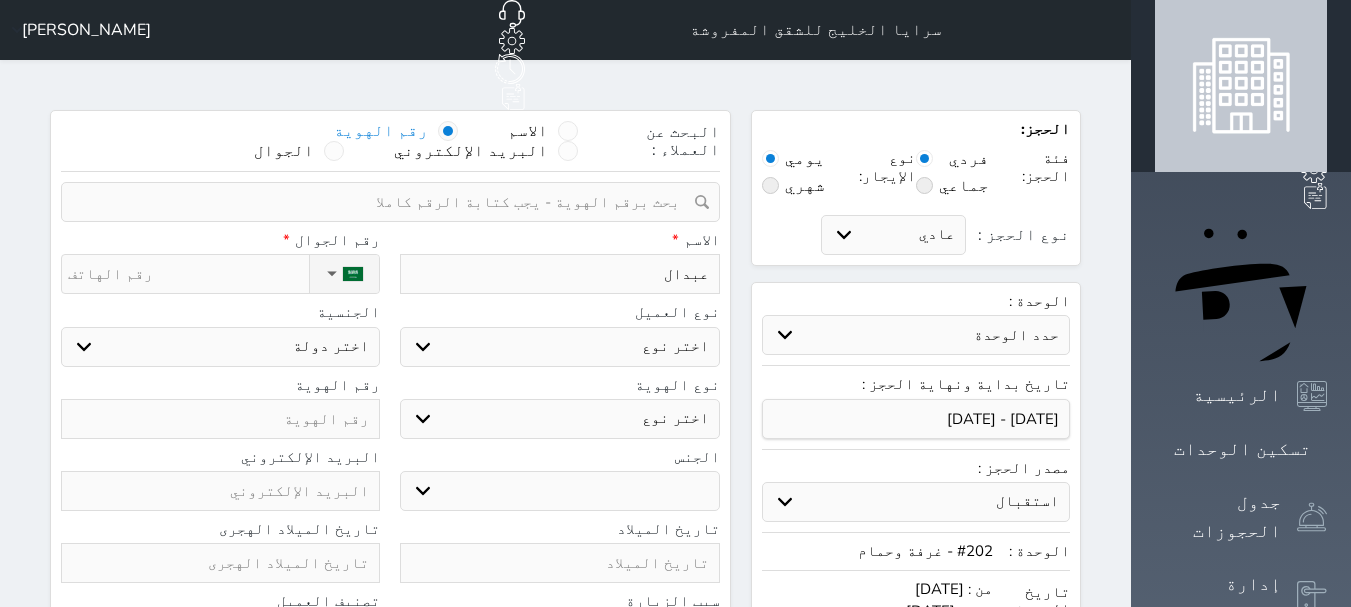 type on "عبدالل" 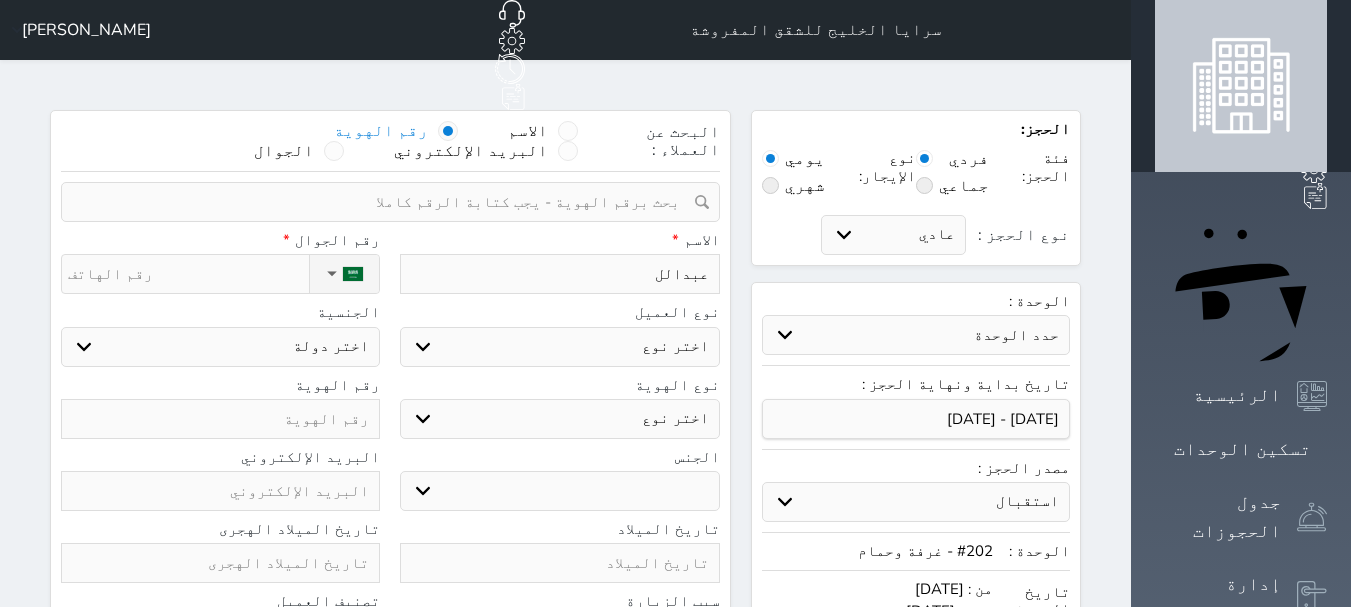 type on "[PERSON_NAME]" 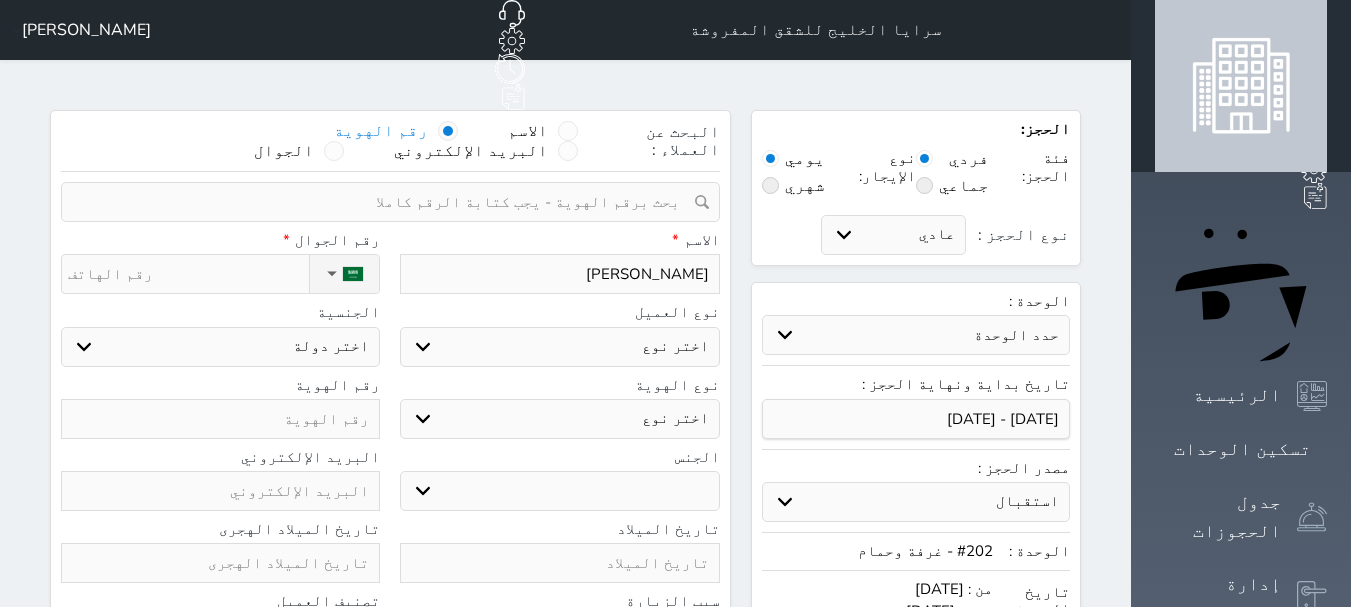 type on "[PERSON_NAME]" 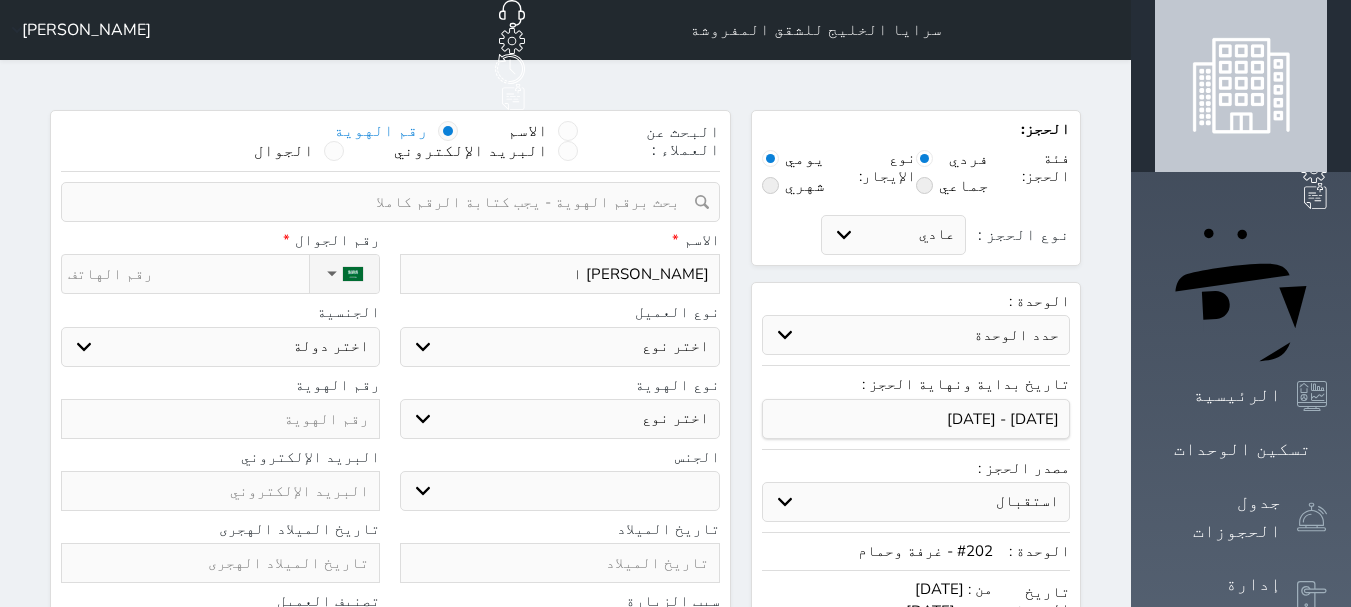 type on "[PERSON_NAME]" 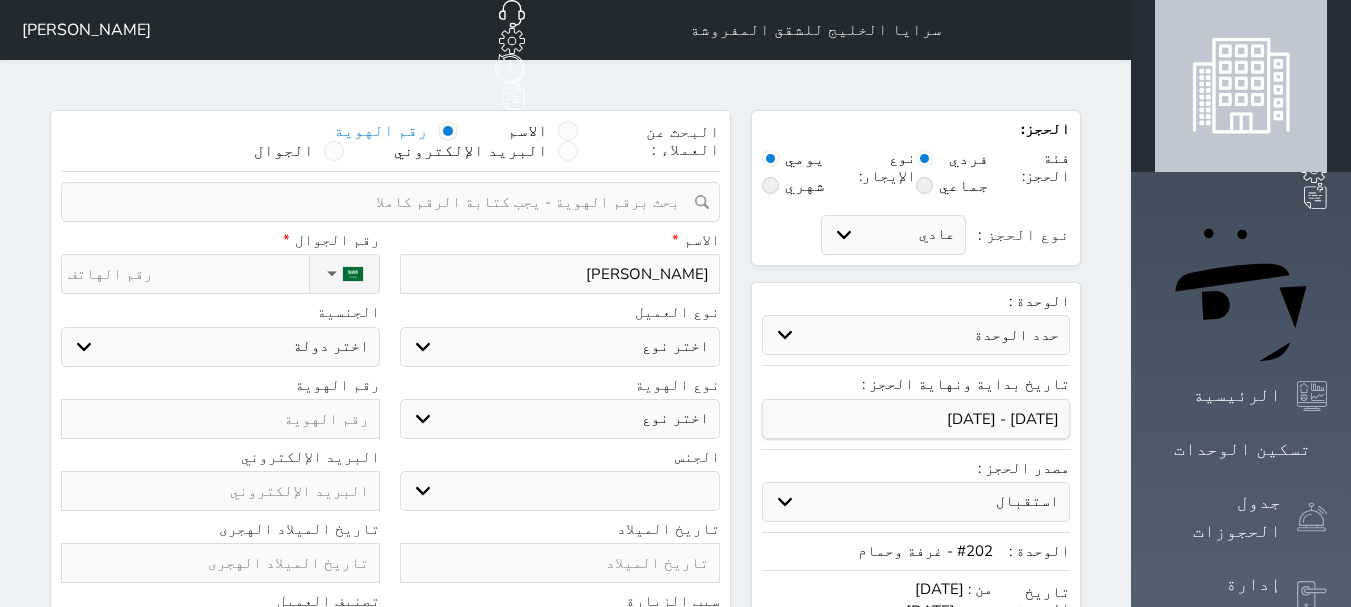 type on "[PERSON_NAME]" 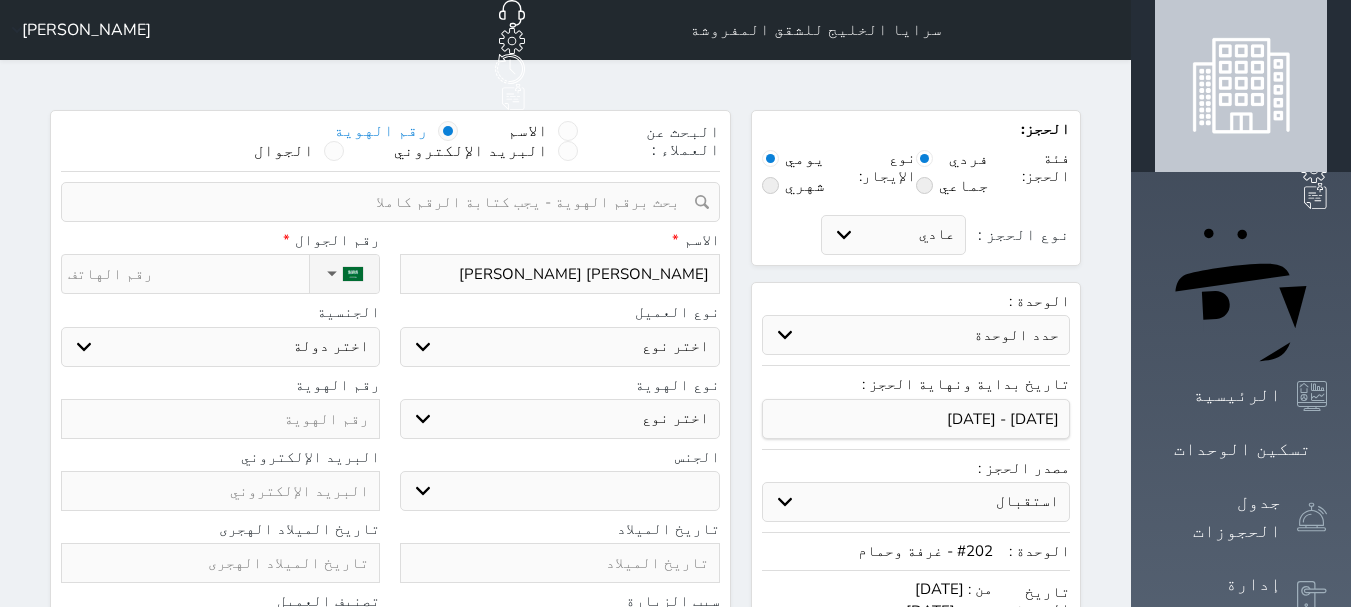 type on "[PERSON_NAME]" 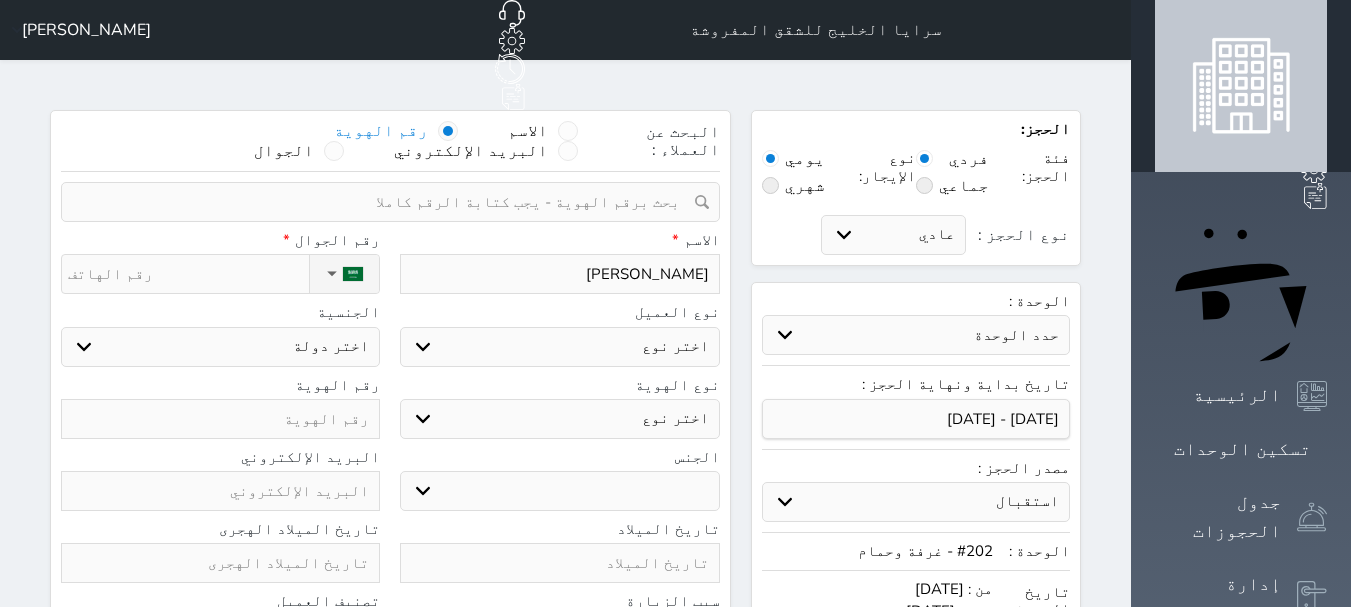 select 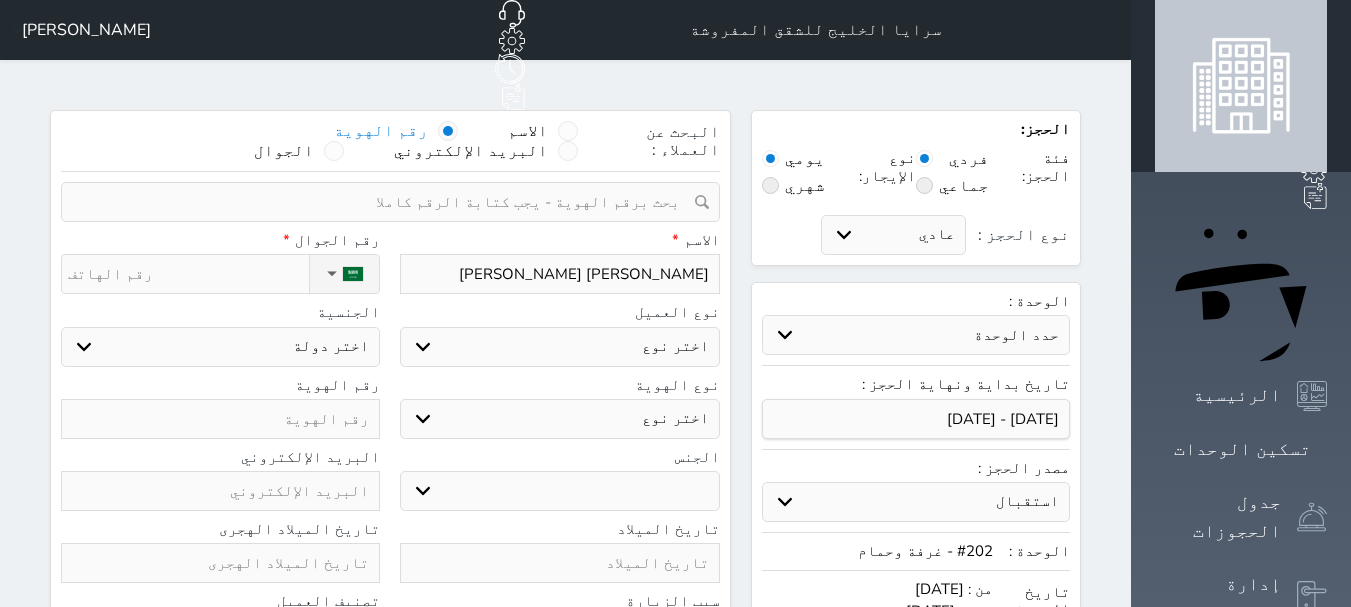 type on "[PERSON_NAME] [PERSON_NAME]" 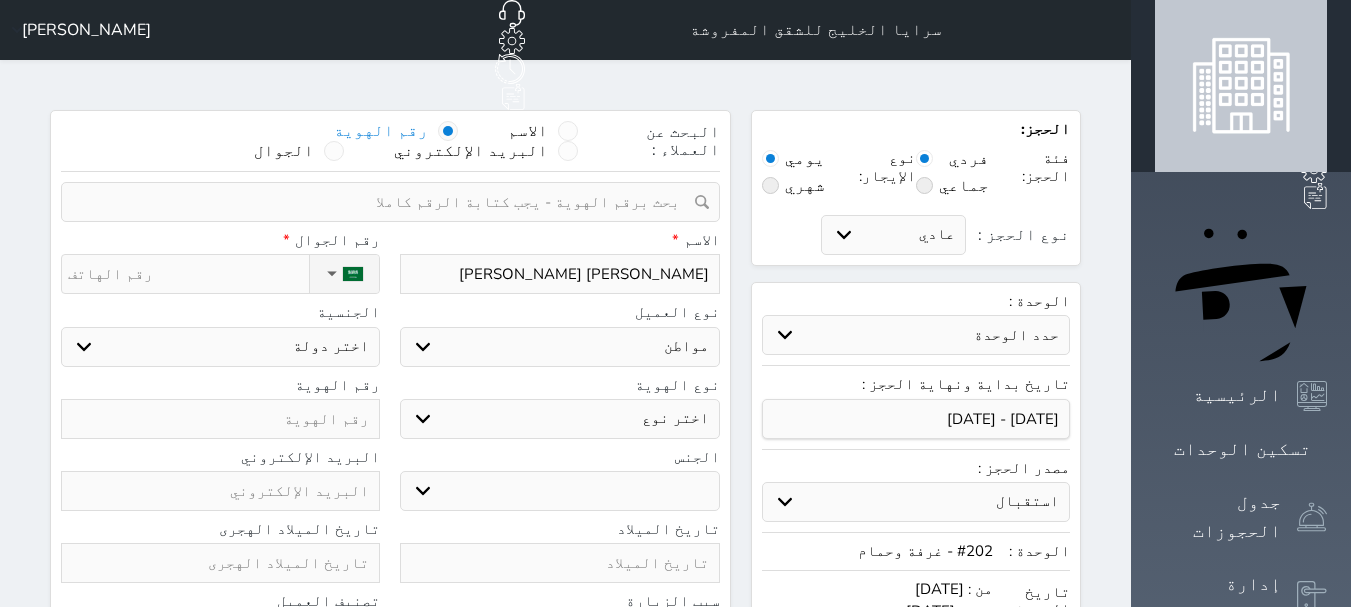click on "اختر نوع   مواطن مواطن خليجي زائر مقيم" at bounding box center [559, 347] 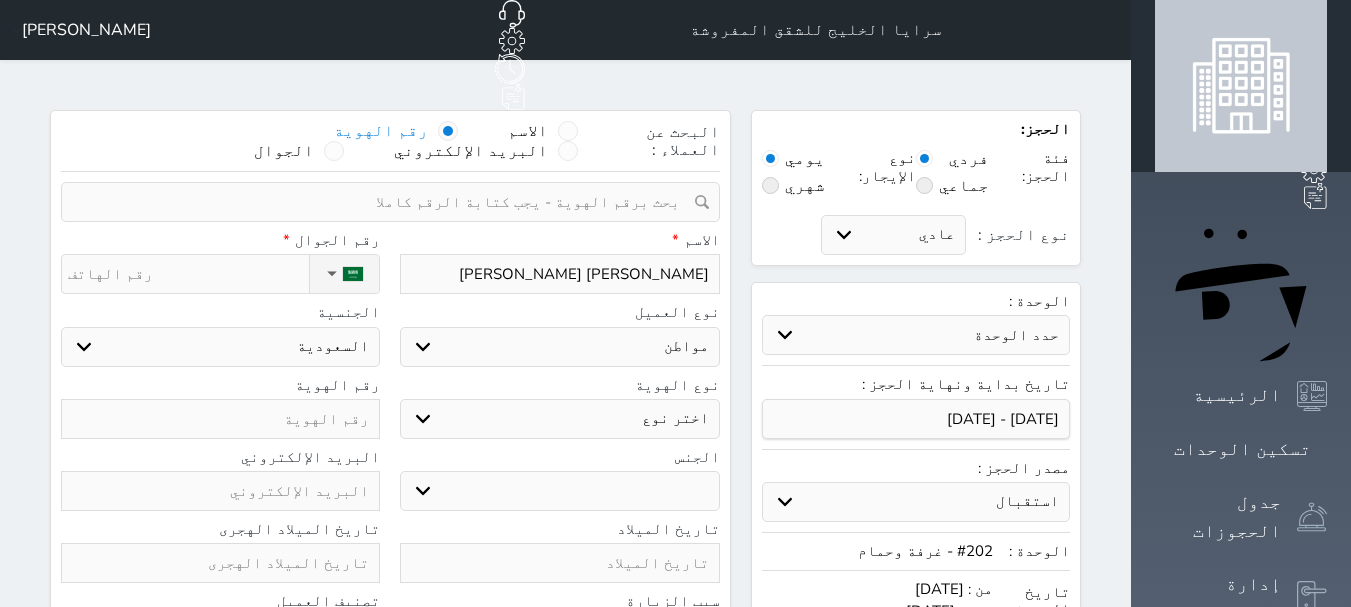 click on "اختر نوع   هوية وطنية هوية عائلية جواز السفر" at bounding box center [559, 419] 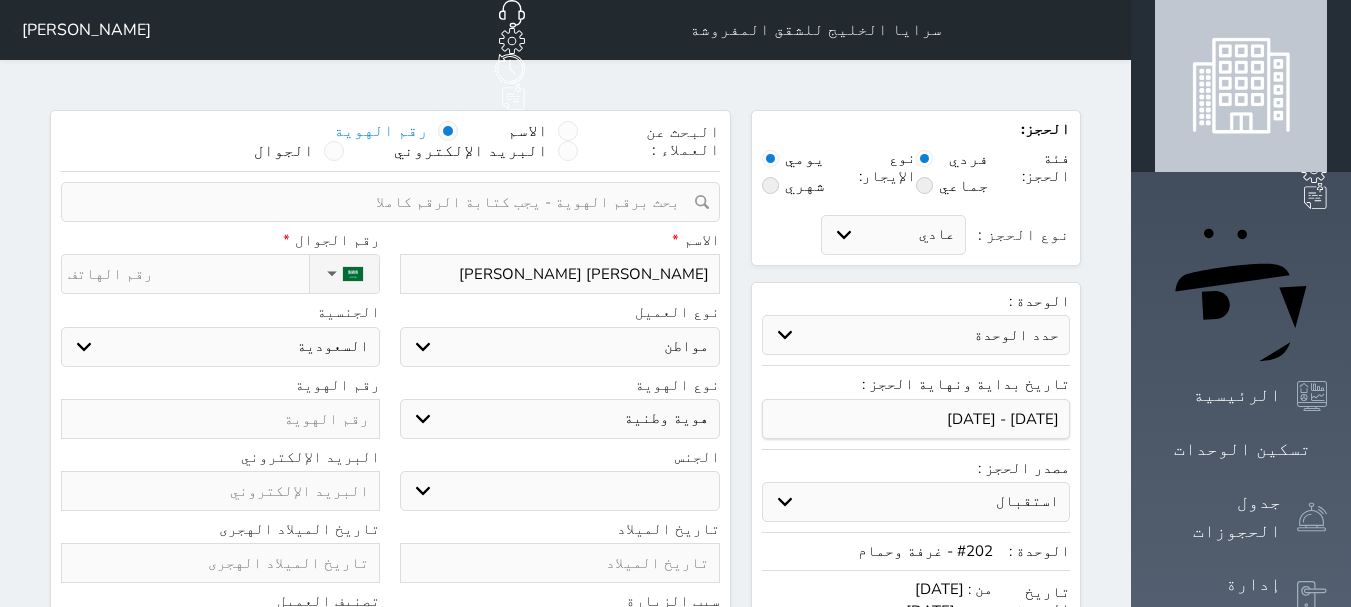 click on "اختر نوع   هوية وطنية هوية عائلية جواز السفر" at bounding box center (559, 419) 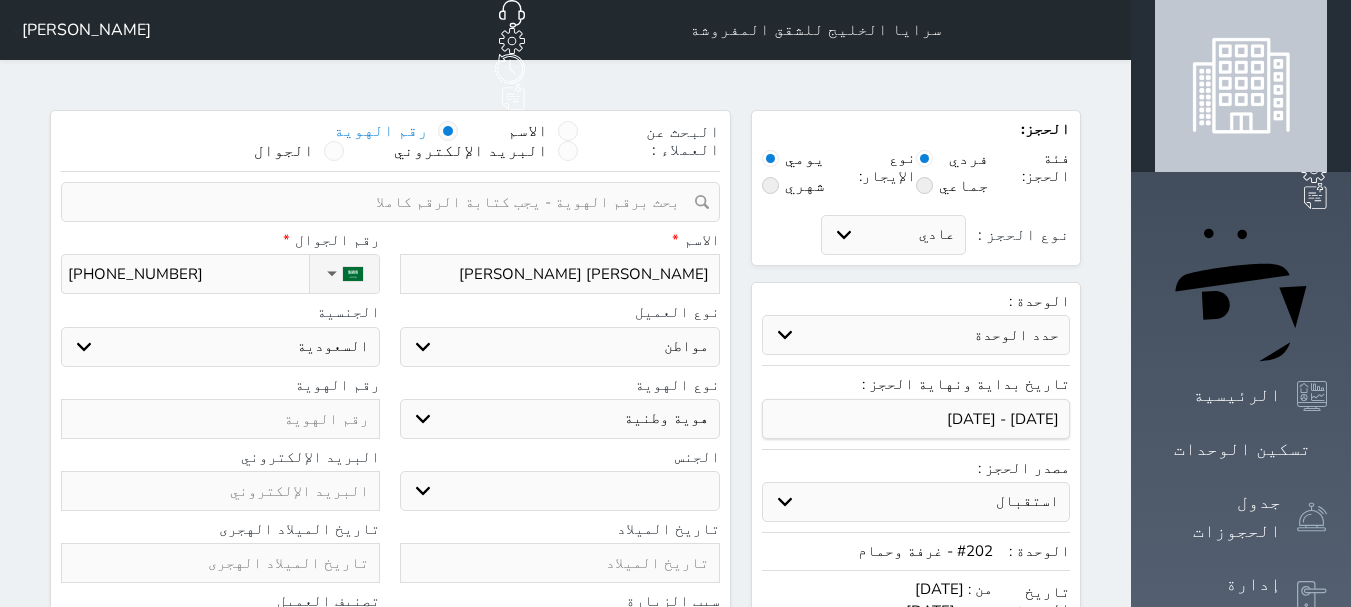 click at bounding box center [220, 419] 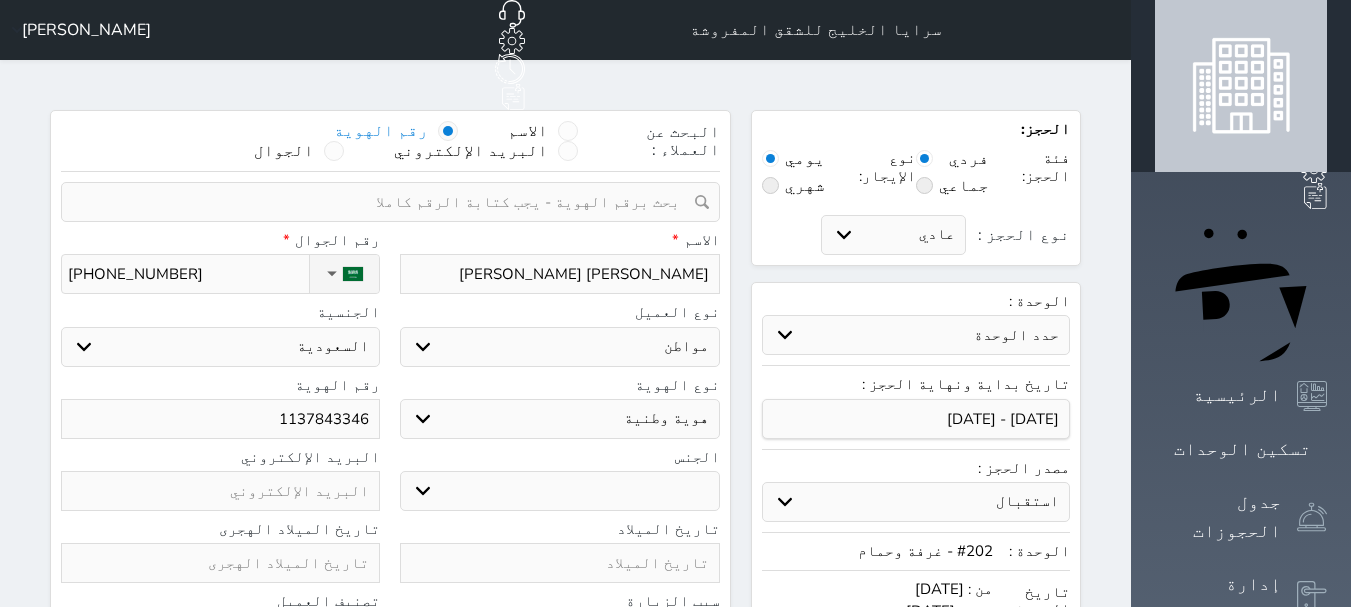 click at bounding box center (220, 563) 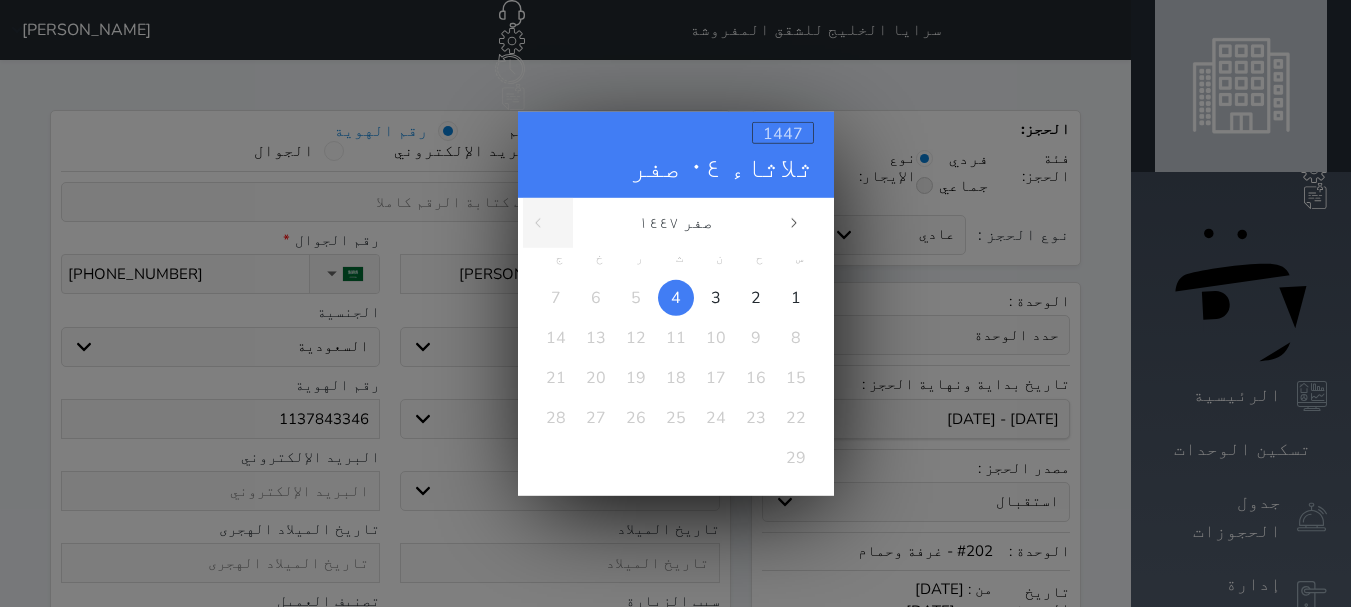 click on "1447" at bounding box center (783, 133) 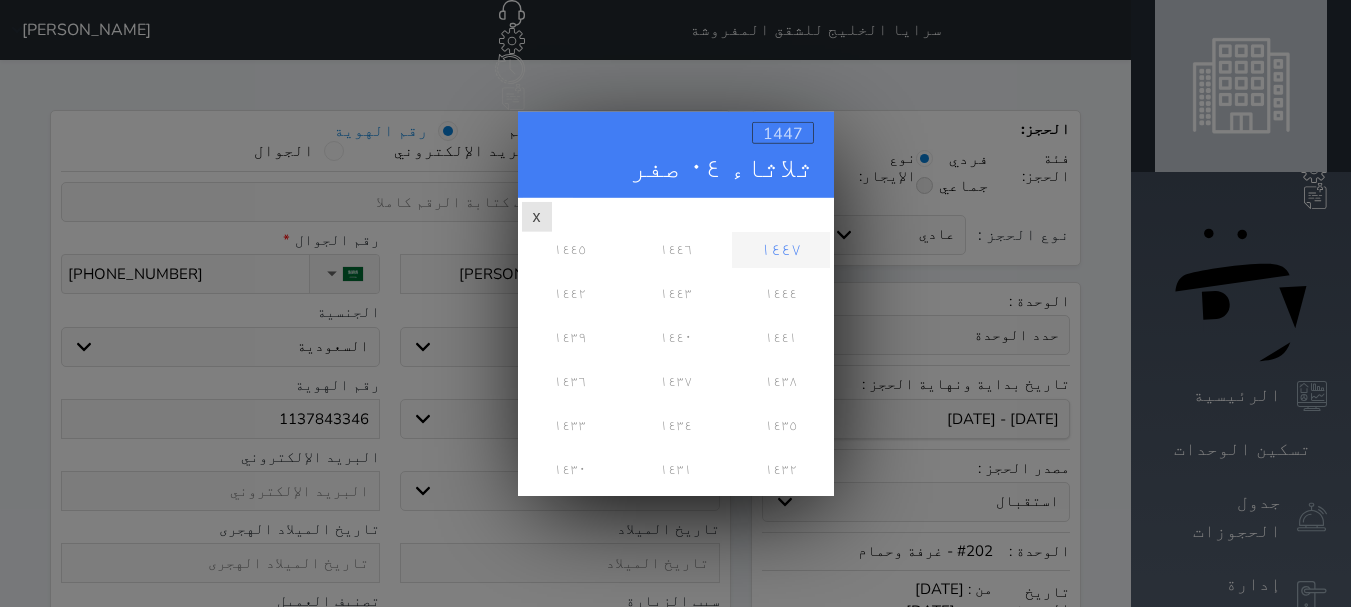 scroll, scrollTop: 0, scrollLeft: 0, axis: both 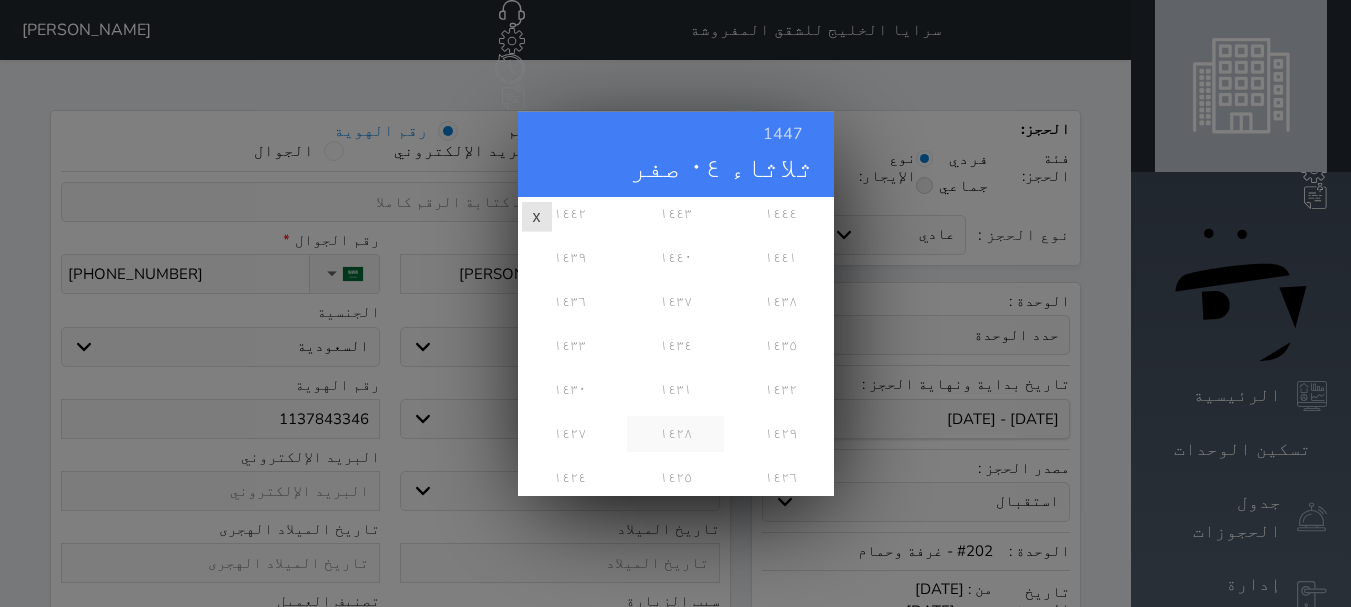 click on "١٤٢٨" at bounding box center [675, 433] 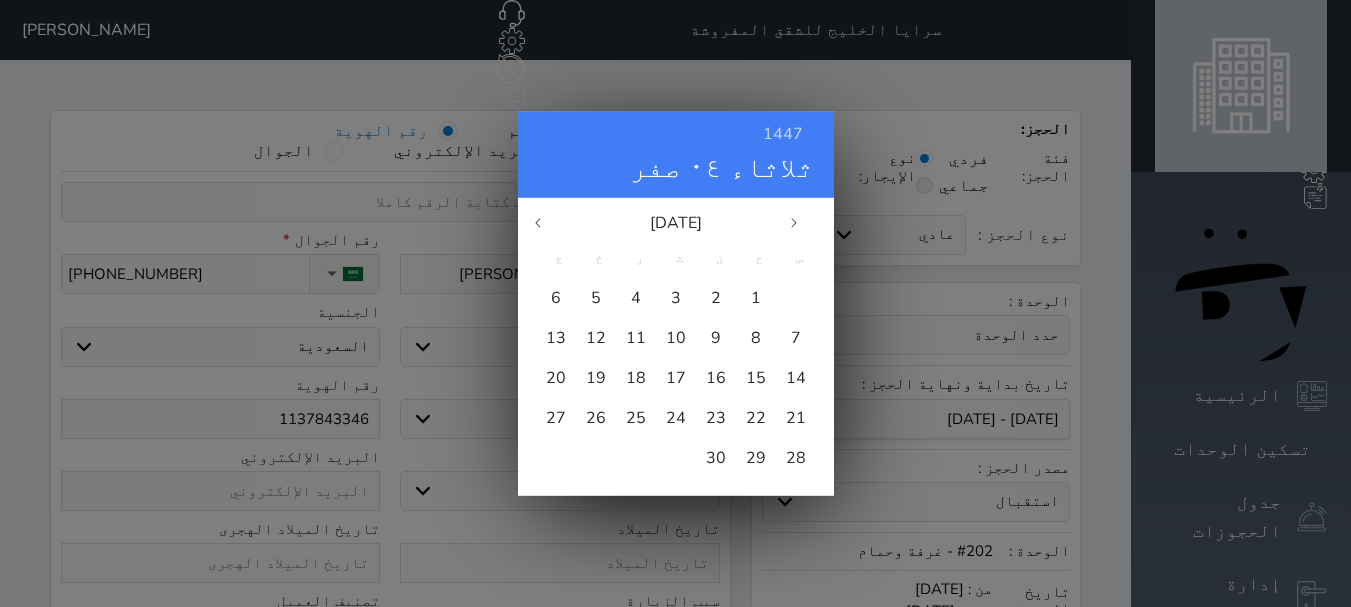 scroll, scrollTop: 0, scrollLeft: 0, axis: both 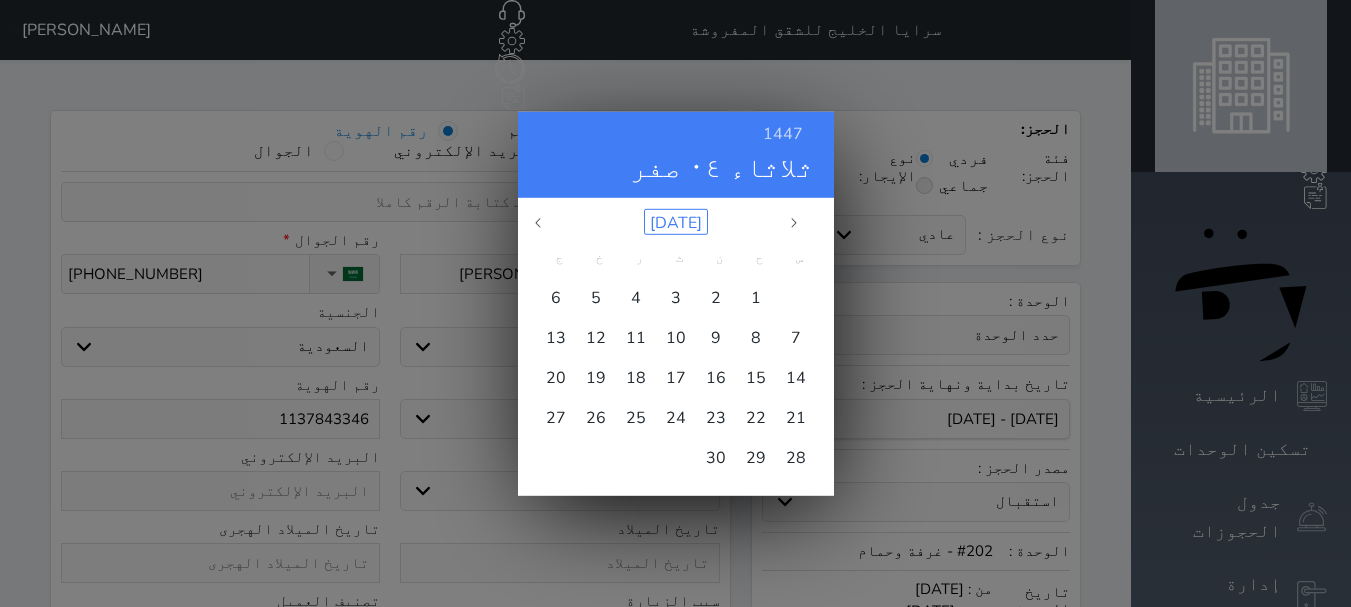 click on "[DATE]" at bounding box center [676, 221] 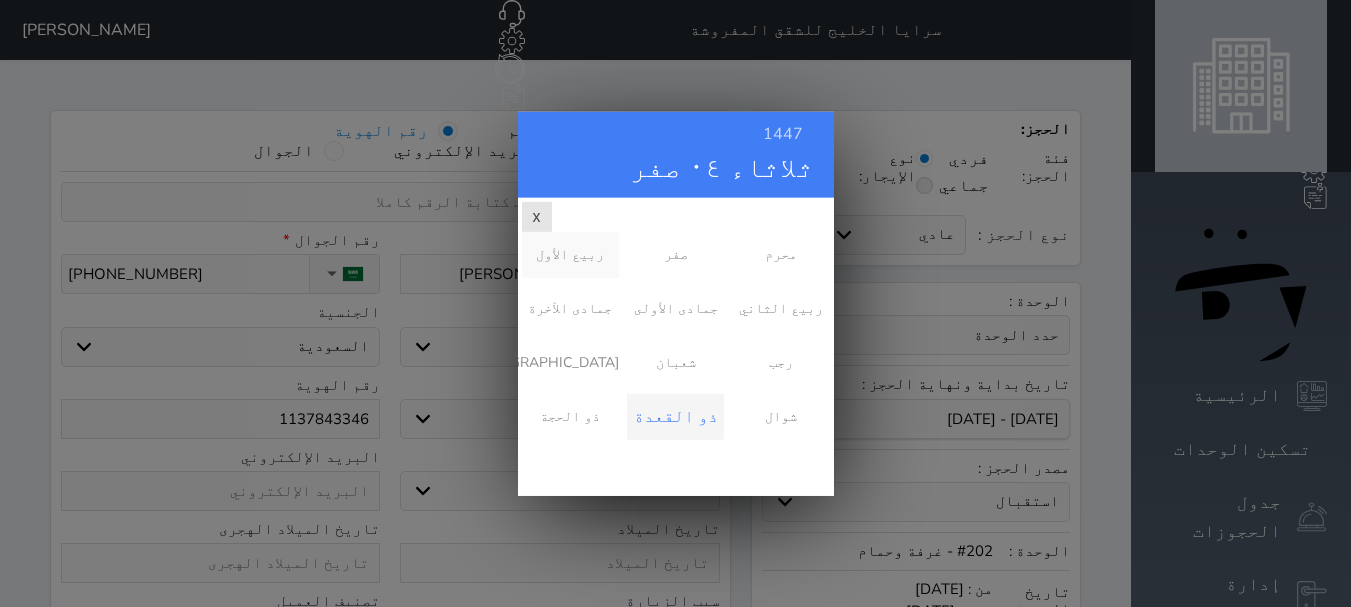 click on "ربيع الأول" at bounding box center [570, 254] 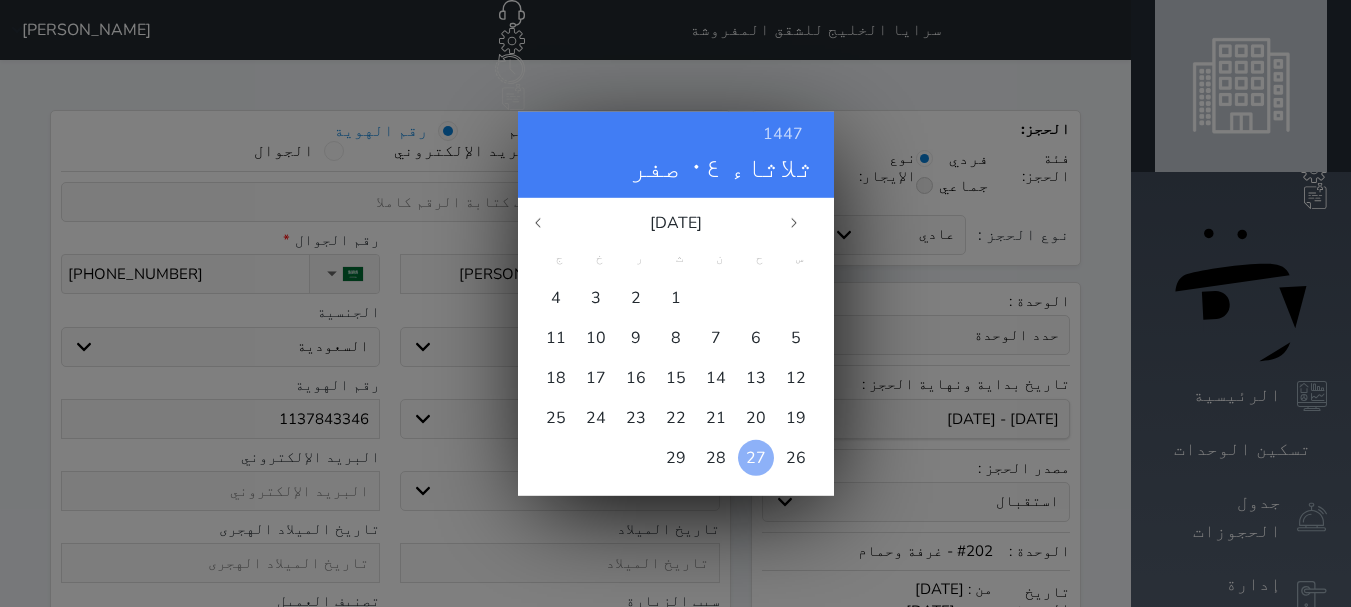 click on "27" at bounding box center [756, 457] 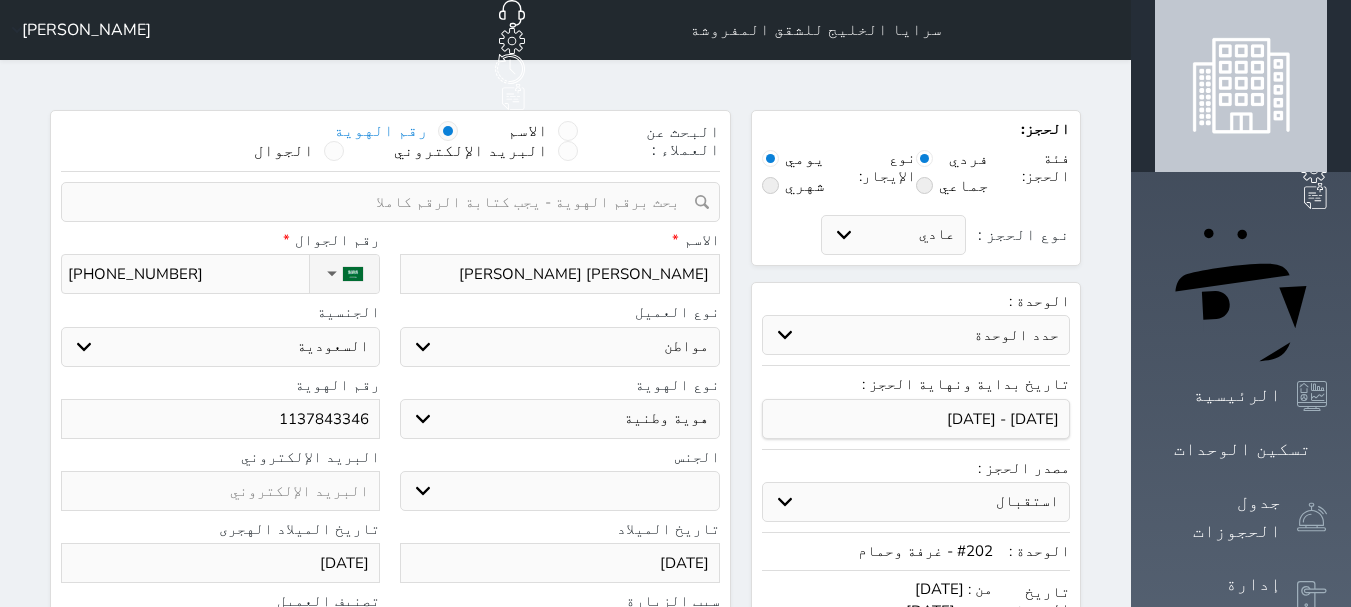 scroll, scrollTop: 531, scrollLeft: 0, axis: vertical 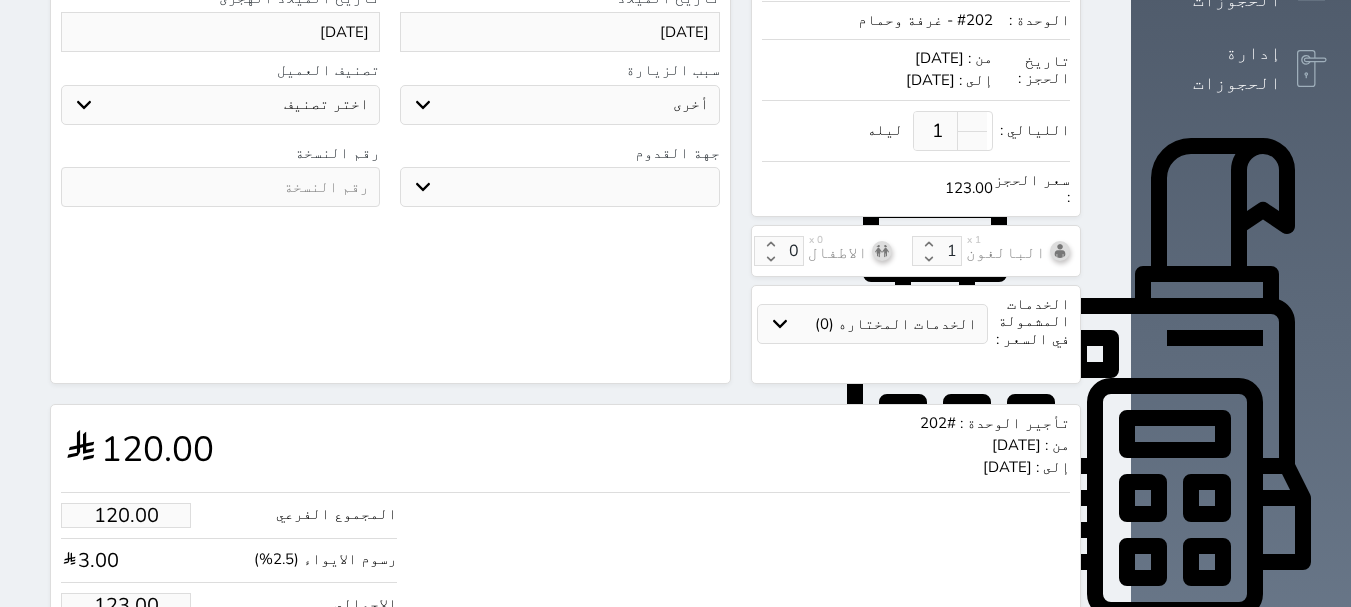 click at bounding box center [220, 187] 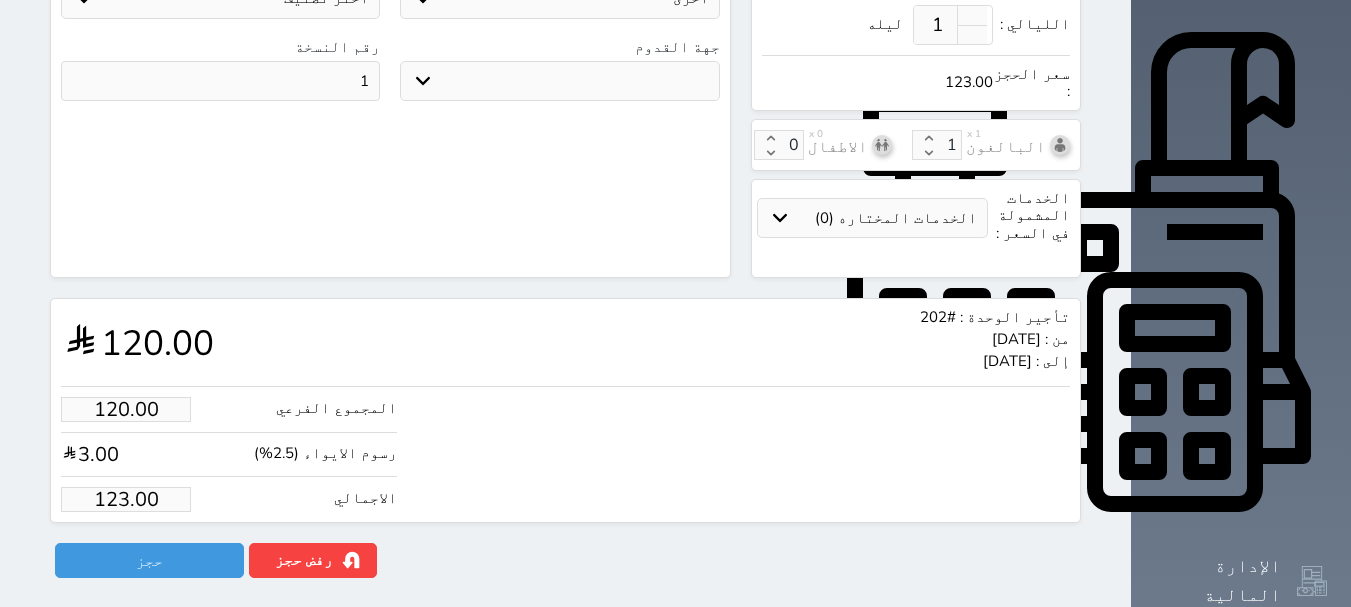 scroll, scrollTop: 702, scrollLeft: 0, axis: vertical 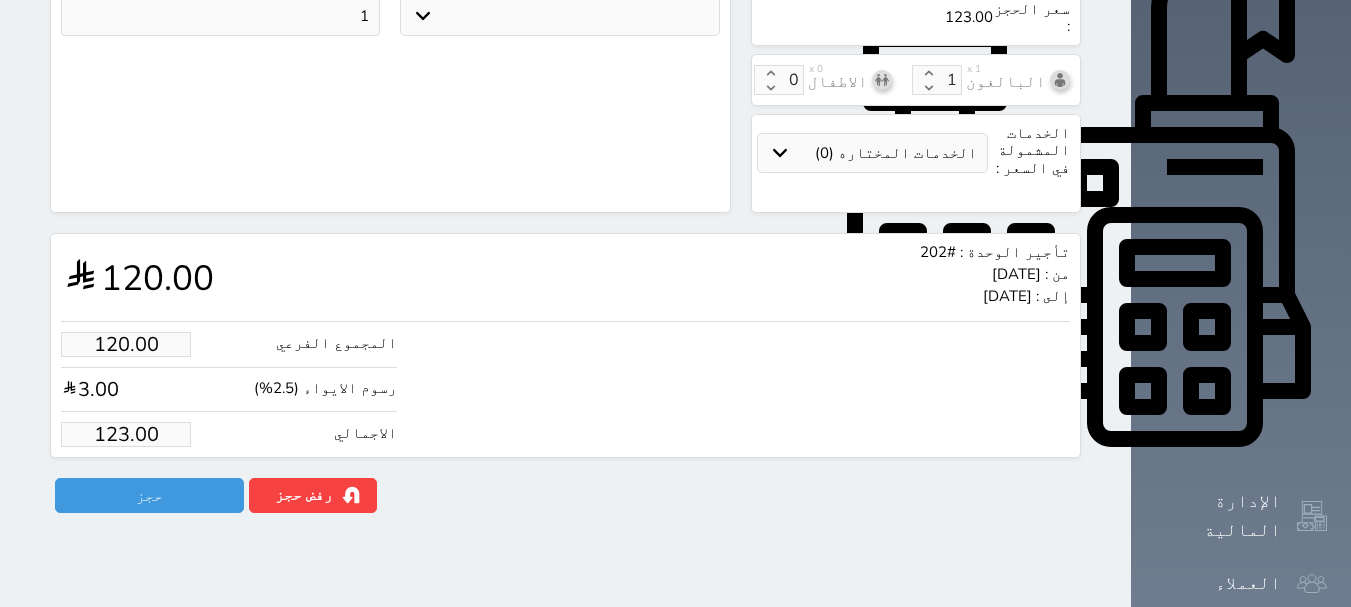 click on "123.00" at bounding box center (126, 434) 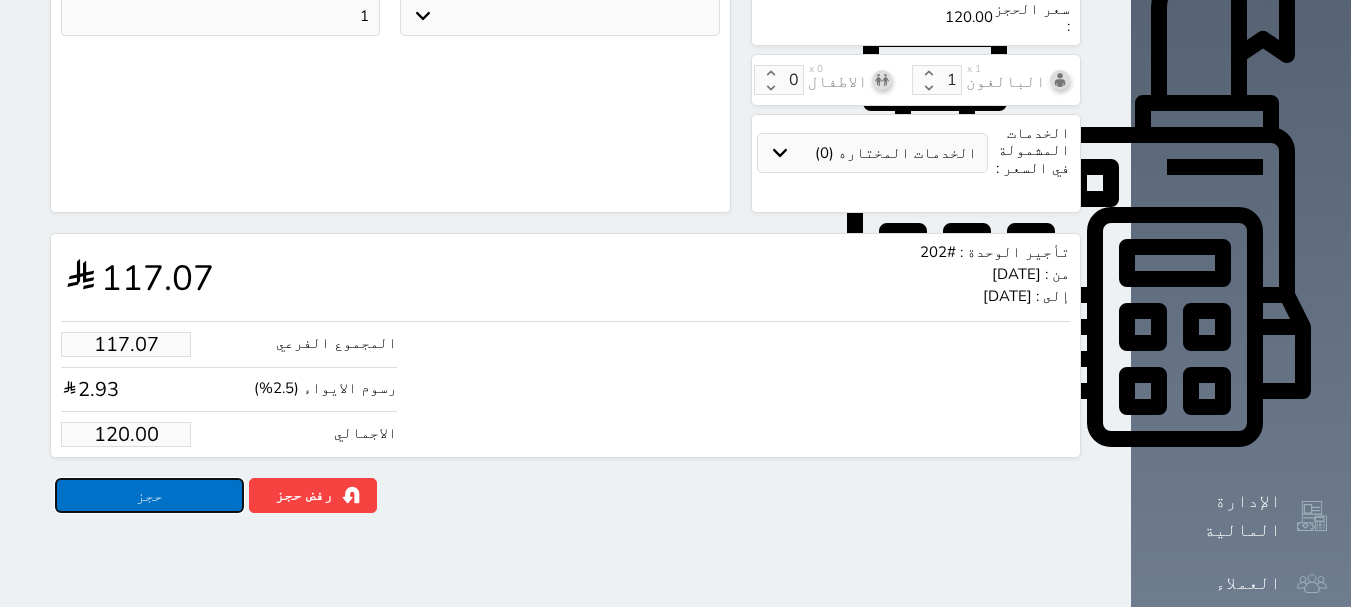 click on "حجز" at bounding box center [149, 495] 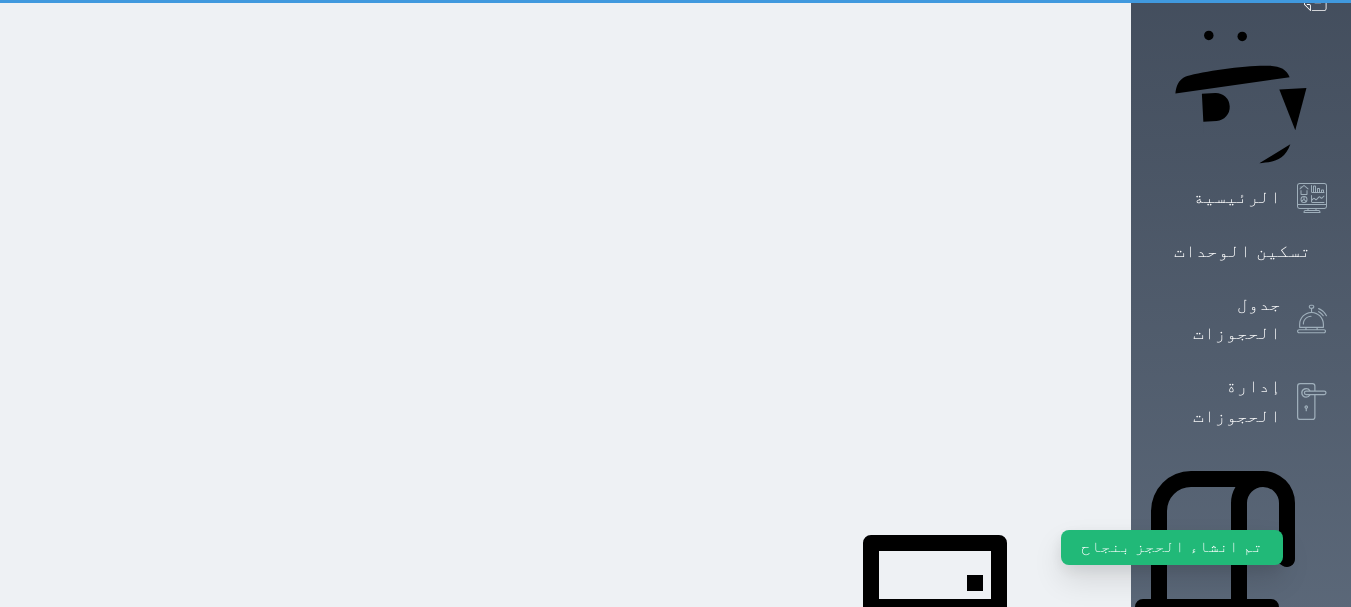scroll, scrollTop: 0, scrollLeft: 0, axis: both 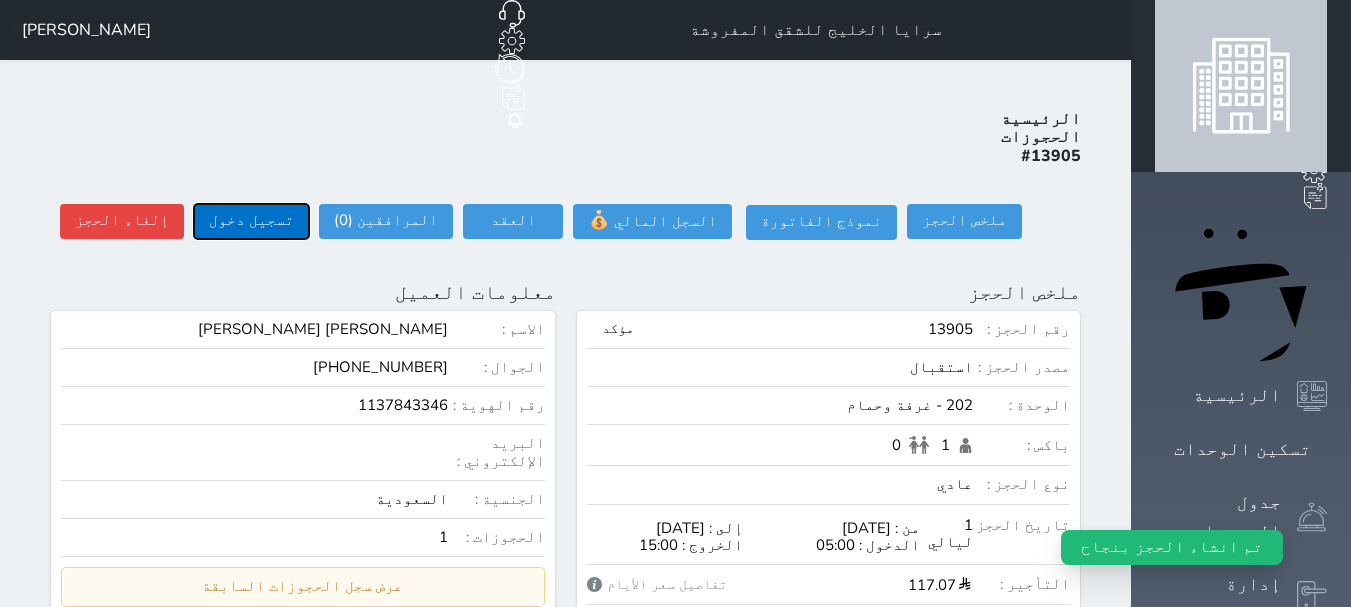 click on "تسجيل دخول" at bounding box center (251, 221) 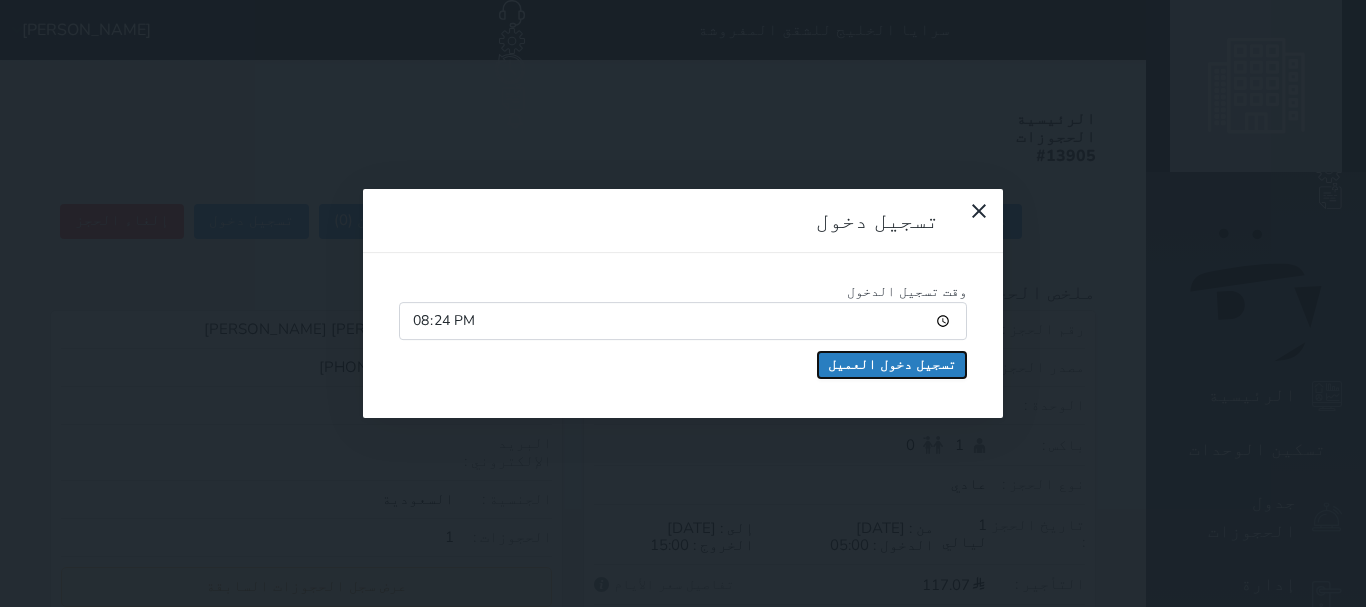 click on "تسجيل دخول العميل" at bounding box center (892, 365) 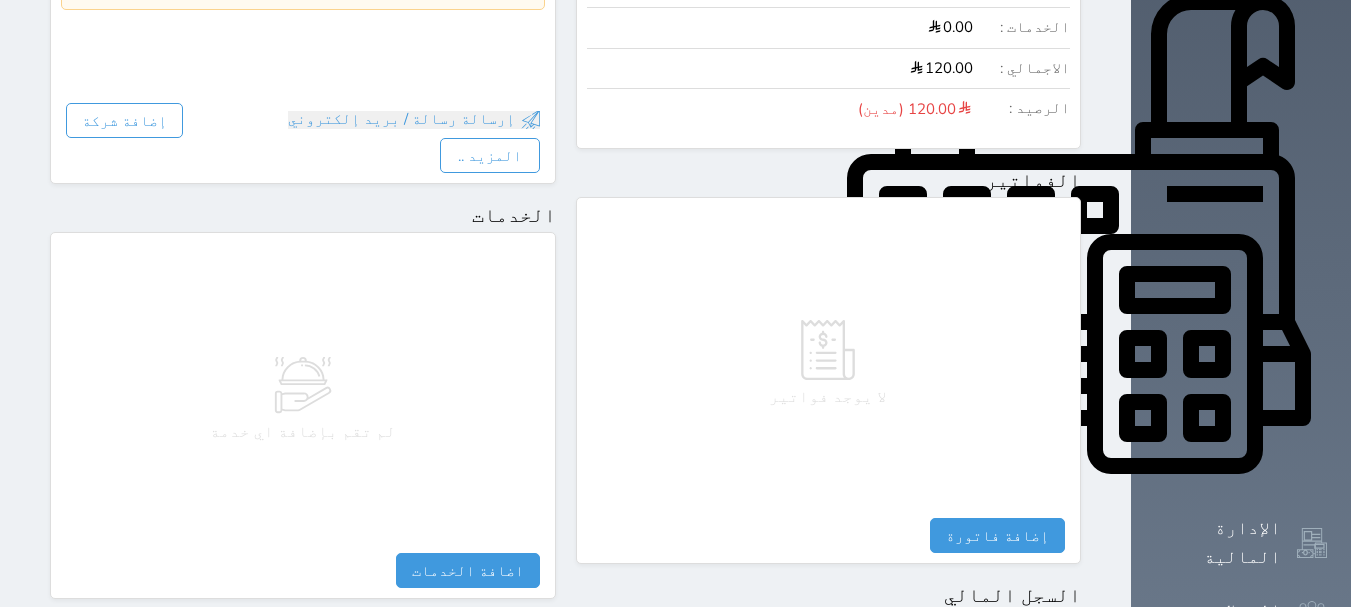 scroll, scrollTop: 1062, scrollLeft: 0, axis: vertical 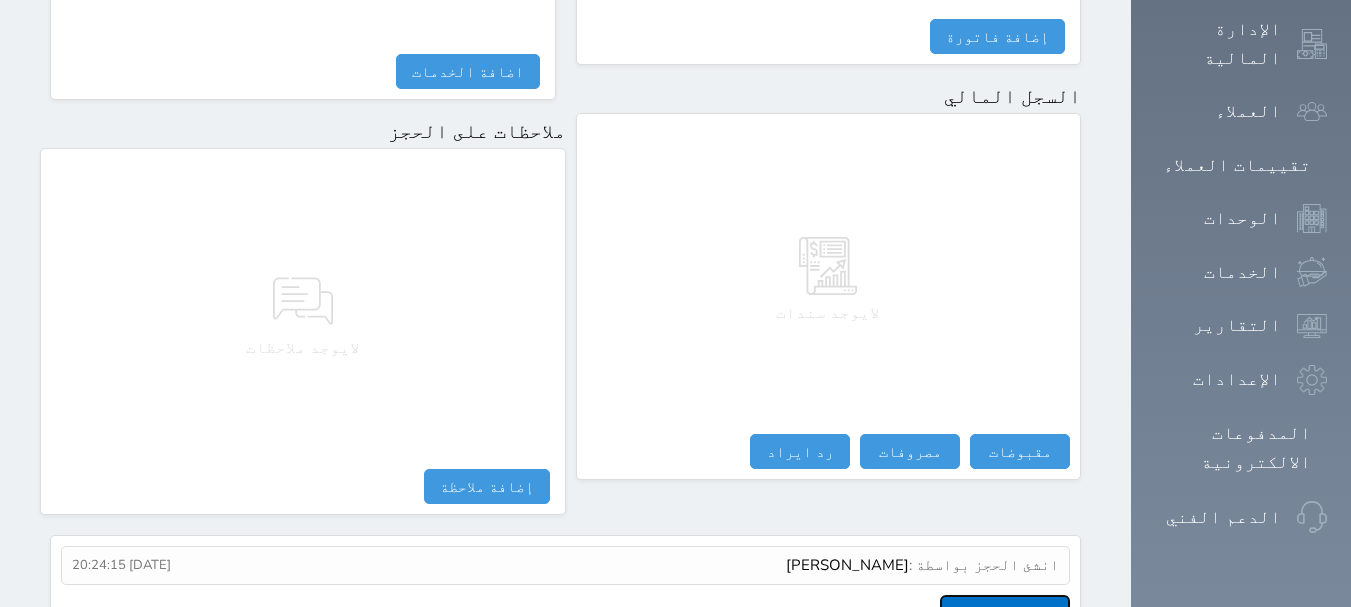 click on "عرض سجل شموس" at bounding box center [1005, 612] 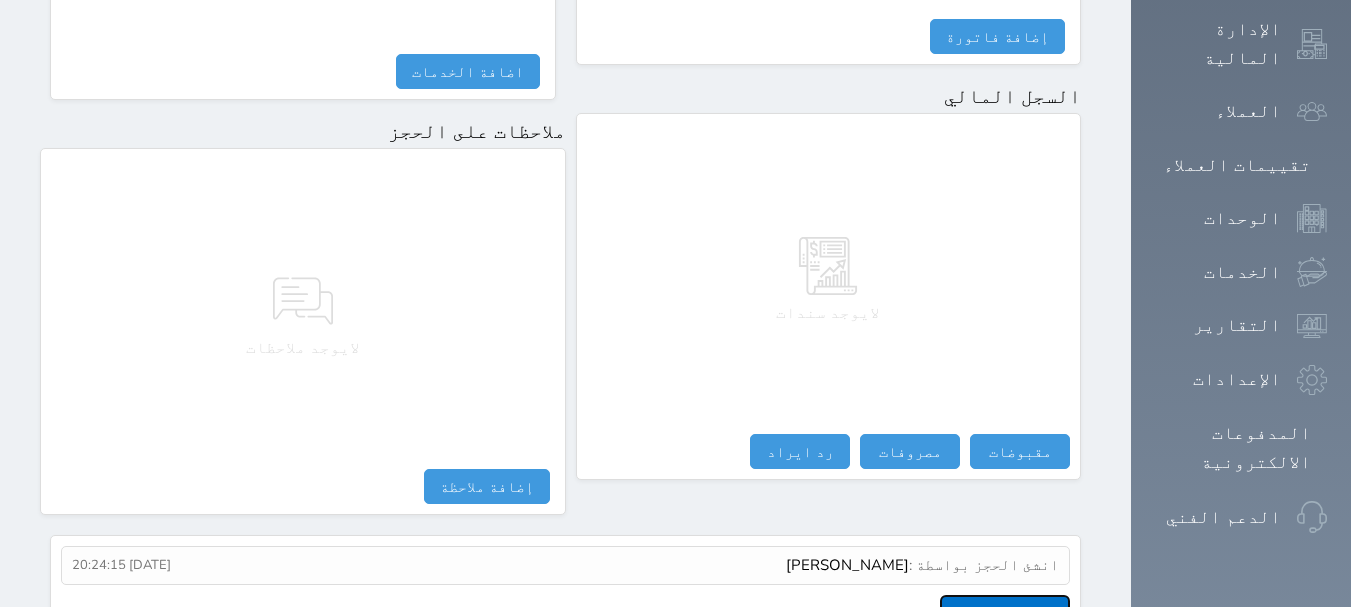 click on "عرض سجل شموس" at bounding box center (1005, 612) 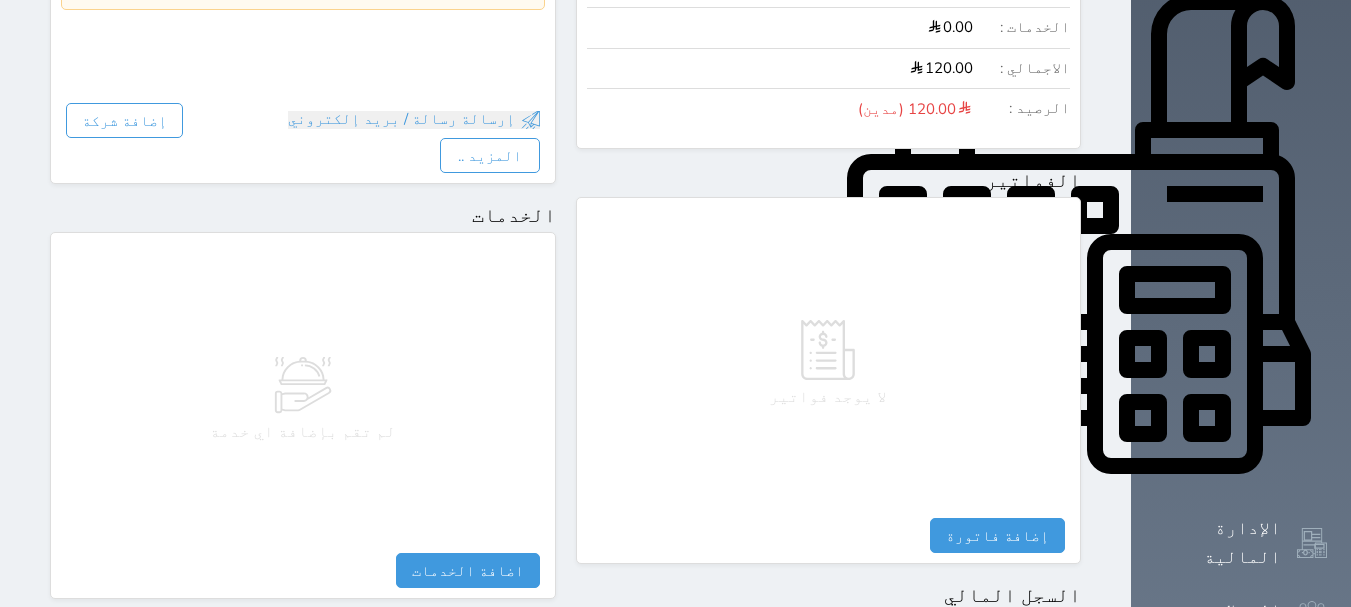 scroll, scrollTop: 1206, scrollLeft: 0, axis: vertical 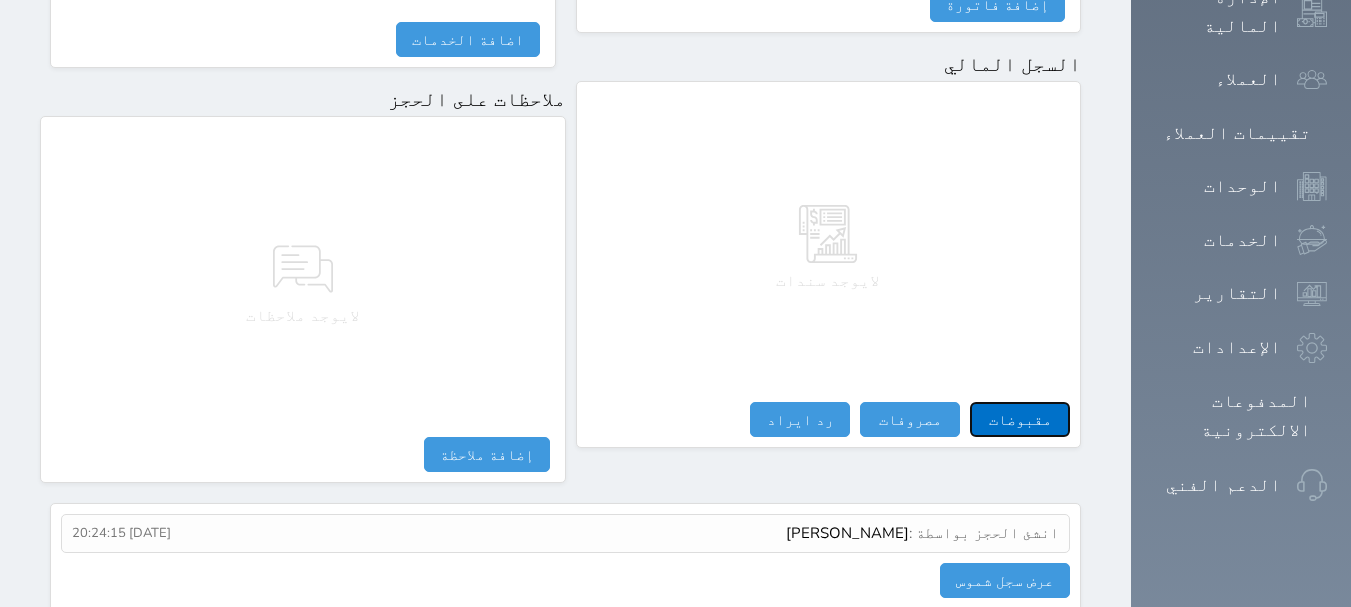 click on "مقبوضات" at bounding box center (1020, 419) 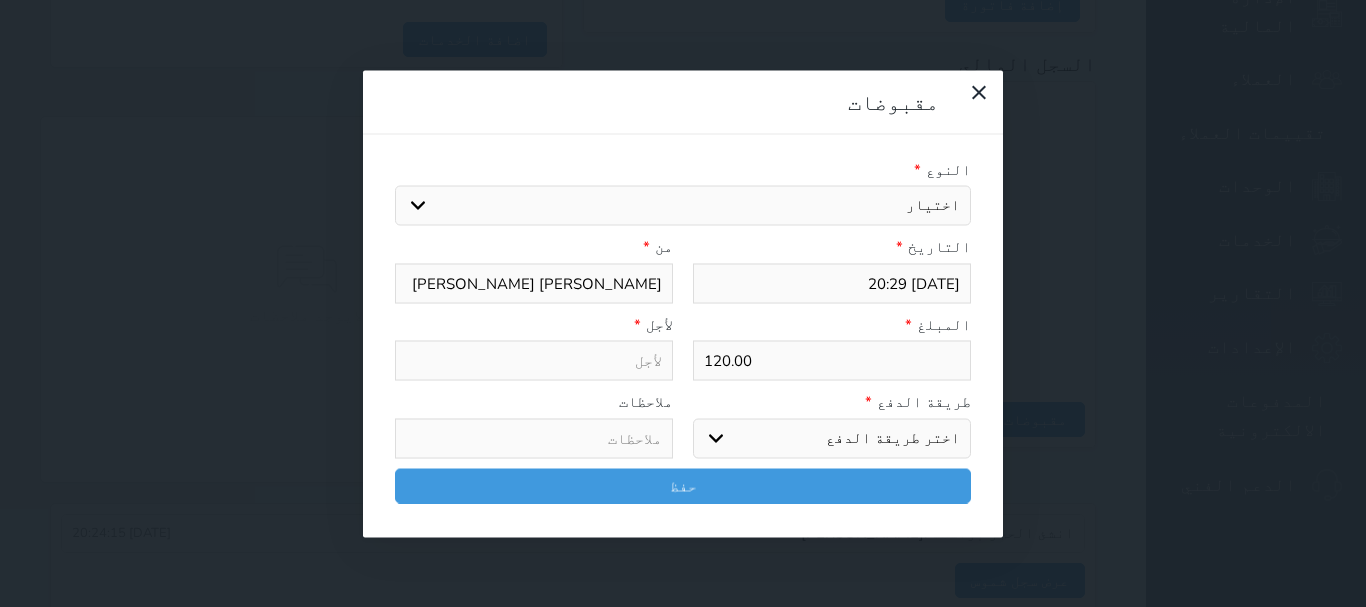 click on "اختيار   مقبوضات عامة قيمة إيجار فواتير تامين عربون لا ينطبق آخر مغسلة واي فاي - الإنترنت مواقف السيارات طعام الأغذية والمشروبات مشروبات المشروبات الباردة المشروبات الساخنة الإفطار غداء عشاء مخبز و كعك حمام سباحة الصالة الرياضية سبا و خدمات الجمال اختيار وإسقاط (خدمات النقل) ميني بار كابل - تلفزيون سرير إضافي تصفيف الشعر التسوق خدمات الجولات السياحية المنظمة خدمات الدليل السياحي" at bounding box center [683, 206] 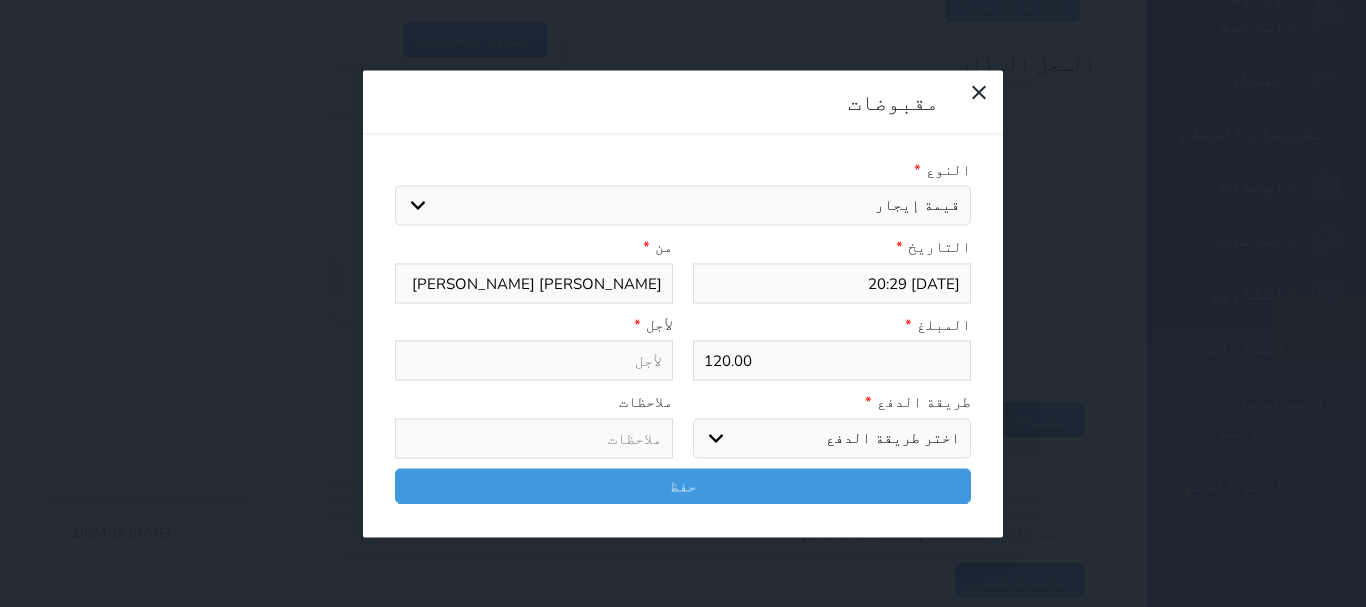 click on "اختيار   مقبوضات عامة قيمة إيجار فواتير تامين عربون لا ينطبق آخر مغسلة واي فاي - الإنترنت مواقف السيارات طعام الأغذية والمشروبات مشروبات المشروبات الباردة المشروبات الساخنة الإفطار غداء عشاء مخبز و كعك حمام سباحة الصالة الرياضية سبا و خدمات الجمال اختيار وإسقاط (خدمات النقل) ميني بار كابل - تلفزيون سرير إضافي تصفيف الشعر التسوق خدمات الجولات السياحية المنظمة خدمات الدليل السياحي" at bounding box center (683, 206) 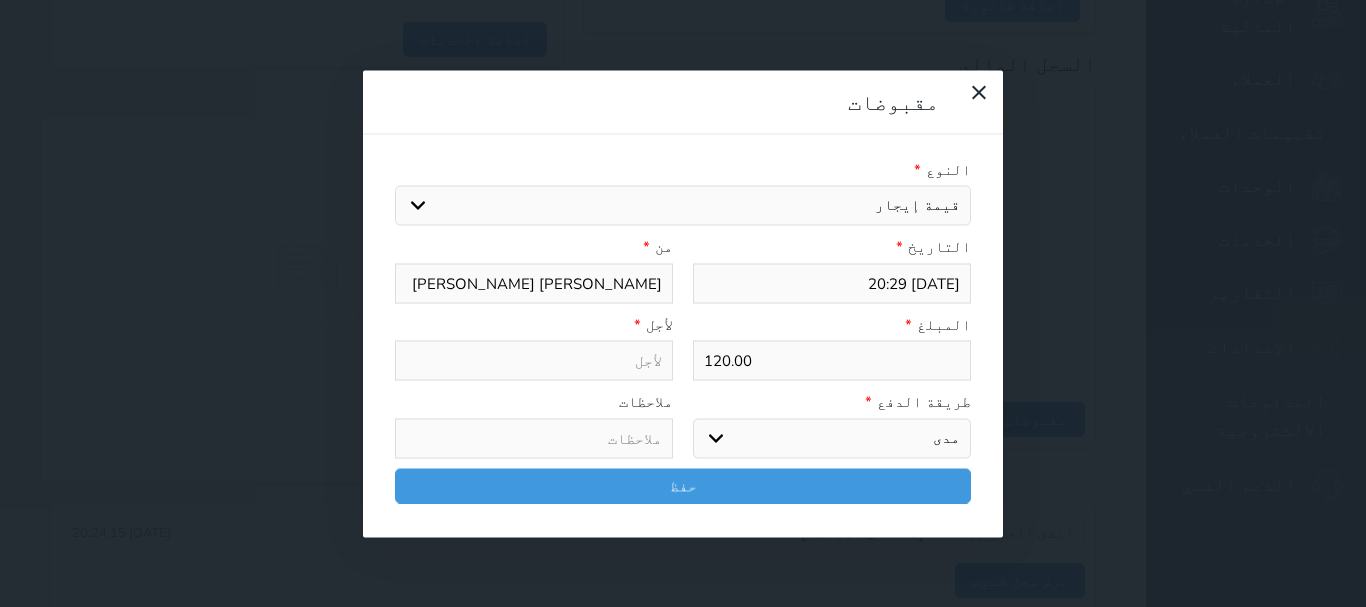 click on "اختر طريقة الدفع   دفع نقدى   تحويل بنكى   مدى   بطاقة ائتمان   آجل" at bounding box center [832, 438] 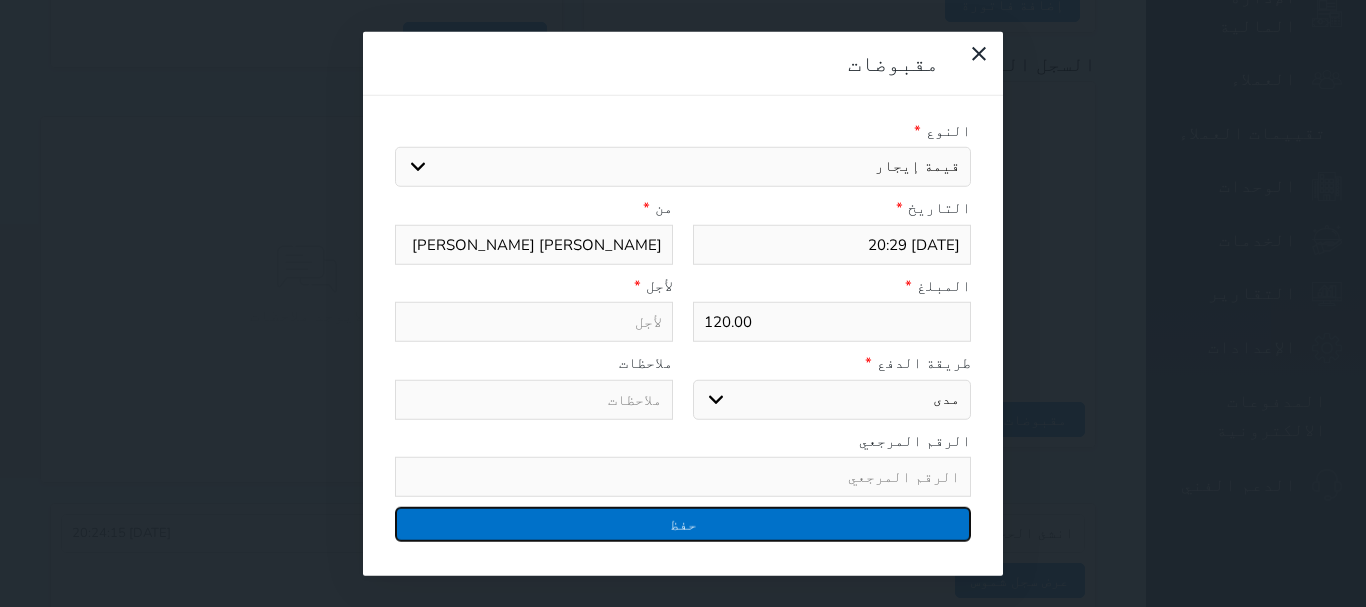 click on "حفظ" at bounding box center [683, 524] 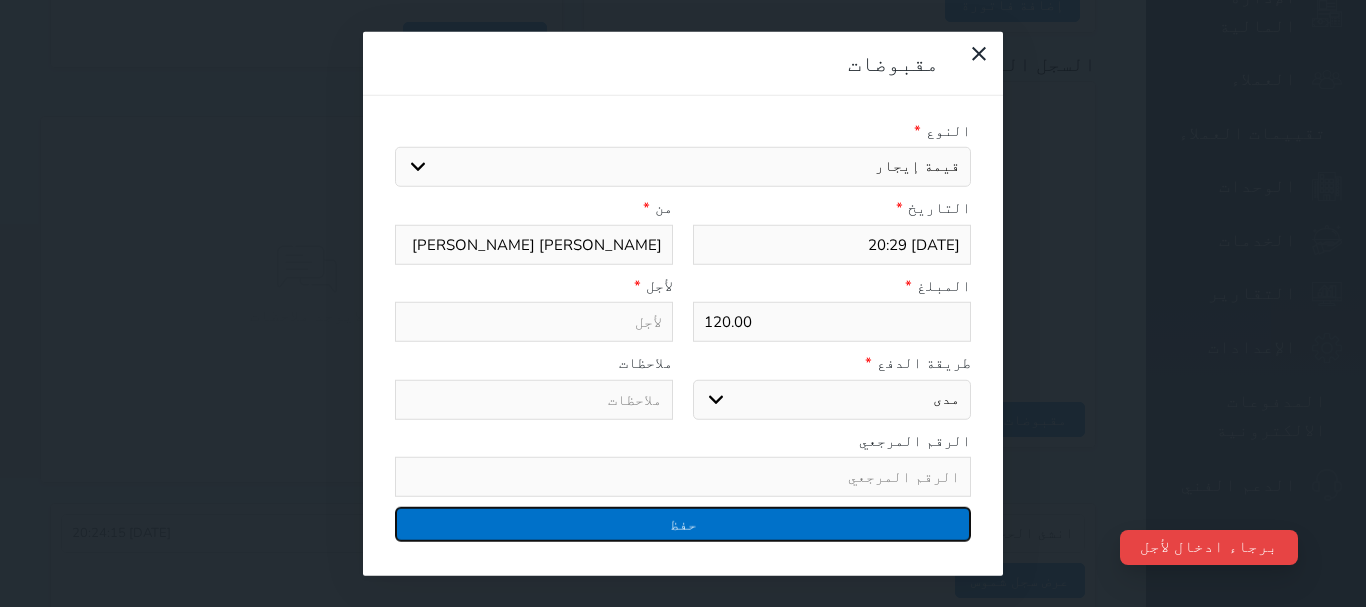 click on "حفظ" at bounding box center [683, 524] 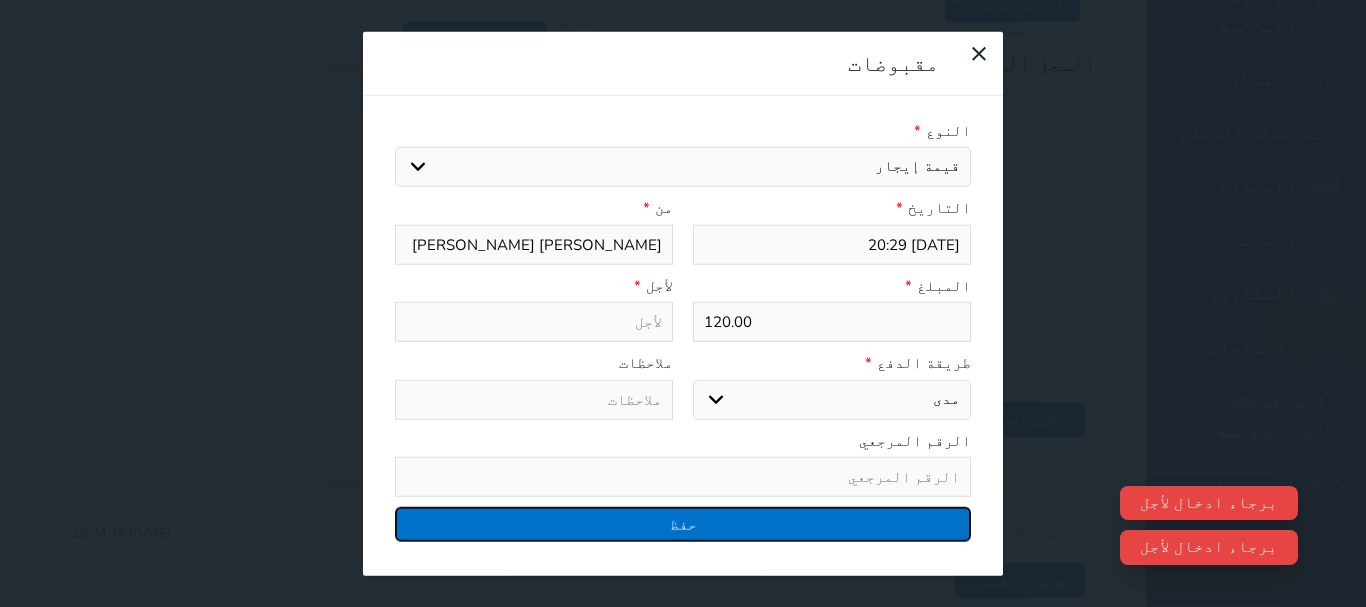 click on "حفظ" at bounding box center (683, 524) 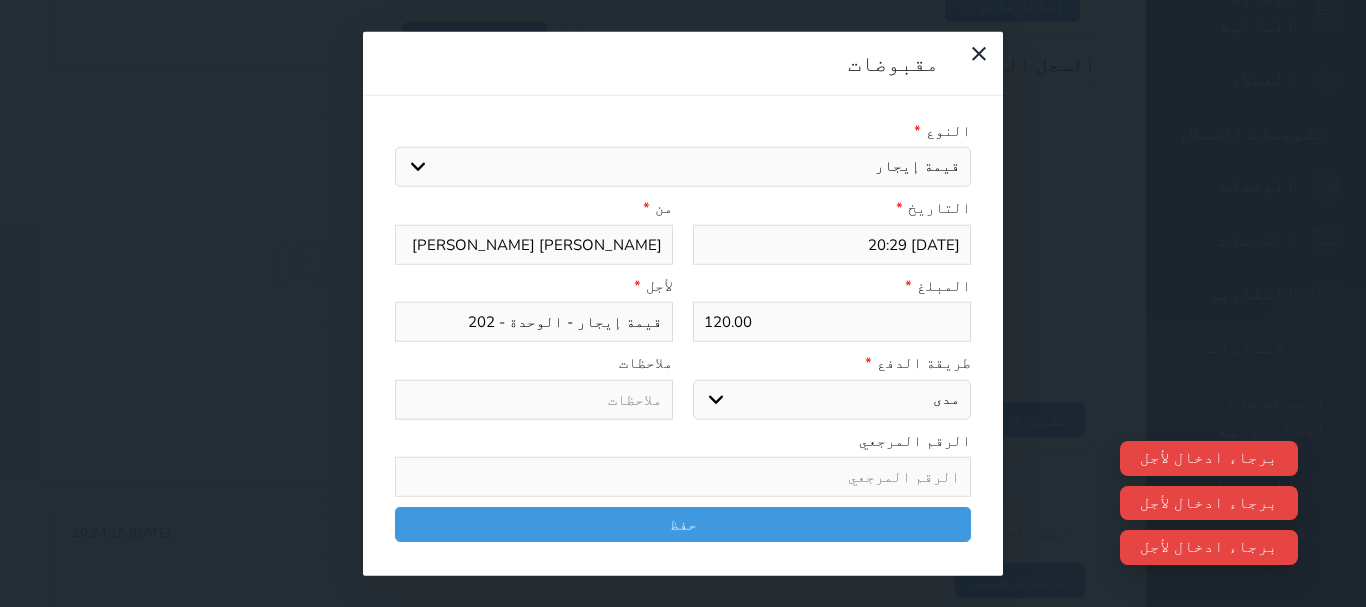 click on "اختيار   مقبوضات عامة قيمة إيجار فواتير تامين عربون لا ينطبق آخر مغسلة واي فاي - الإنترنت مواقف السيارات طعام الأغذية والمشروبات مشروبات المشروبات الباردة المشروبات الساخنة الإفطار غداء عشاء مخبز و كعك حمام سباحة الصالة الرياضية سبا و خدمات الجمال اختيار وإسقاط (خدمات النقل) ميني بار كابل - تلفزيون سرير إضافي تصفيف الشعر التسوق خدمات الجولات السياحية المنظمة خدمات الدليل السياحي" at bounding box center [683, 167] 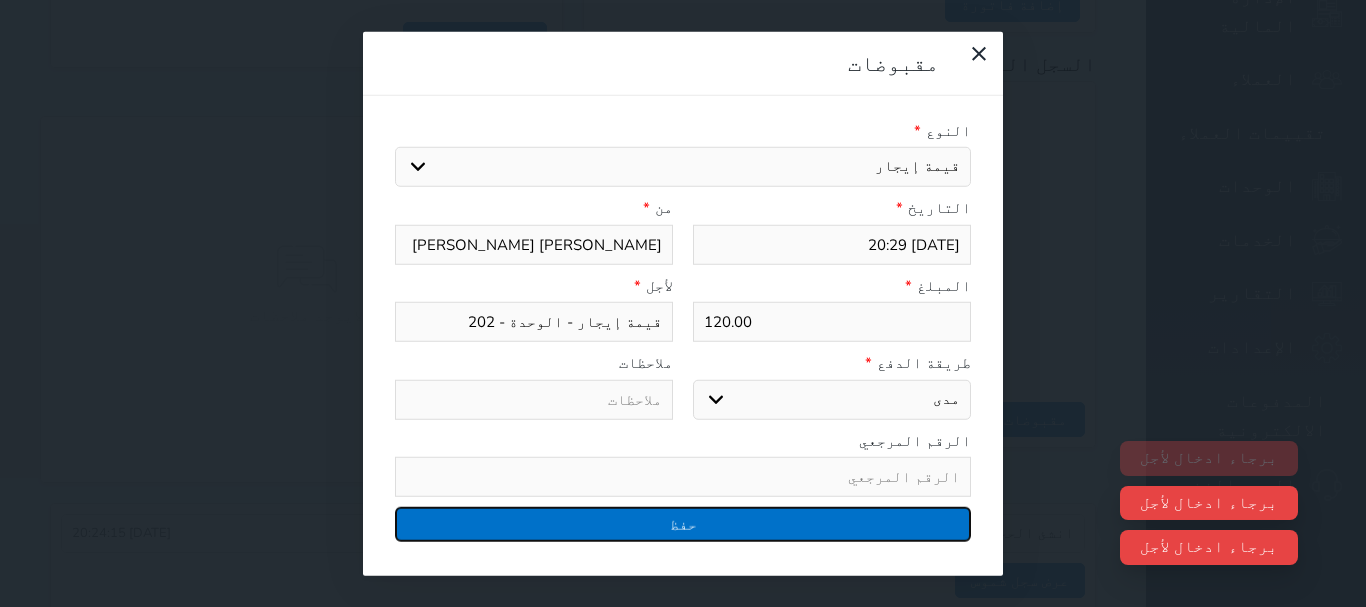drag, startPoint x: 699, startPoint y: 485, endPoint x: 680, endPoint y: 462, distance: 29.832869 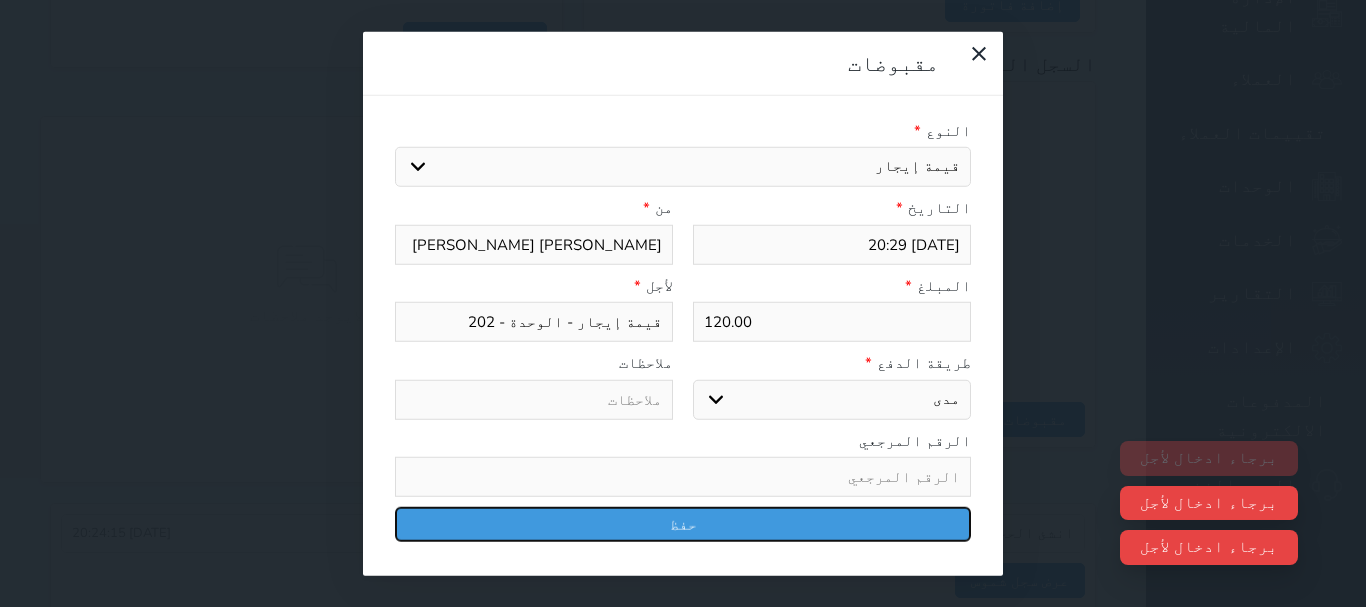 click on "حفظ" at bounding box center [683, 524] 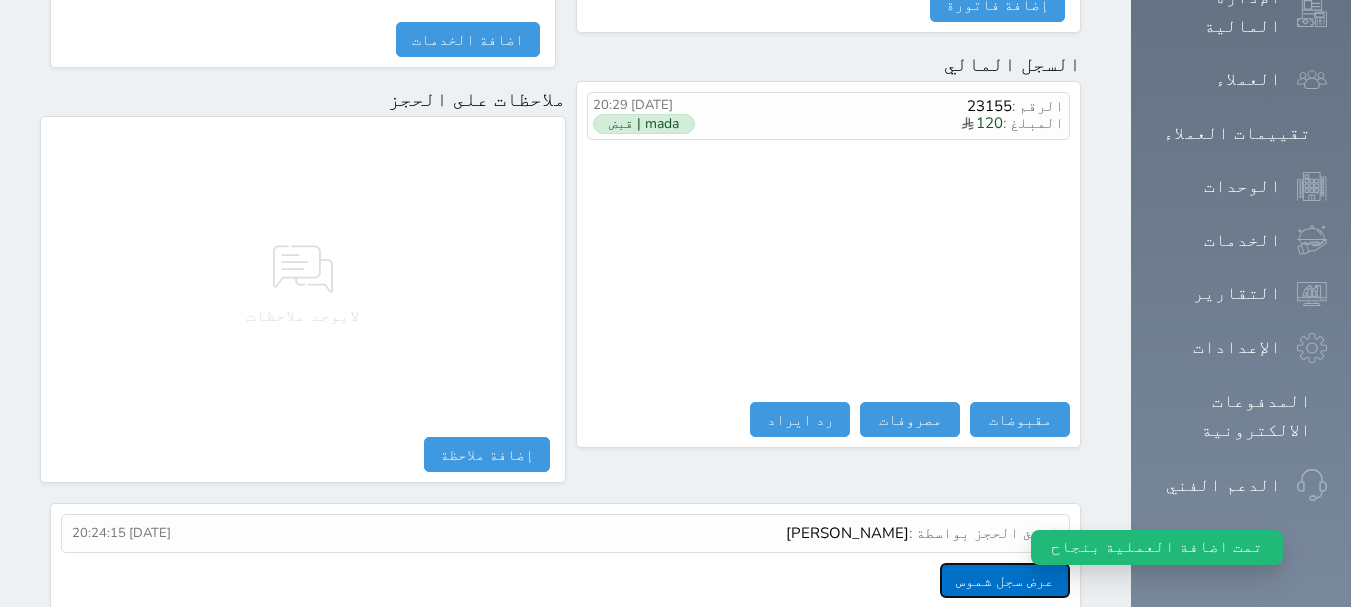 click on "عرض سجل شموس" at bounding box center (1005, 580) 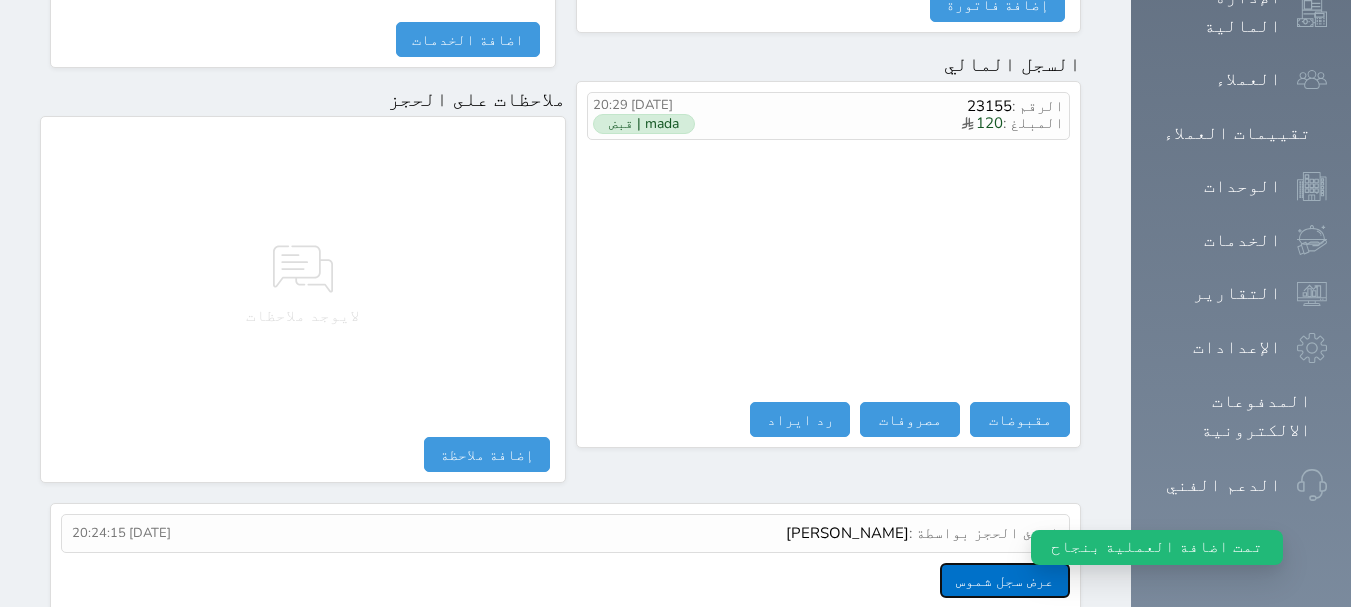 scroll, scrollTop: 1174, scrollLeft: 0, axis: vertical 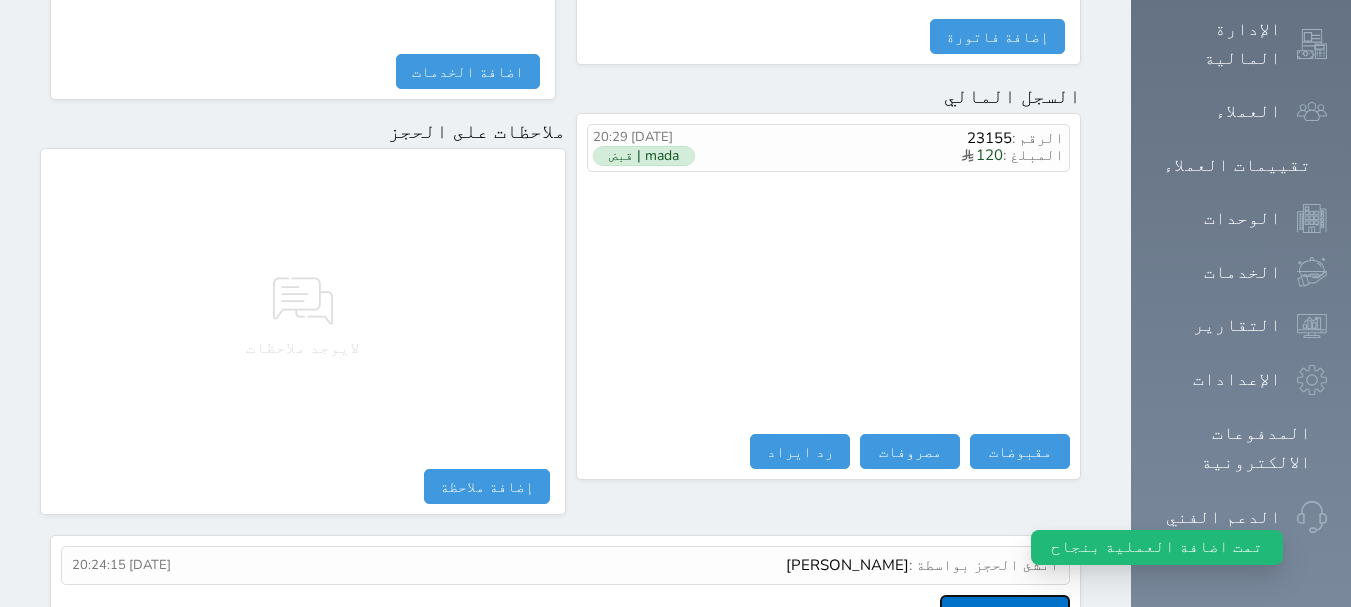 drag, startPoint x: 1115, startPoint y: 507, endPoint x: 1099, endPoint y: 500, distance: 17.464249 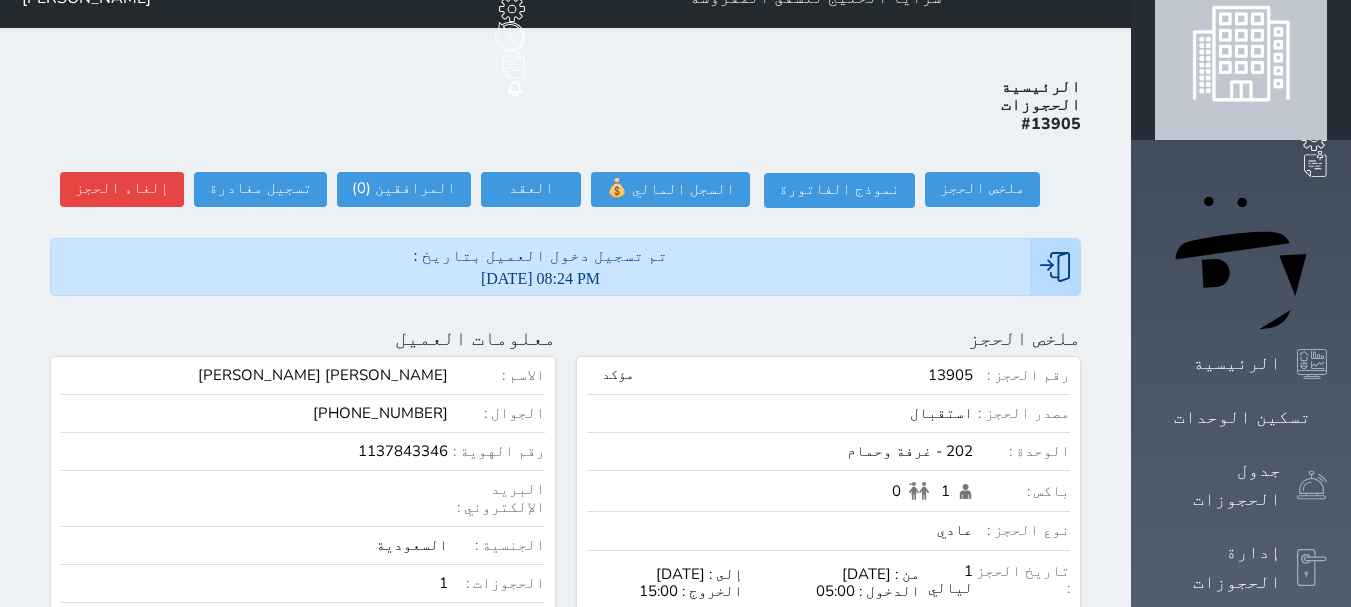 scroll, scrollTop: 0, scrollLeft: 0, axis: both 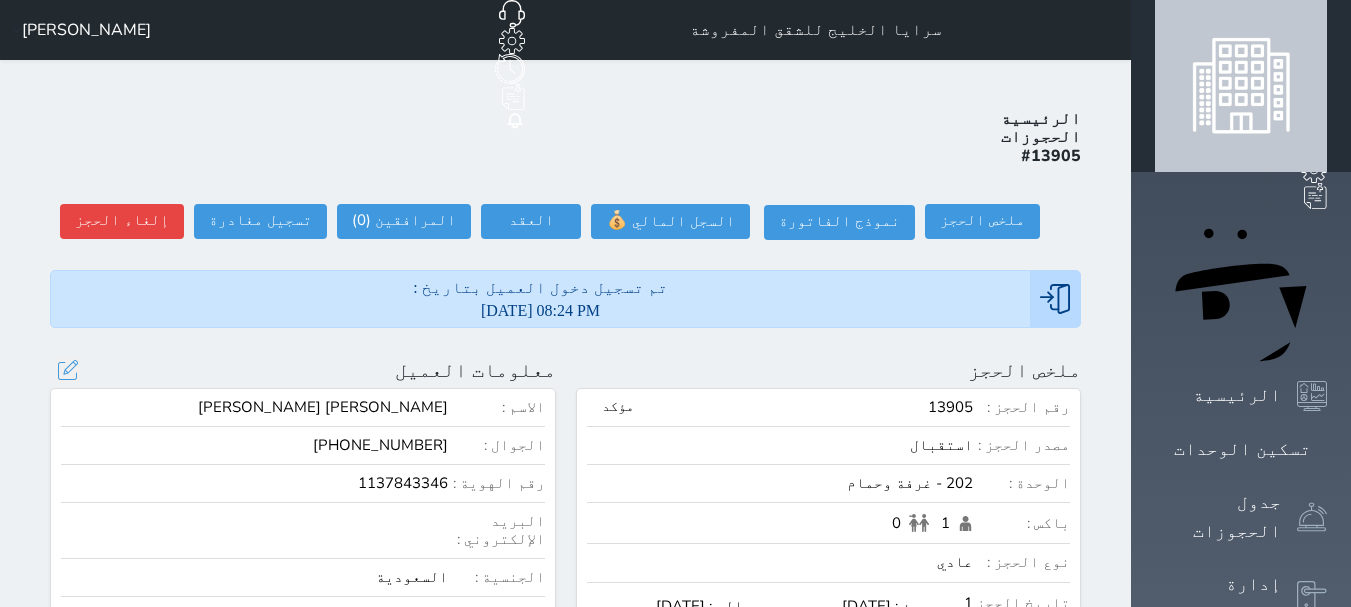 click on "عرض سجل الحجوزات السابقة" at bounding box center (303, 664) 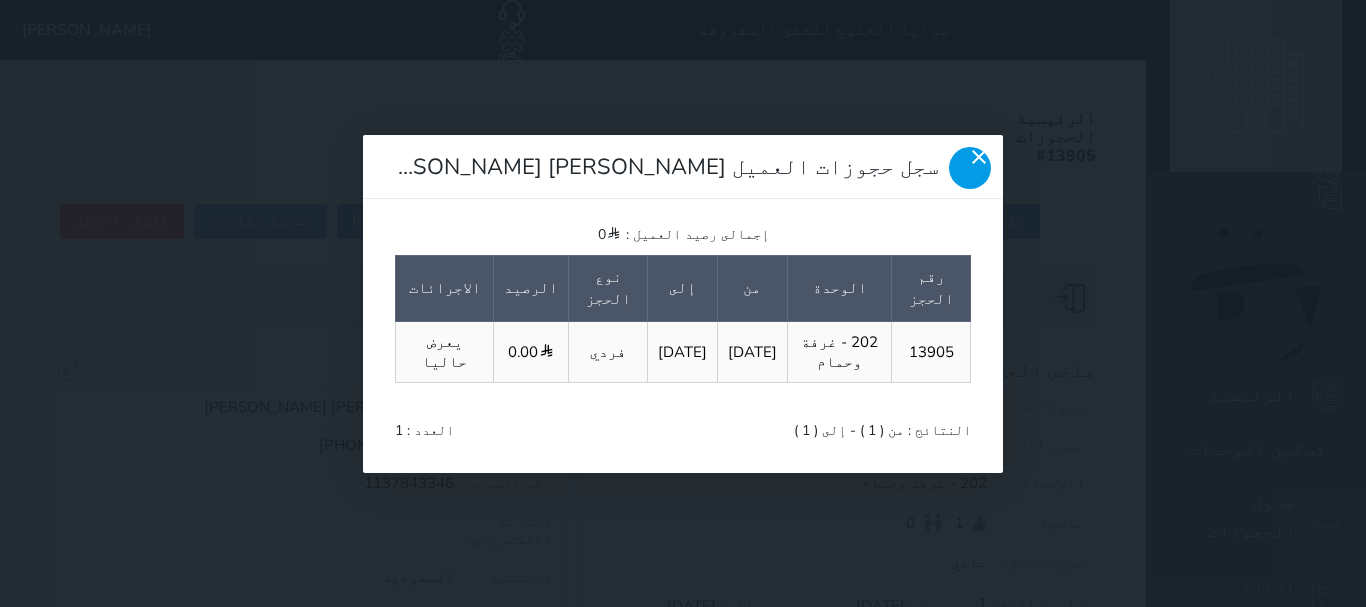 click 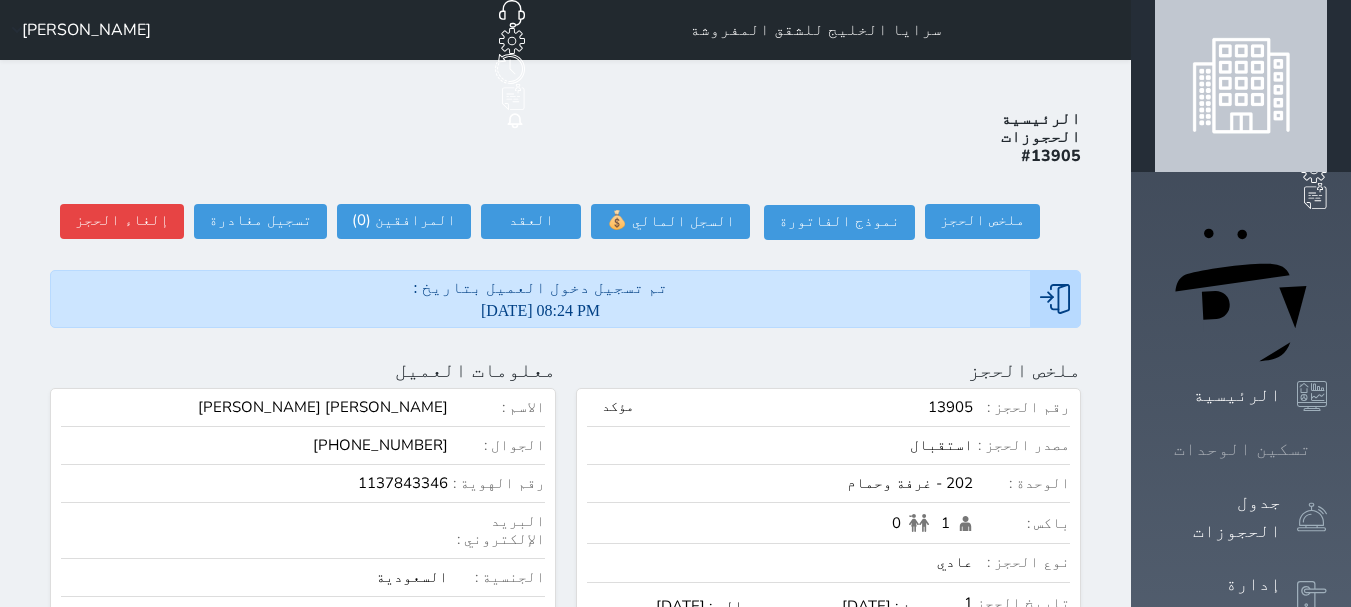 click on "تسكين الوحدات" at bounding box center [1242, 449] 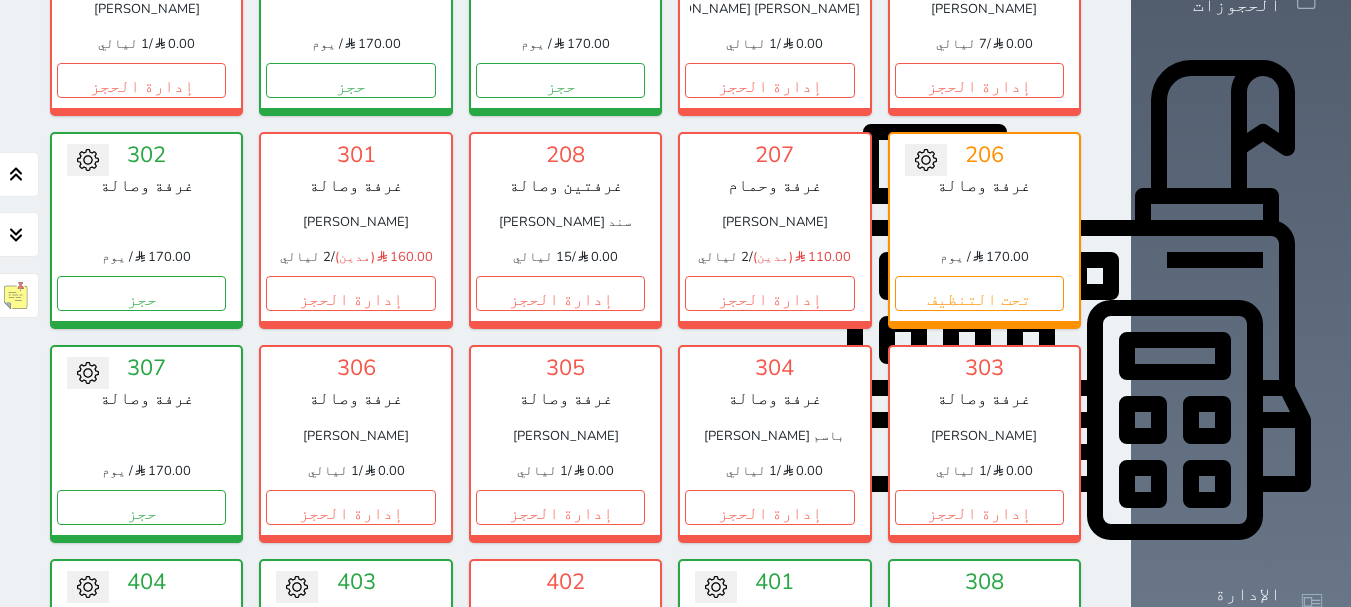 scroll, scrollTop: 78, scrollLeft: 0, axis: vertical 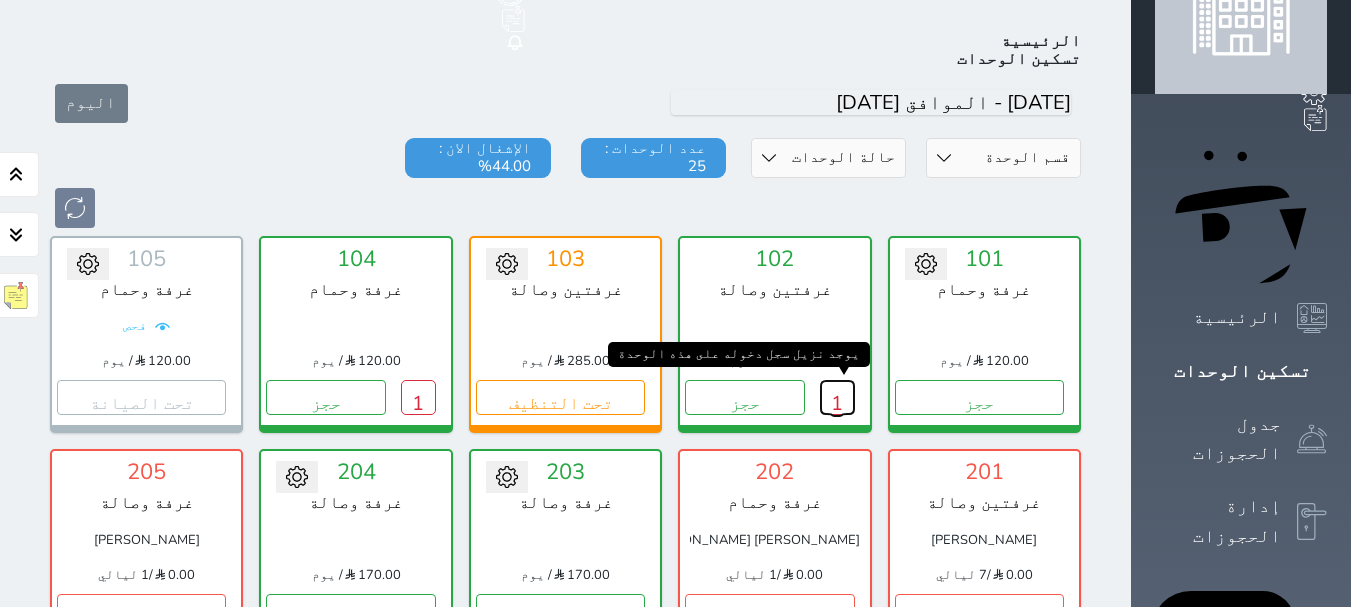 click on "1" at bounding box center (837, 397) 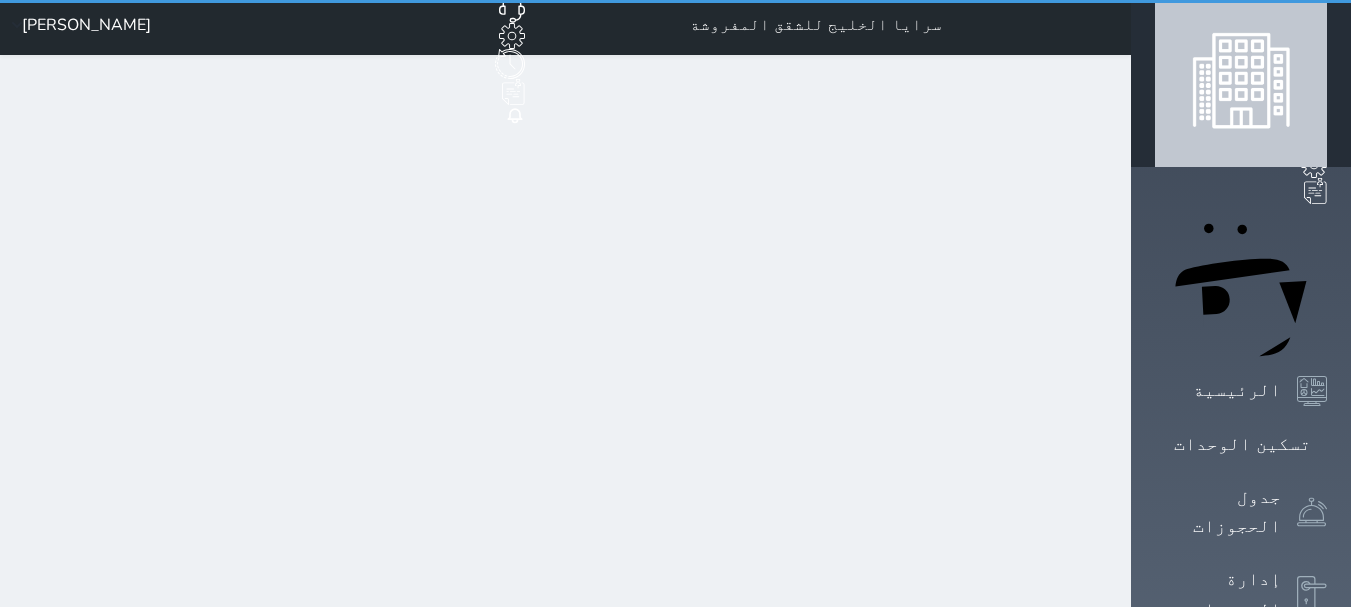 scroll, scrollTop: 0, scrollLeft: 0, axis: both 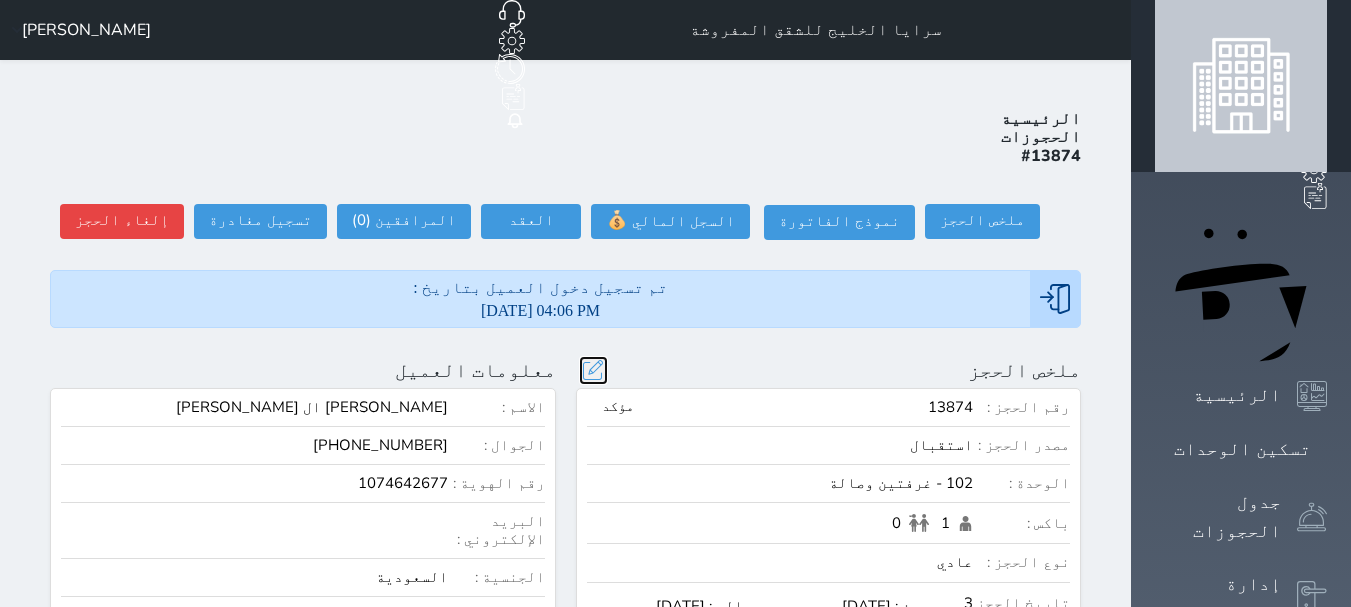 click at bounding box center [593, 370] 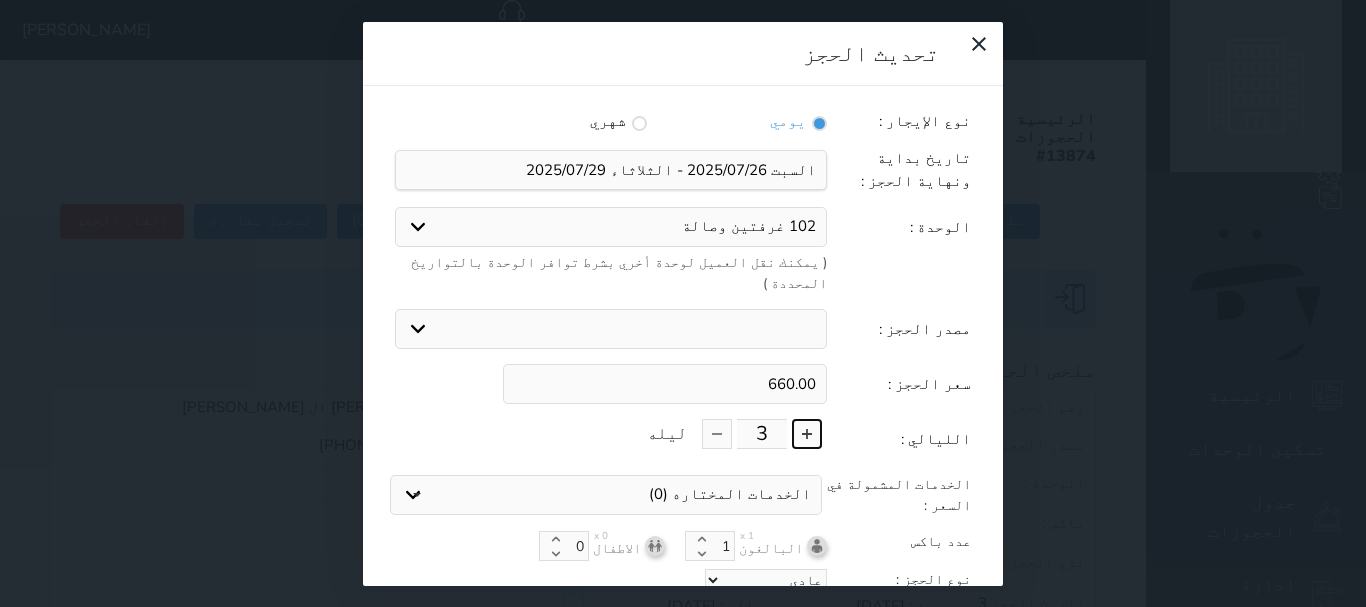 click at bounding box center [807, 434] 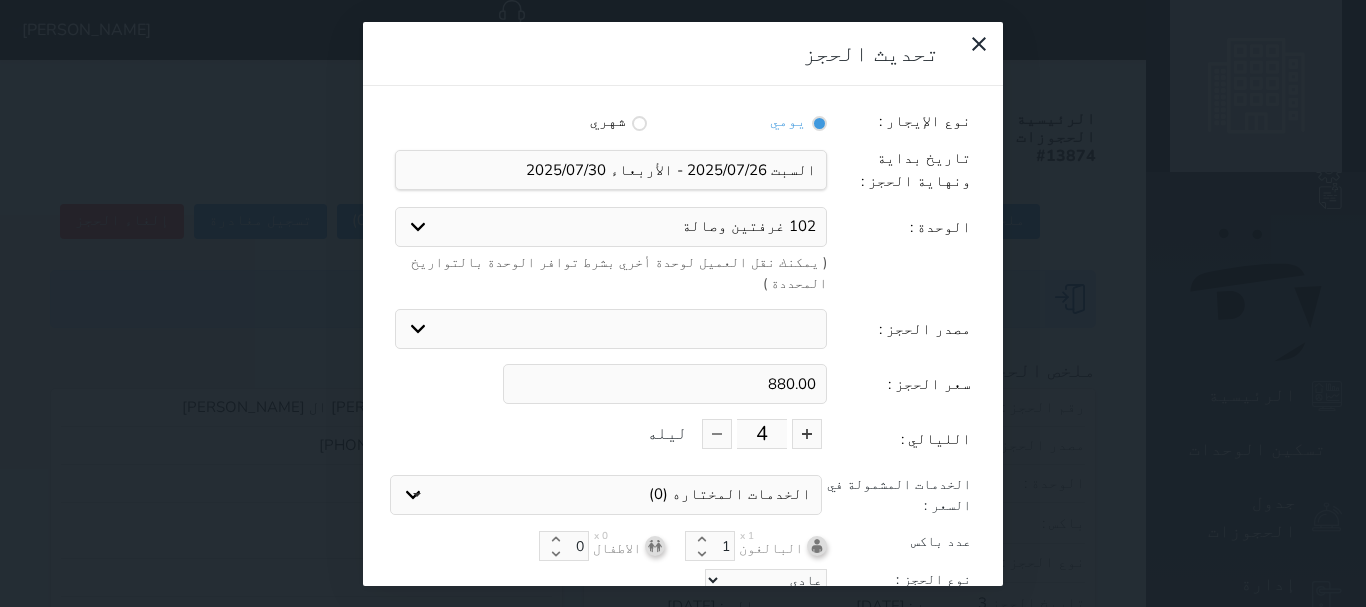 click on "نوع الإيجار :     يومي     شهري   تاريخ بداية ونهاية الحجز :     الوحدة :   102 غرفتين وصالة     ( يمكنك نقل العميل لوحدة أخري بشرط توافر الوحدة بالتواريخ المحددة )   مصدر الحجز :   استقبال الموقع الإلكتروني بوكينج المسافر اكسبيديا مواقع التواصل الإجتماعي اويو اخرى     سعر الحجز :   880.00         الليالي :     4     ليله    الخدمات المشمولة في السعر :   الخدمات المختاره (0)  تحديد الكل  ×  فطار   عدد باكس           البالغون   x 1   1                             الاطفال   x 0   0               نوع الحجز :
عادي
إقامة مجانية
إستخدام داخلي" at bounding box center [683, 378] 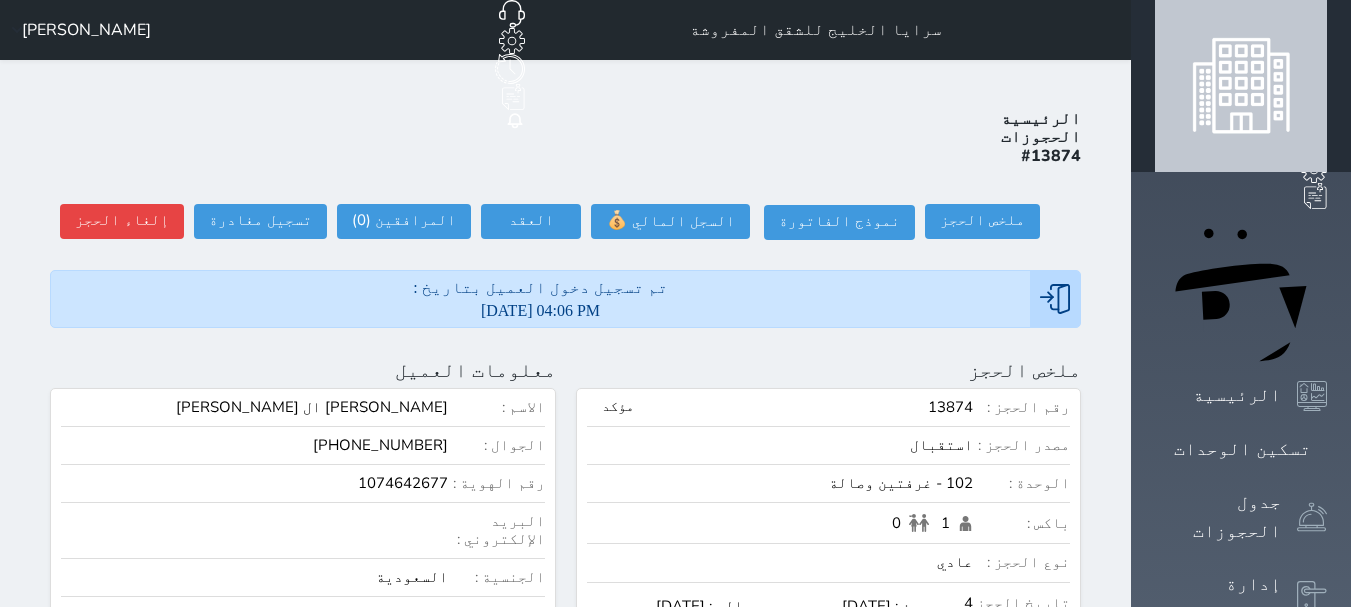 scroll, scrollTop: 531, scrollLeft: 0, axis: vertical 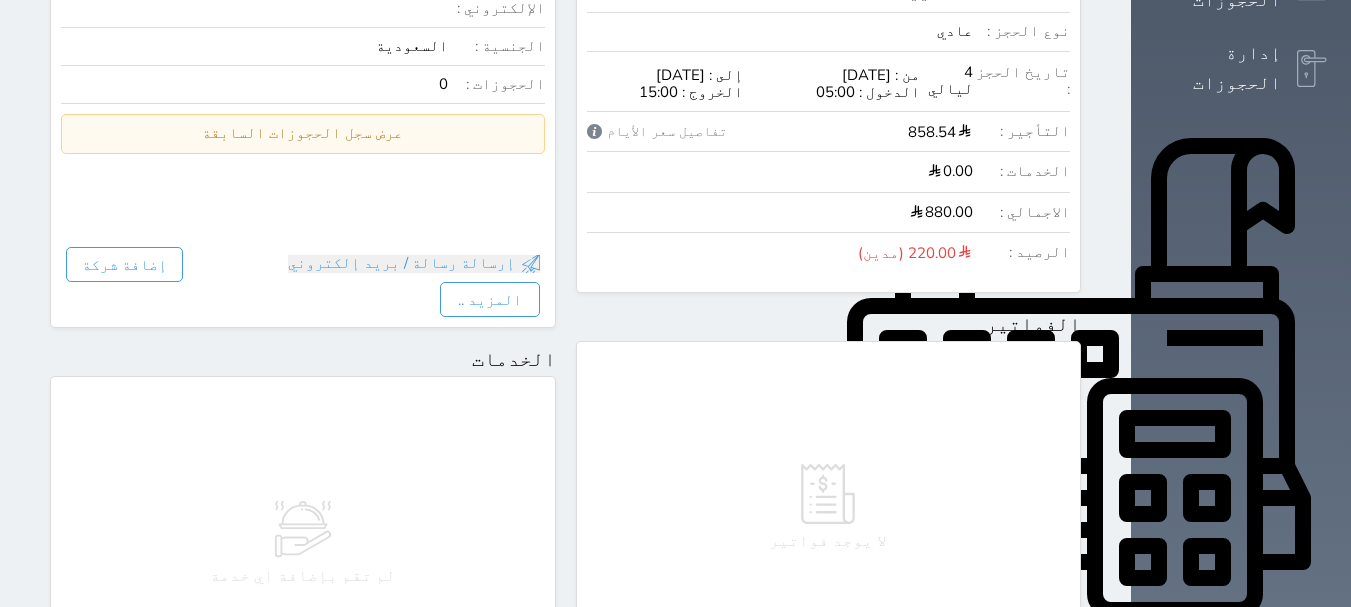 drag, startPoint x: 1352, startPoint y: 424, endPoint x: 1365, endPoint y: 448, distance: 27.294687 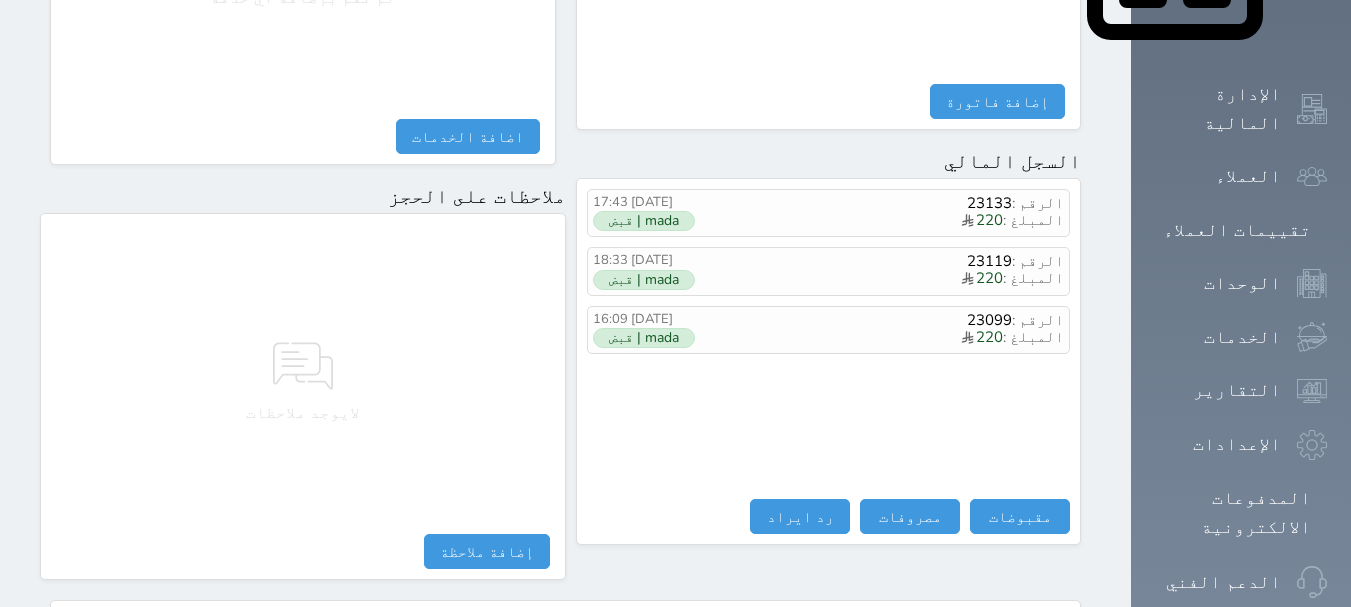 scroll, scrollTop: 1112, scrollLeft: 0, axis: vertical 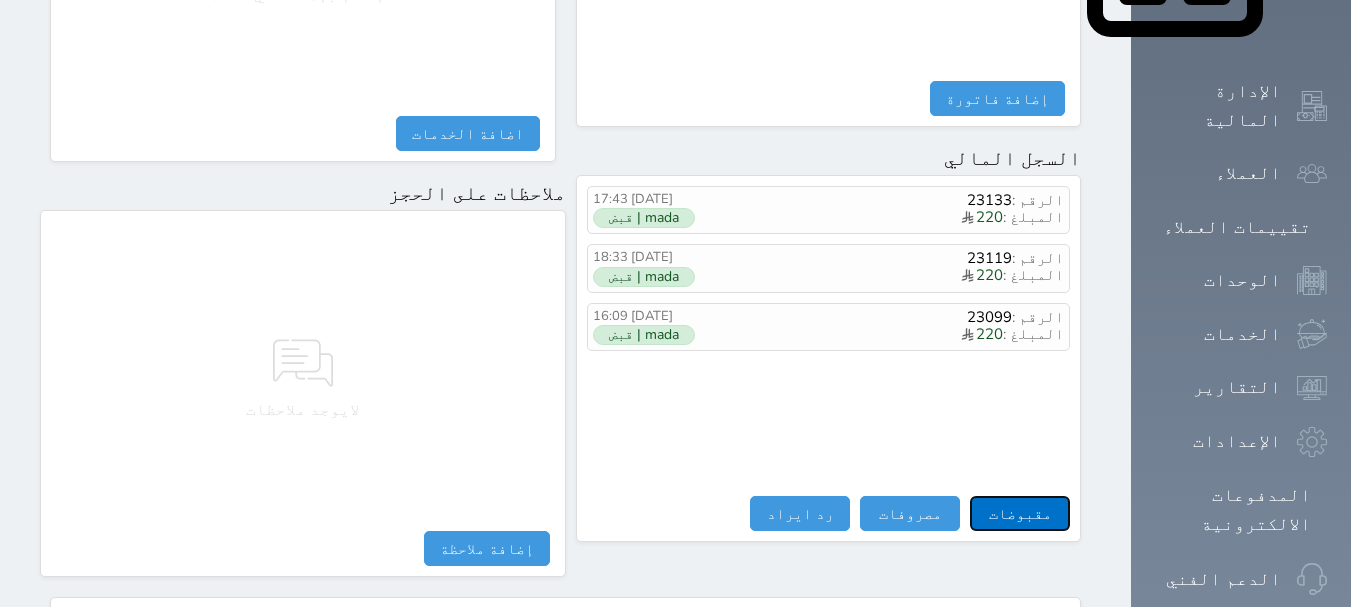 click on "مقبوضات" at bounding box center (1020, 513) 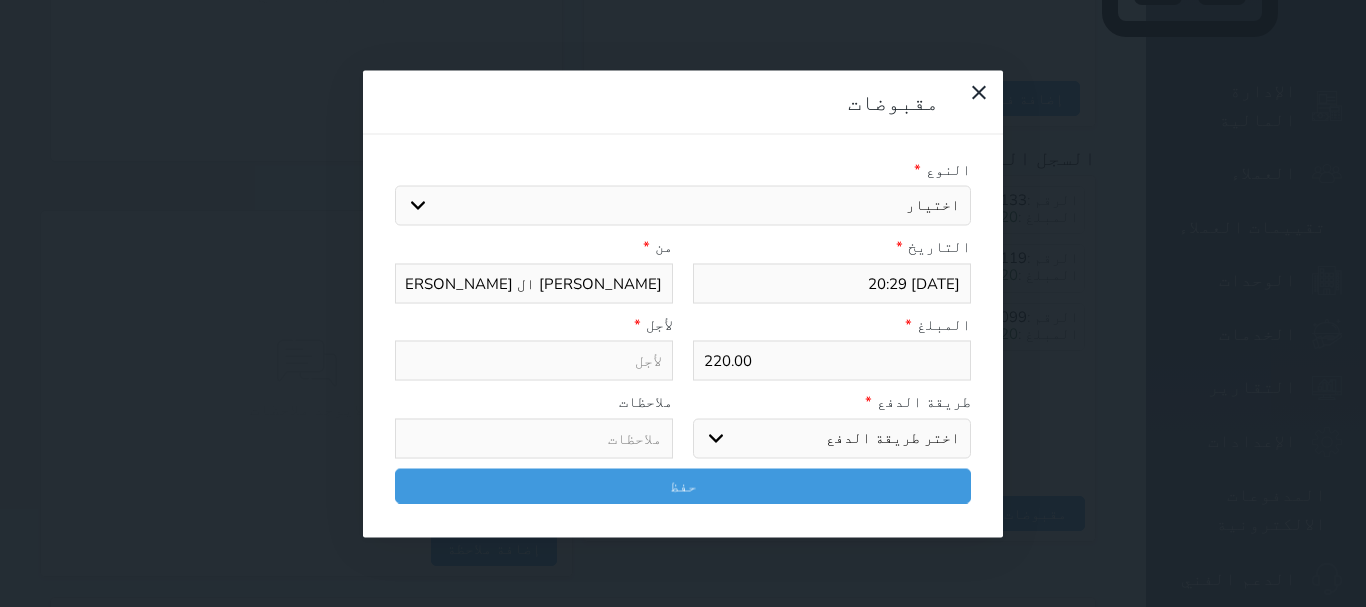 click on "اختيار   مقبوضات عامة قيمة إيجار فواتير تامين عربون لا ينطبق آخر مغسلة واي فاي - الإنترنت مواقف السيارات طعام الأغذية والمشروبات مشروبات المشروبات الباردة المشروبات الساخنة الإفطار غداء عشاء مخبز و كعك حمام سباحة الصالة الرياضية سبا و خدمات الجمال اختيار وإسقاط (خدمات النقل) ميني بار كابل - تلفزيون سرير إضافي تصفيف الشعر التسوق خدمات الجولات السياحية المنظمة خدمات الدليل السياحي" at bounding box center (683, 206) 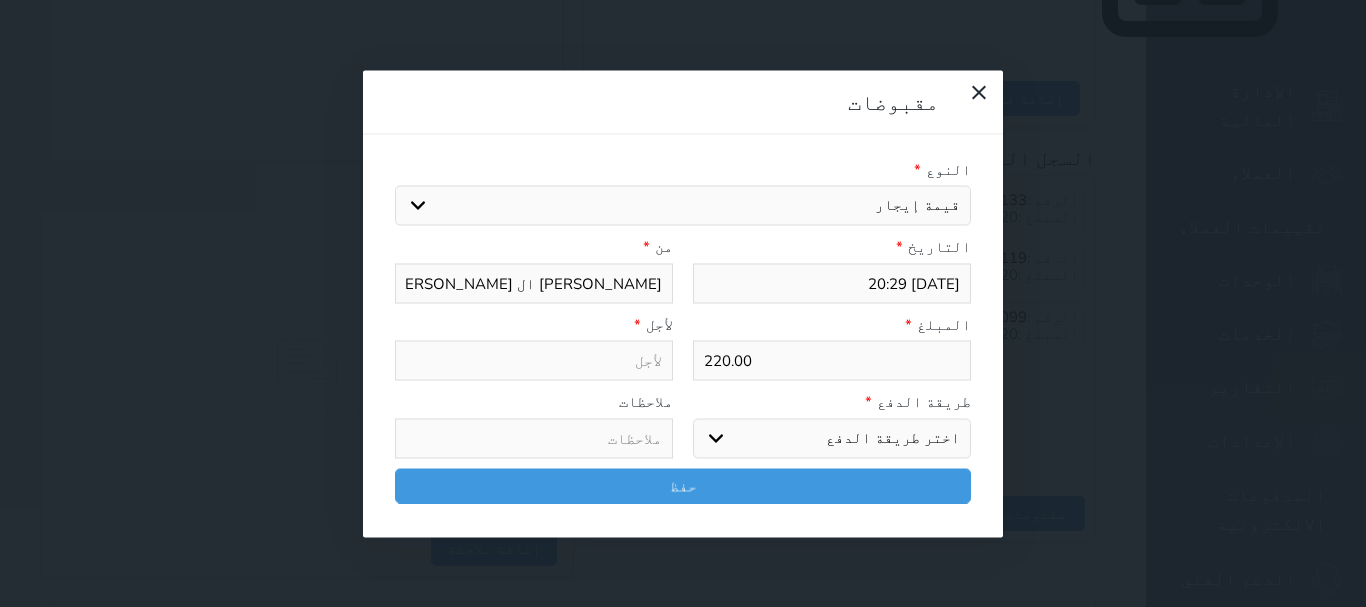 click on "اختيار   مقبوضات عامة قيمة إيجار فواتير تامين عربون لا ينطبق آخر مغسلة واي فاي - الإنترنت مواقف السيارات طعام الأغذية والمشروبات مشروبات المشروبات الباردة المشروبات الساخنة الإفطار غداء عشاء مخبز و كعك حمام سباحة الصالة الرياضية سبا و خدمات الجمال اختيار وإسقاط (خدمات النقل) ميني بار كابل - تلفزيون سرير إضافي تصفيف الشعر التسوق خدمات الجولات السياحية المنظمة خدمات الدليل السياحي" at bounding box center (683, 206) 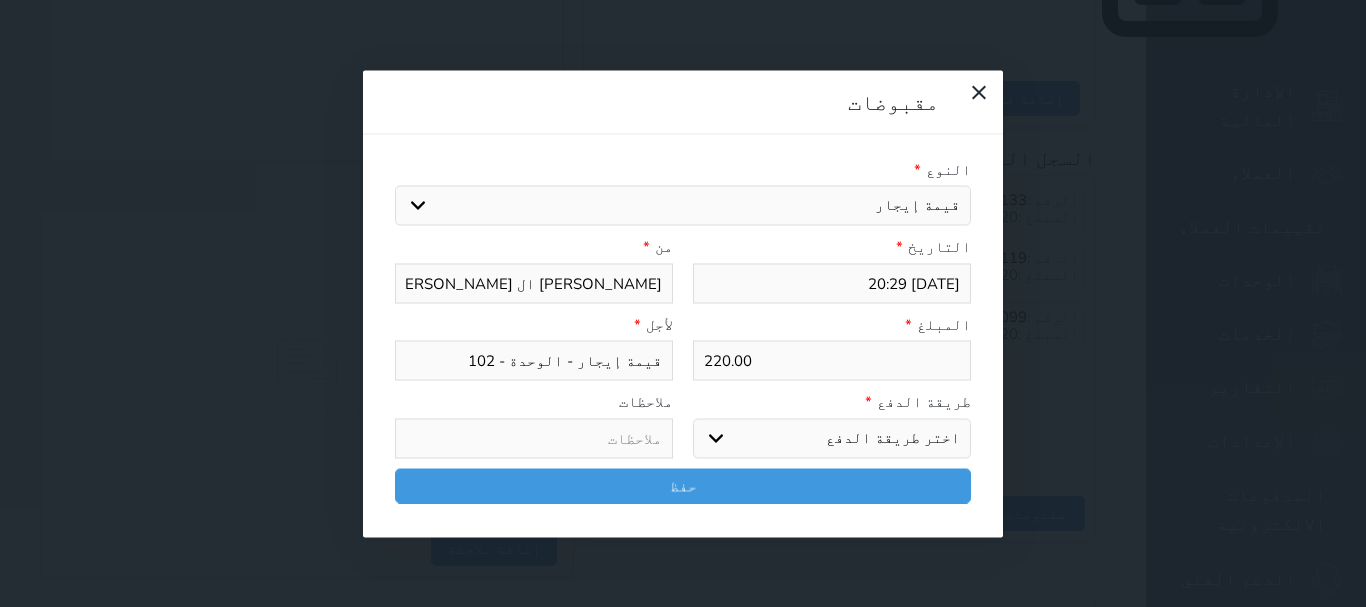 click on "اختر طريقة الدفع   دفع نقدى   تحويل بنكى   مدى   بطاقة ائتمان   آجل" at bounding box center [832, 438] 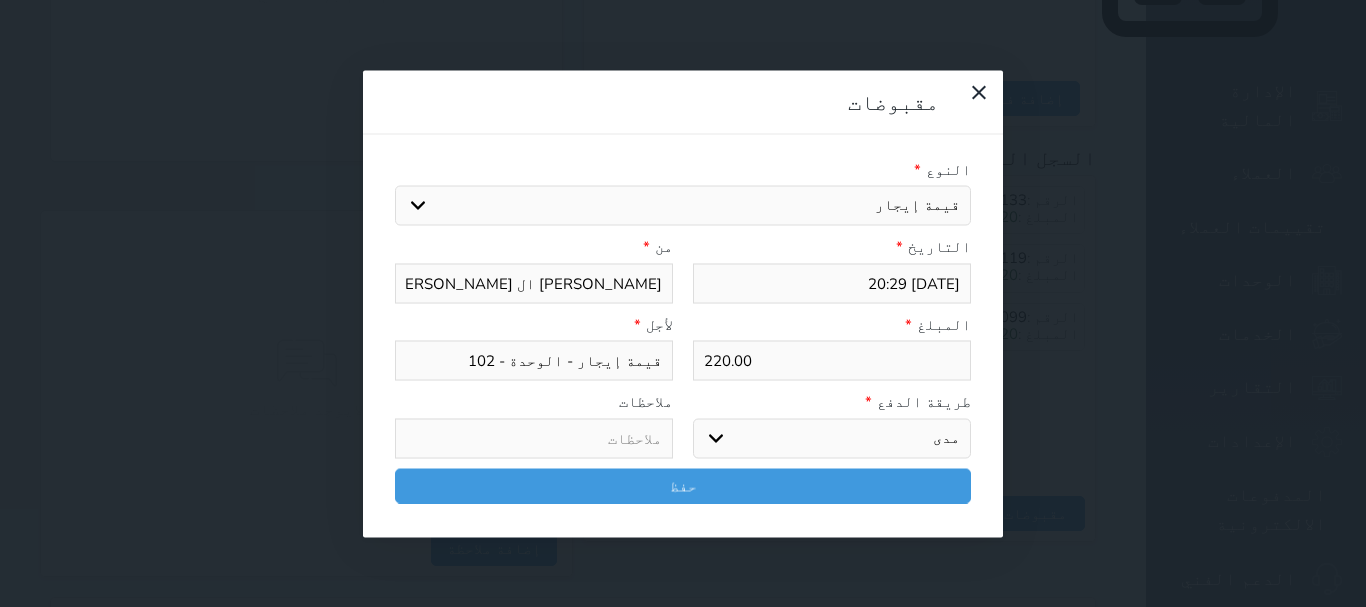 click on "اختر طريقة الدفع   دفع نقدى   تحويل بنكى   مدى   بطاقة ائتمان   آجل" at bounding box center (832, 438) 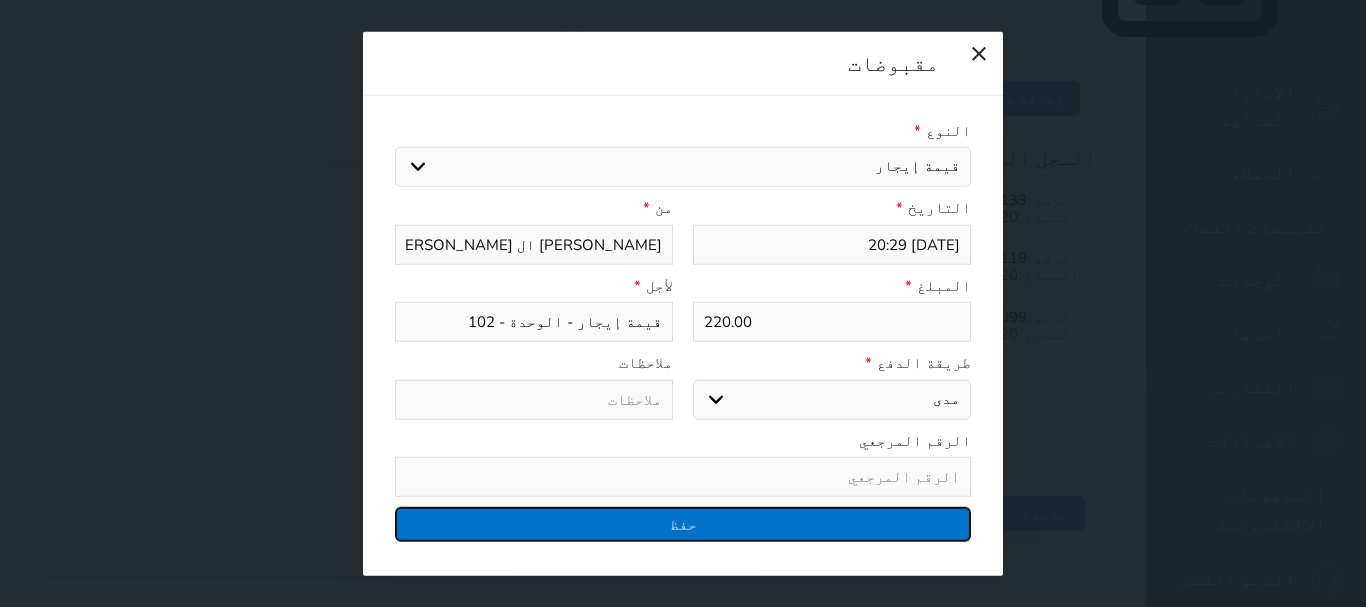 click on "حفظ" at bounding box center [683, 524] 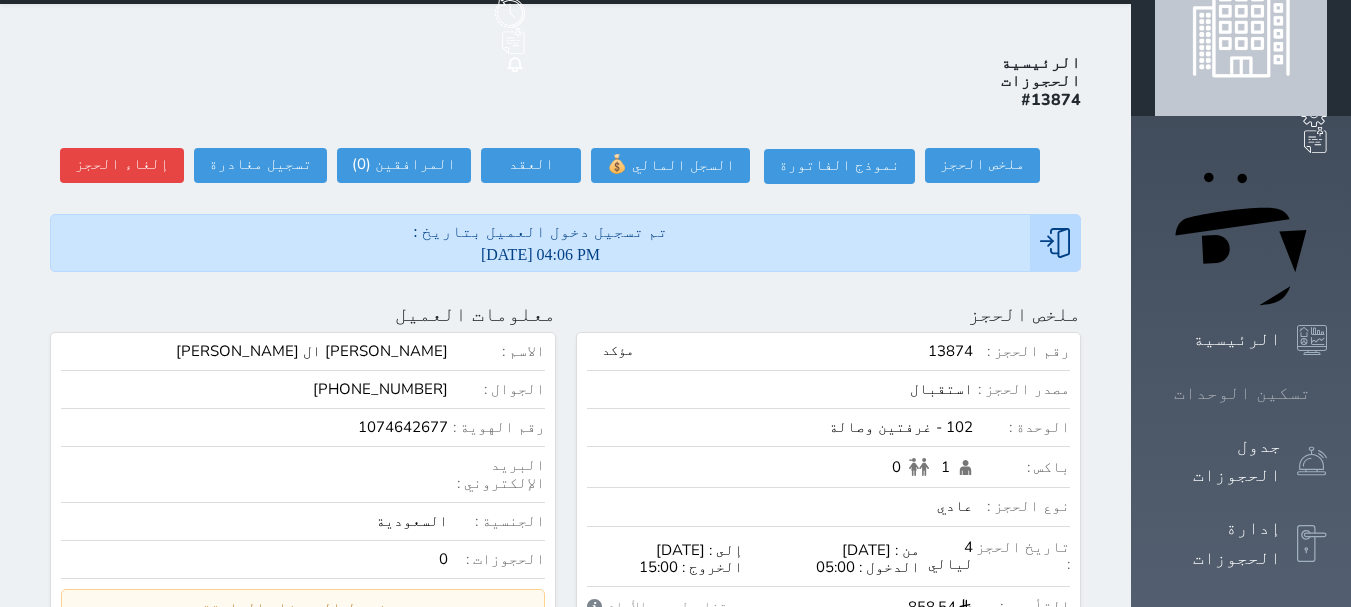 click on "تسكين الوحدات" at bounding box center (1241, 393) 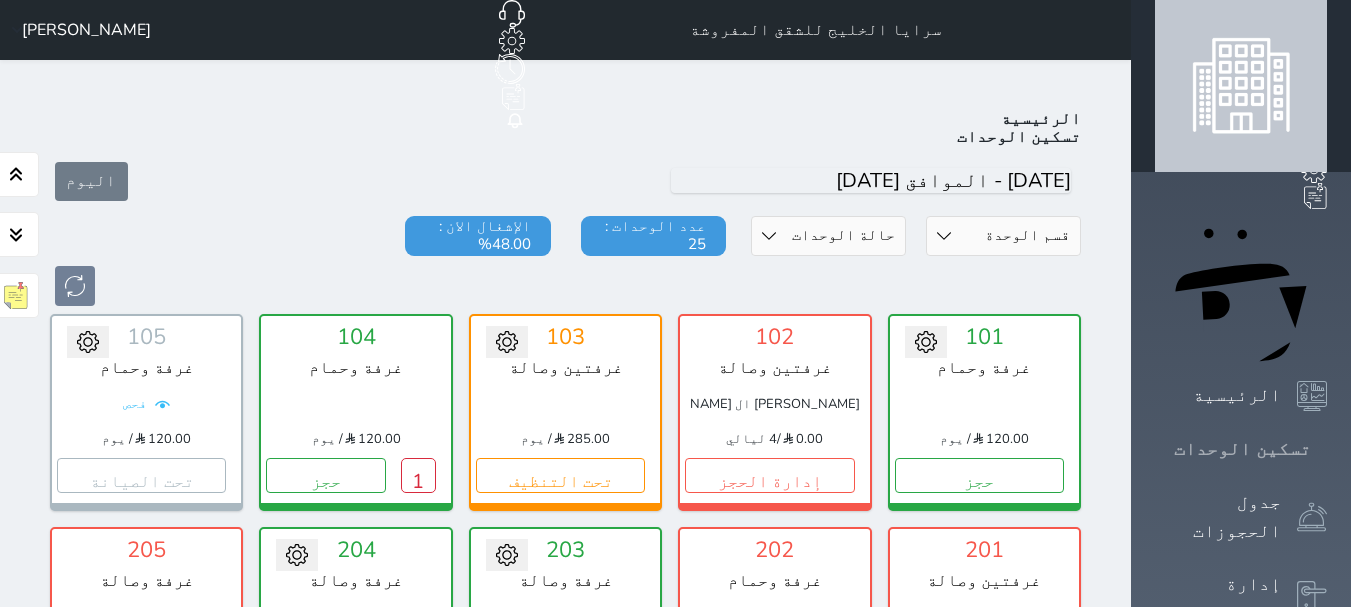 scroll, scrollTop: 78, scrollLeft: 0, axis: vertical 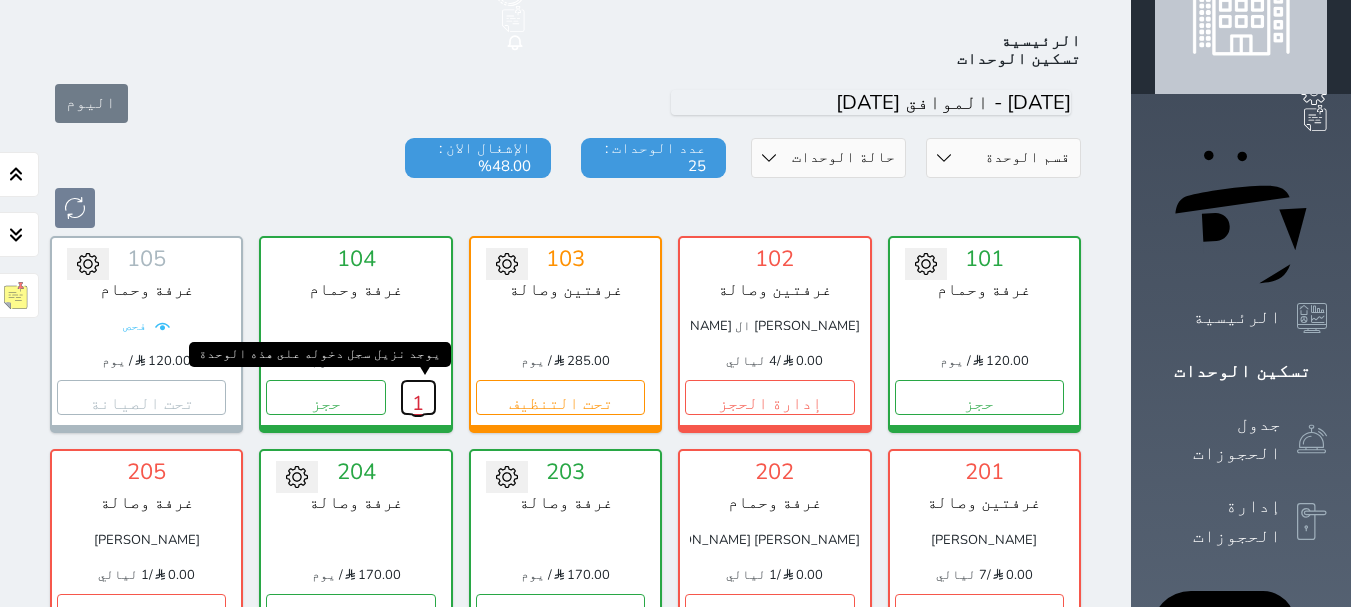 click on "1" at bounding box center [418, 397] 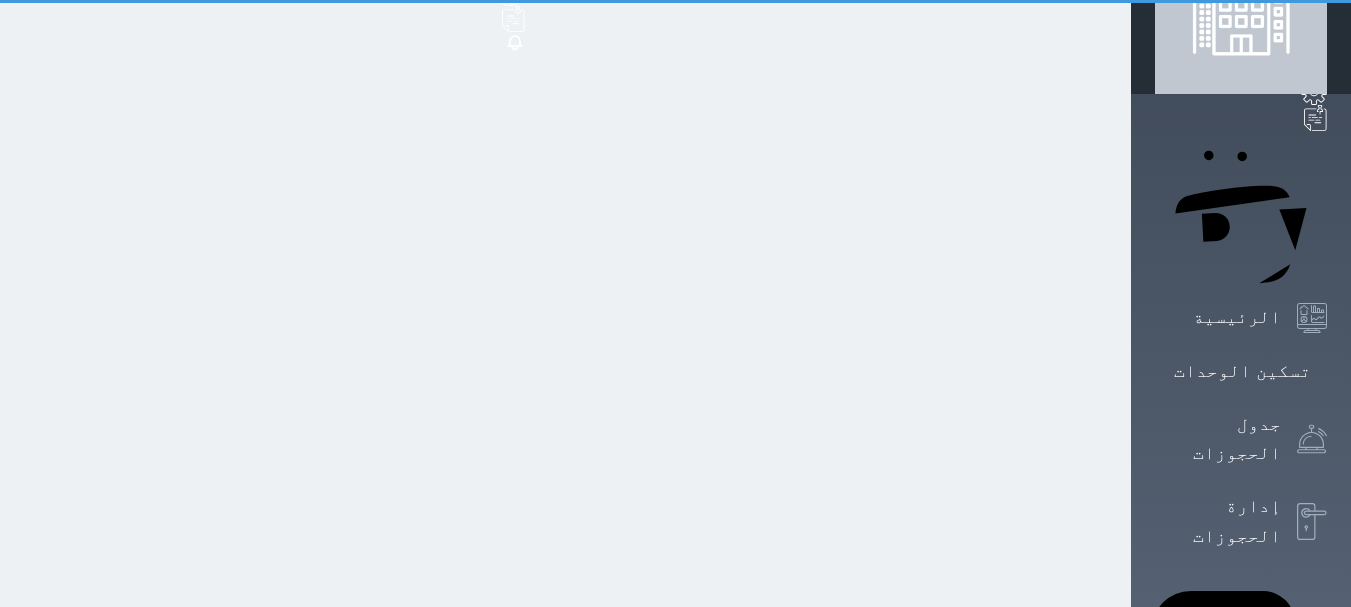 scroll, scrollTop: 0, scrollLeft: 0, axis: both 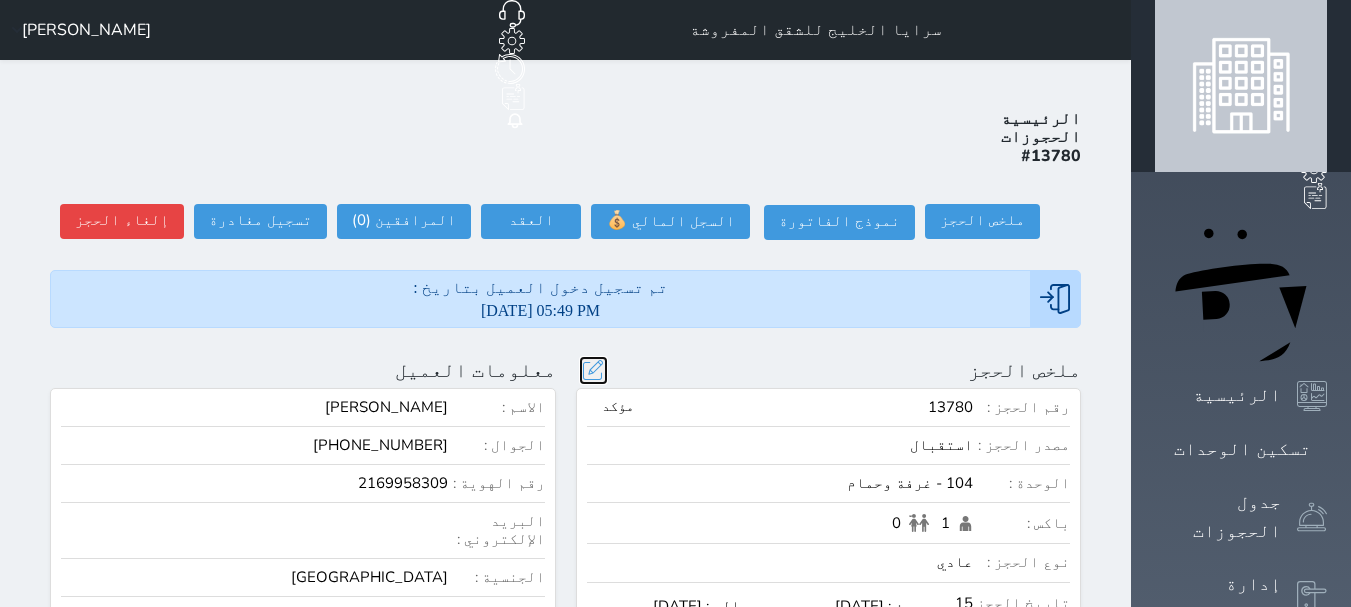 click at bounding box center (593, 370) 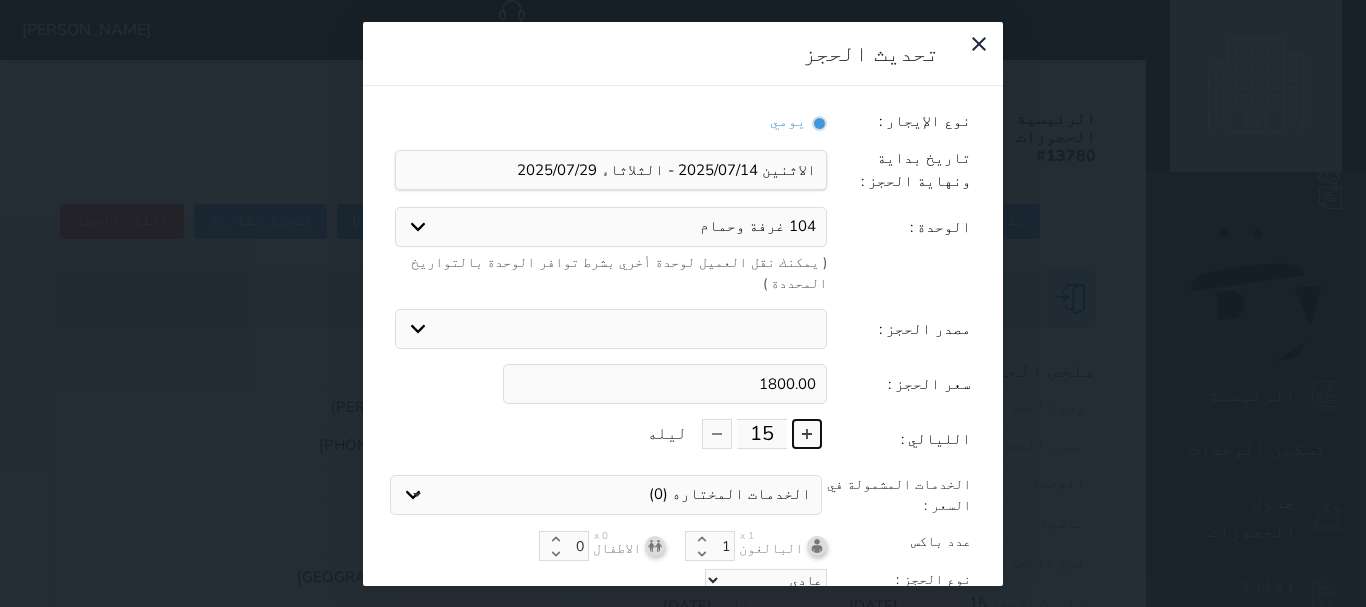 click at bounding box center [807, 434] 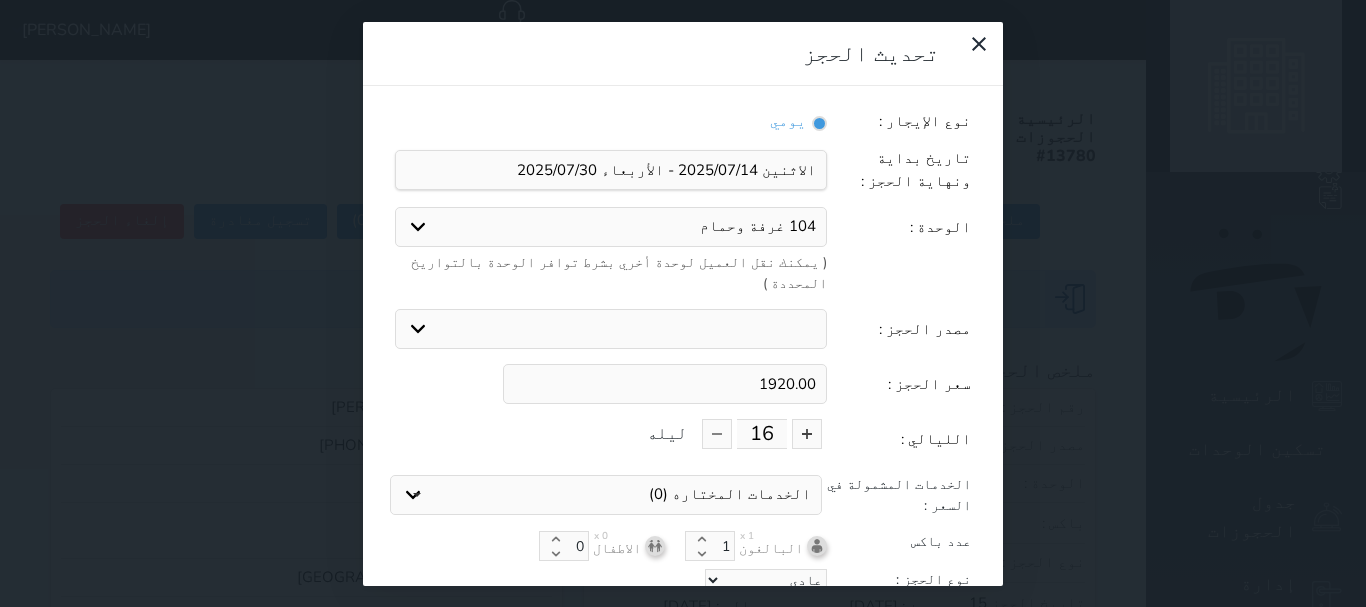 click on "نوع الحجز :
عادي
إقامة مجانية
إستخدام داخلي
إستخدام يومي" at bounding box center [683, 580] 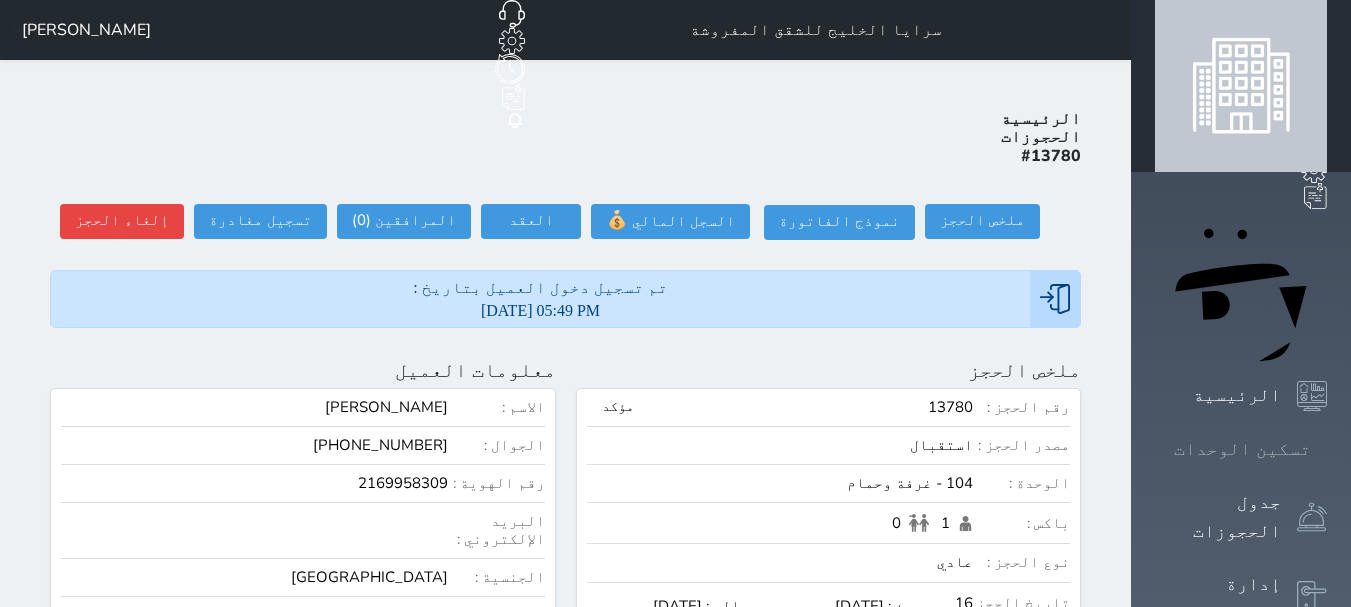 click on "تسكين الوحدات" at bounding box center [1242, 449] 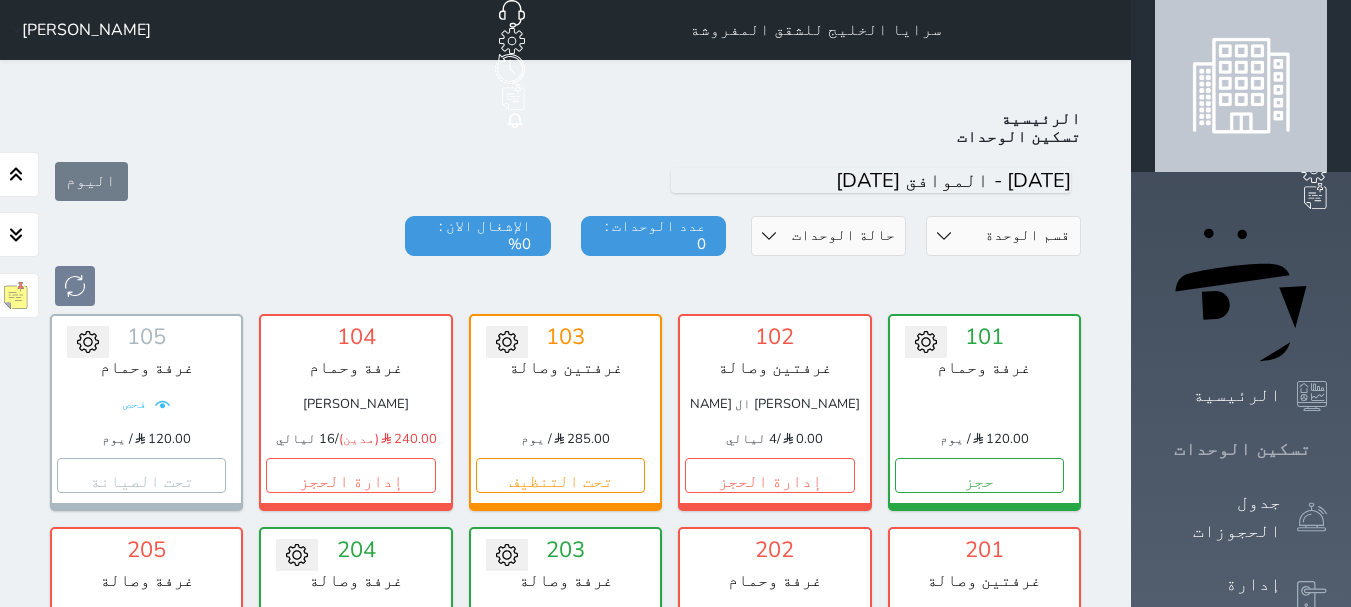 scroll, scrollTop: 78, scrollLeft: 0, axis: vertical 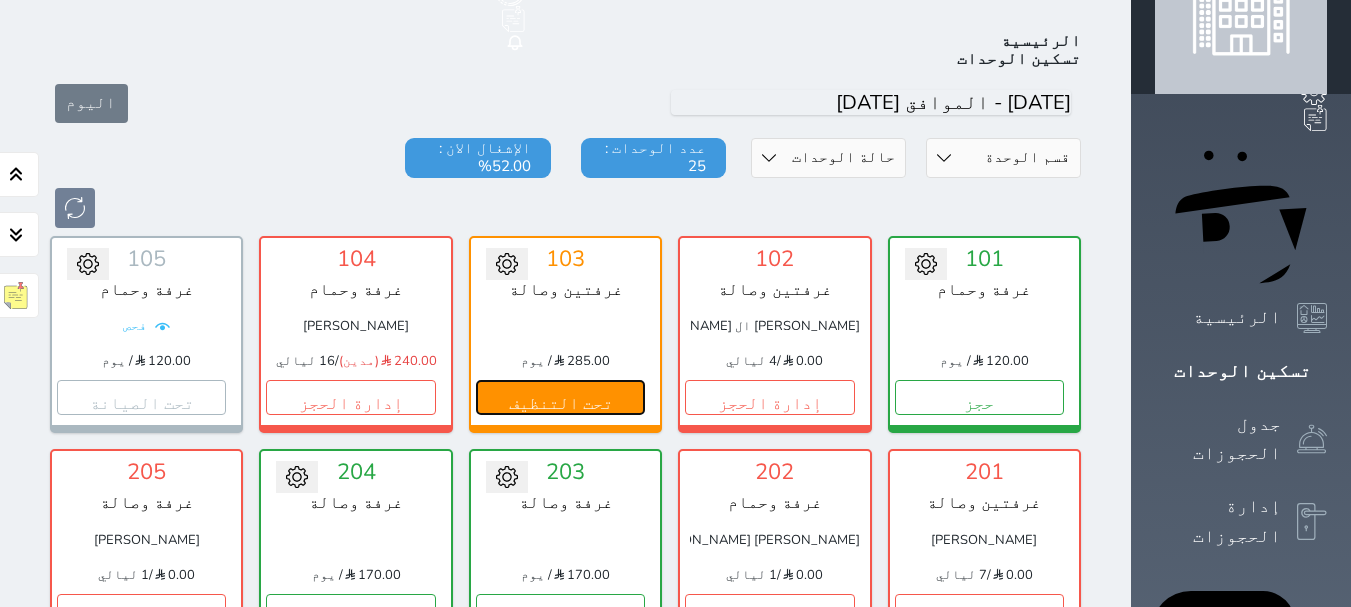 click on "تحت التنظيف" at bounding box center [560, 397] 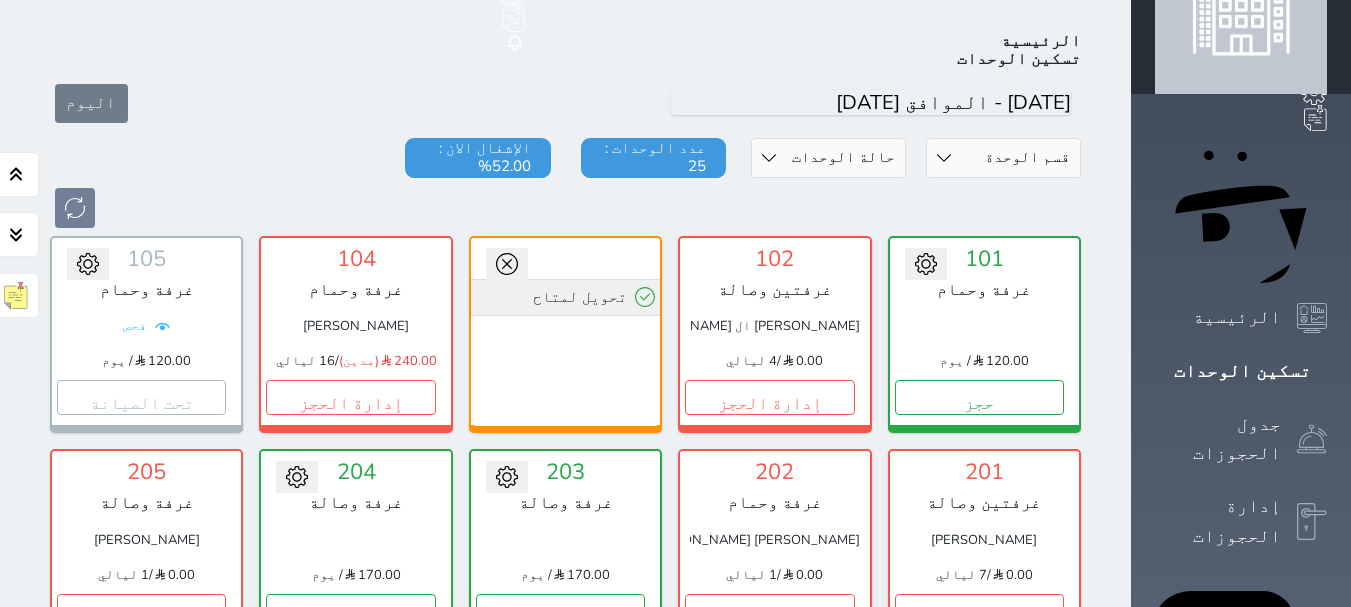 click on "تحويل لمتاح" at bounding box center (565, 297) 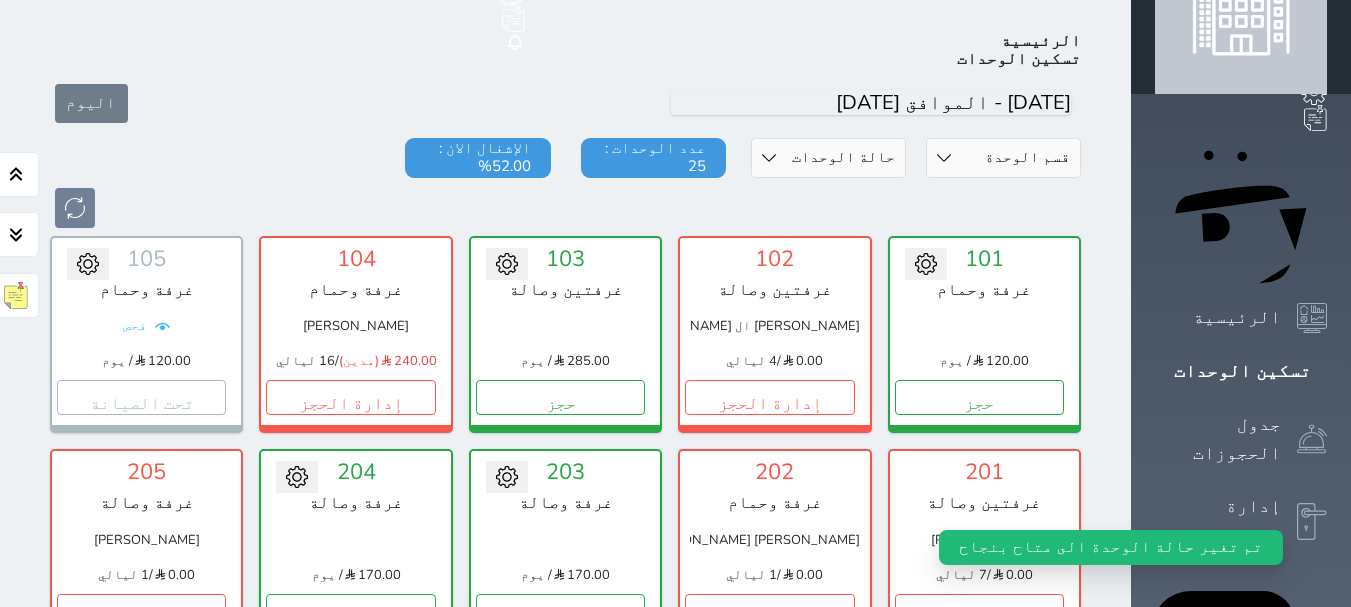 click on "تحت التنظيف" at bounding box center [979, 824] 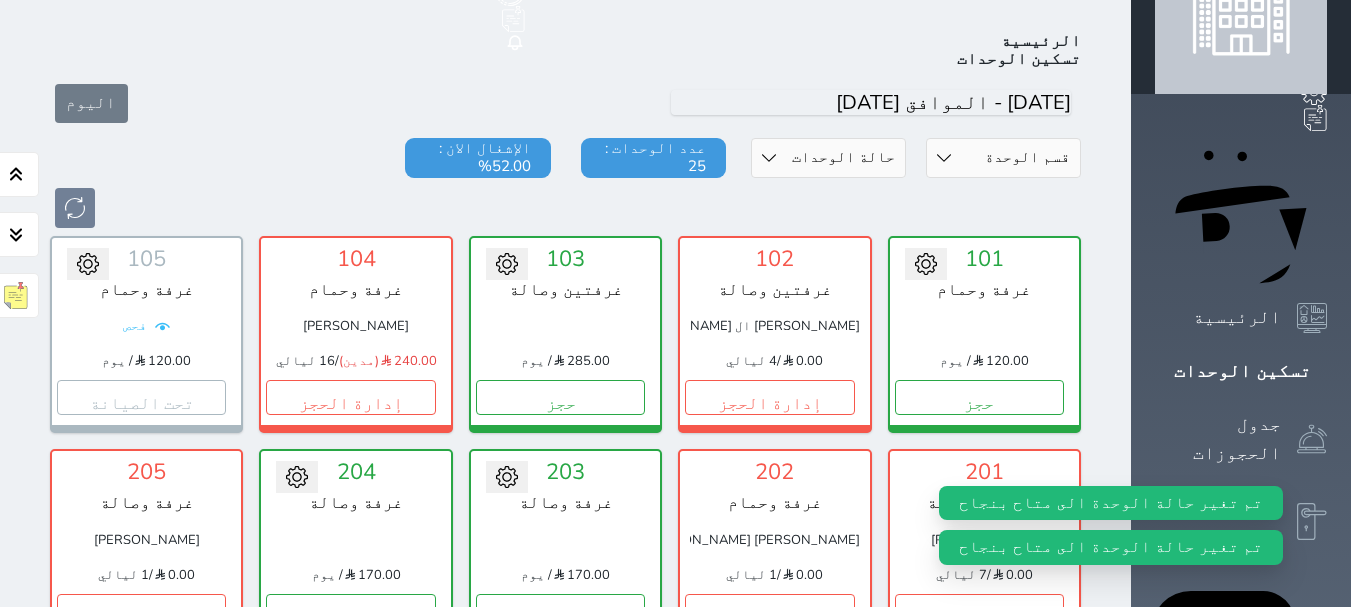 click on "إدارة الحجز" at bounding box center (769, 824) 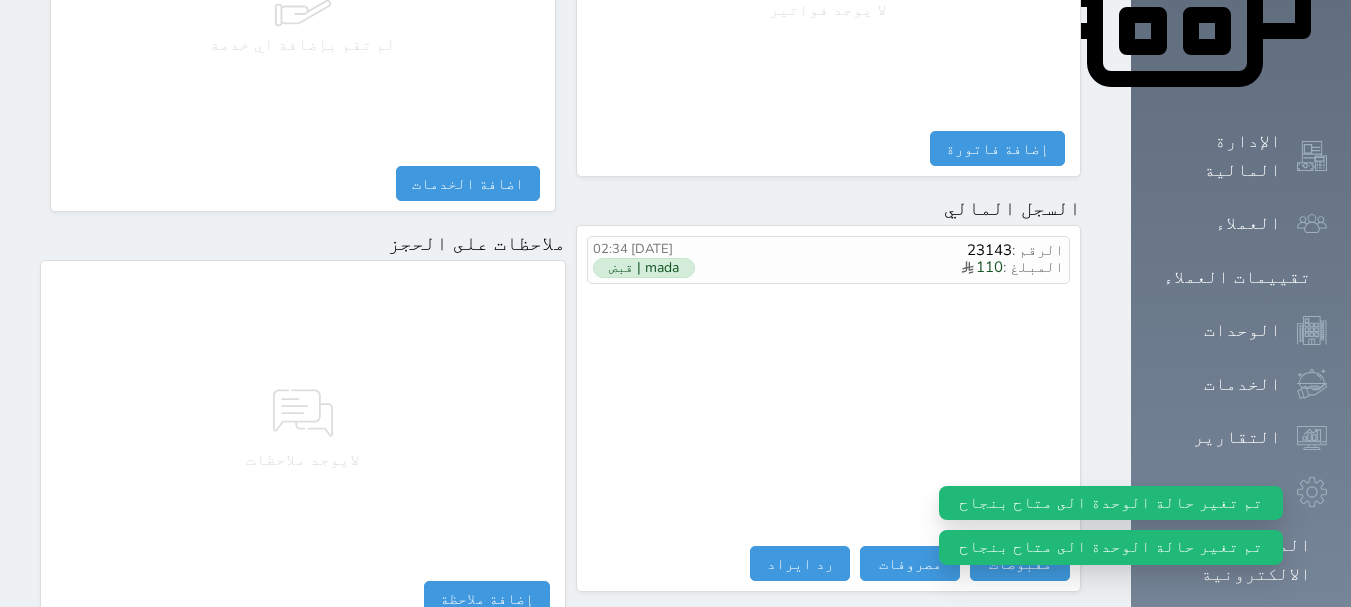 scroll, scrollTop: 1174, scrollLeft: 0, axis: vertical 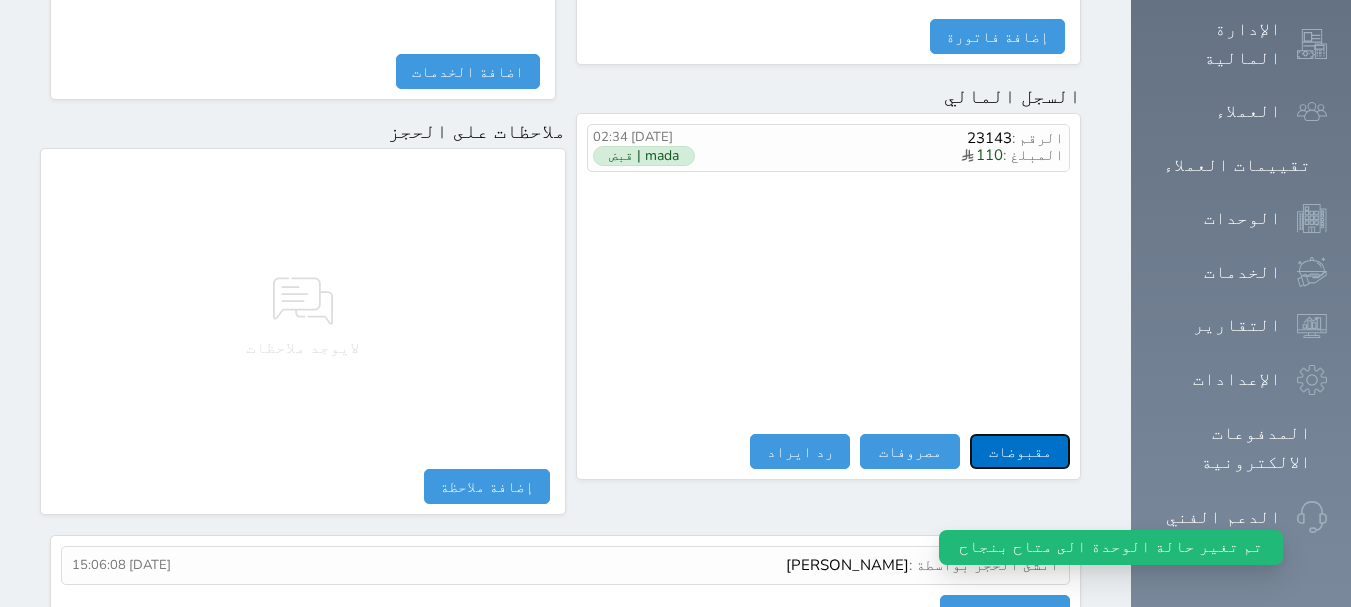 click on "مقبوضات" at bounding box center [1020, 451] 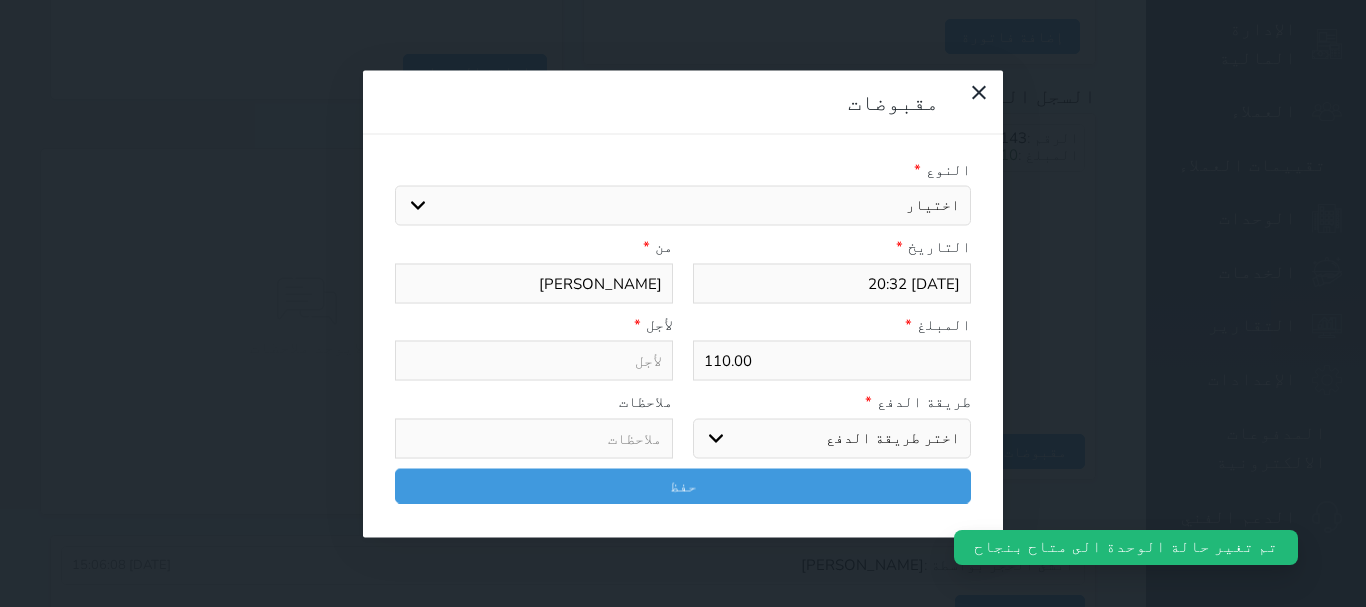 click on "اختيار   مقبوضات عامة قيمة إيجار فواتير تامين عربون لا ينطبق آخر مغسلة واي فاي - الإنترنت مواقف السيارات طعام الأغذية والمشروبات مشروبات المشروبات الباردة المشروبات الساخنة الإفطار غداء عشاء مخبز و كعك حمام سباحة الصالة الرياضية سبا و خدمات الجمال اختيار وإسقاط (خدمات النقل) ميني بار كابل - تلفزيون سرير إضافي تصفيف الشعر التسوق خدمات الجولات السياحية المنظمة خدمات الدليل السياحي" at bounding box center (683, 206) 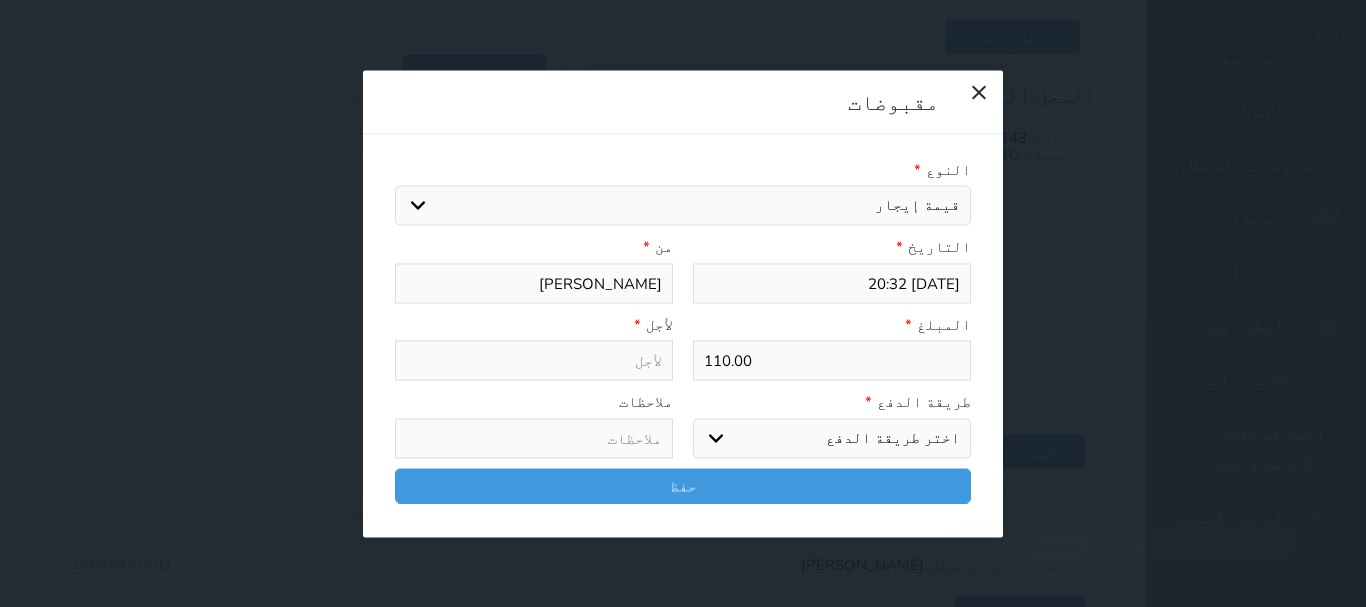 click on "اختيار   مقبوضات عامة قيمة إيجار فواتير تامين عربون لا ينطبق آخر مغسلة واي فاي - الإنترنت مواقف السيارات طعام الأغذية والمشروبات مشروبات المشروبات الباردة المشروبات الساخنة الإفطار غداء عشاء مخبز و كعك حمام سباحة الصالة الرياضية سبا و خدمات الجمال اختيار وإسقاط (خدمات النقل) ميني بار كابل - تلفزيون سرير إضافي تصفيف الشعر التسوق خدمات الجولات السياحية المنظمة خدمات الدليل السياحي" at bounding box center (683, 206) 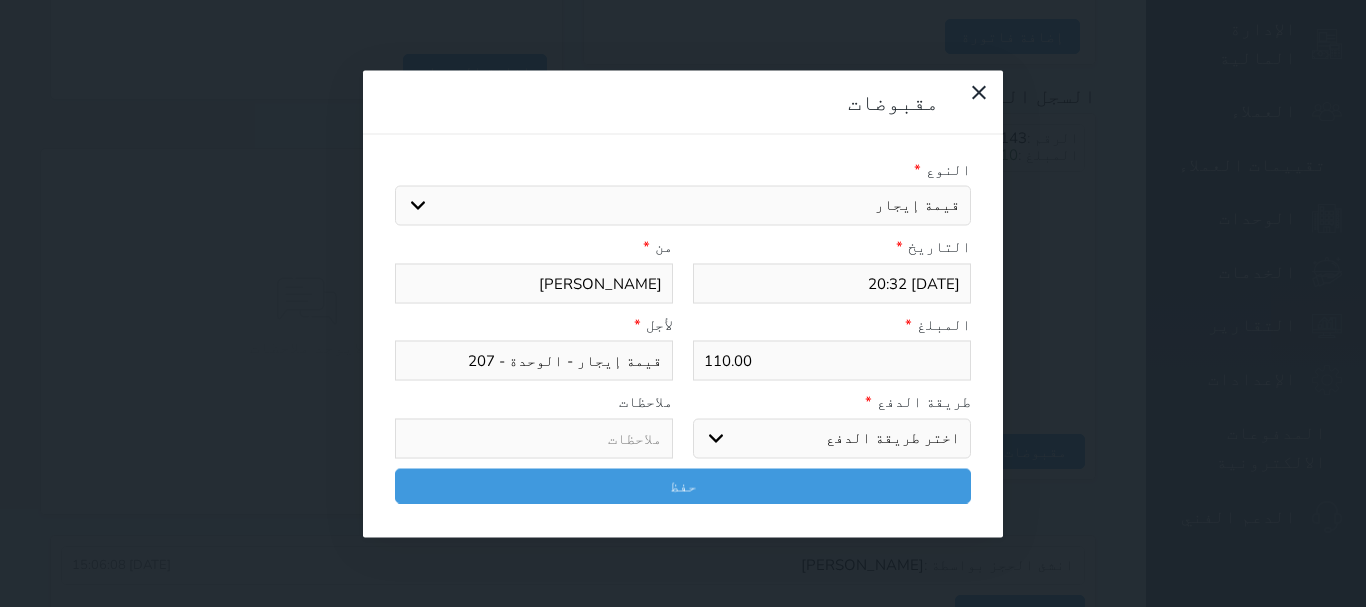 click on "اختر طريقة الدفع   دفع نقدى   تحويل بنكى   مدى   بطاقة ائتمان   آجل" at bounding box center [832, 438] 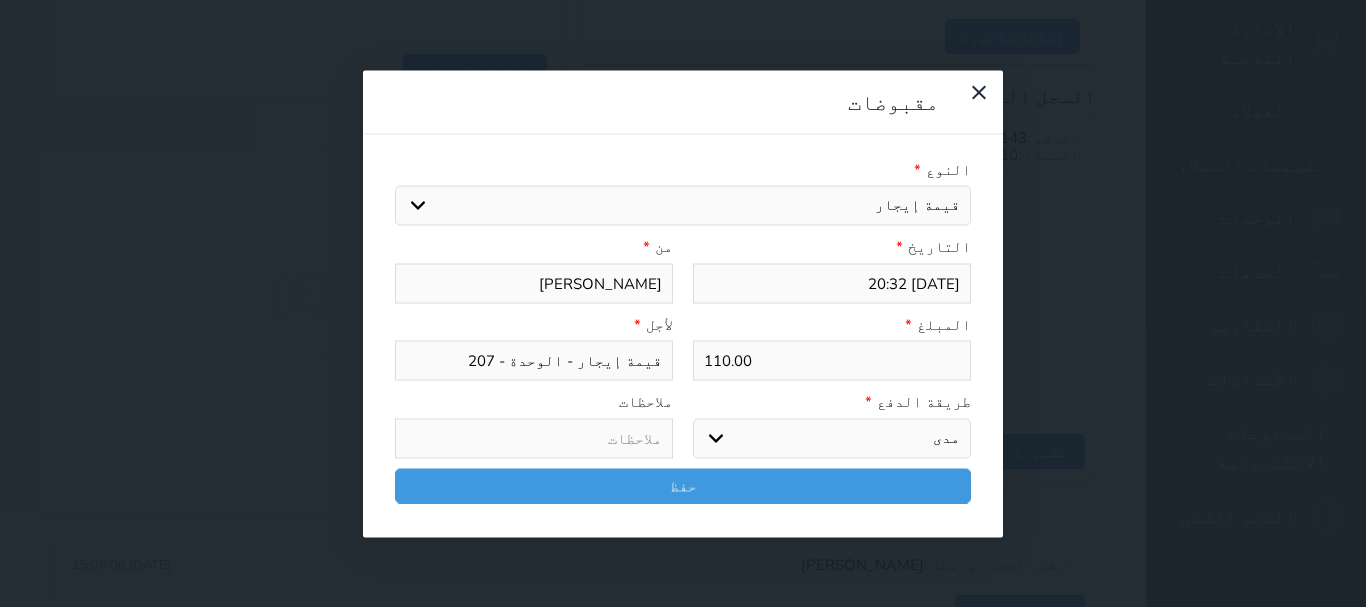 click on "اختر طريقة الدفع   دفع نقدى   تحويل بنكى   مدى   بطاقة ائتمان   آجل" at bounding box center (832, 438) 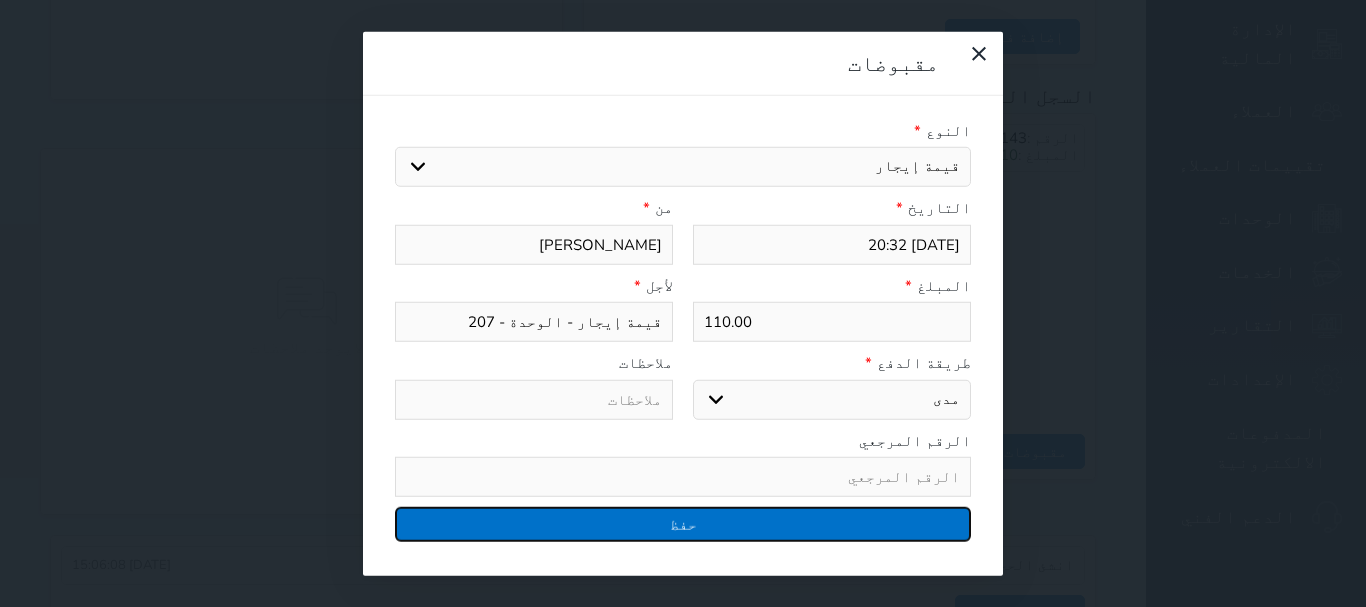 click on "حفظ" at bounding box center [683, 524] 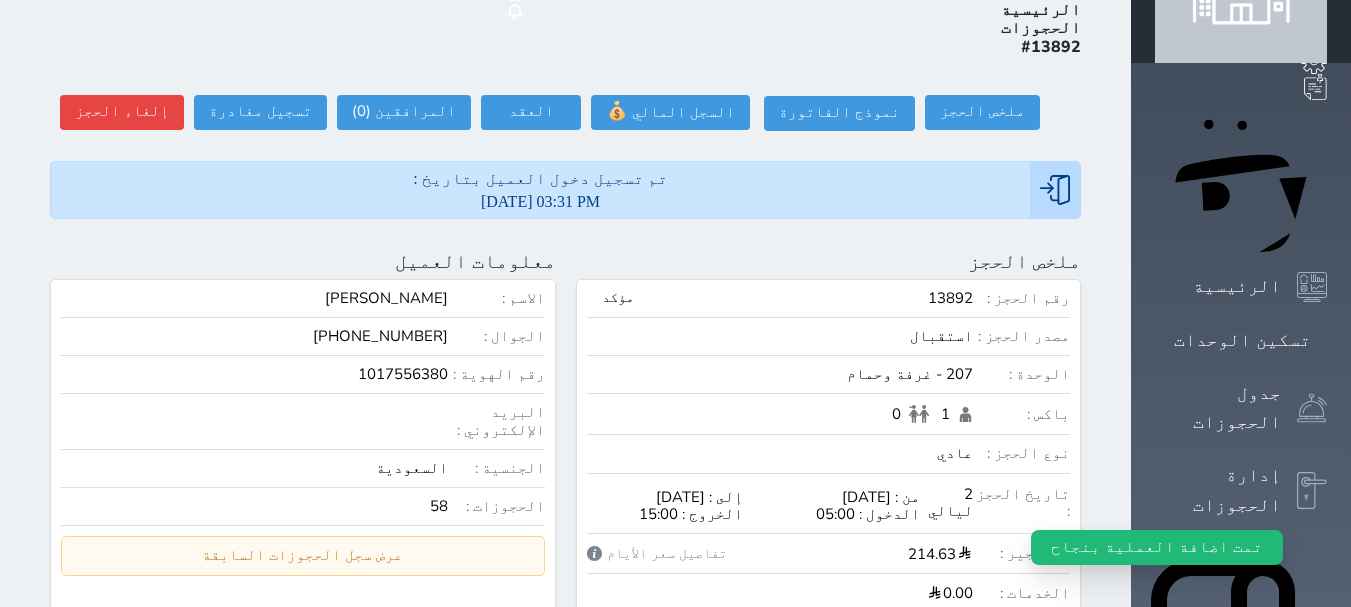 scroll, scrollTop: 0, scrollLeft: 0, axis: both 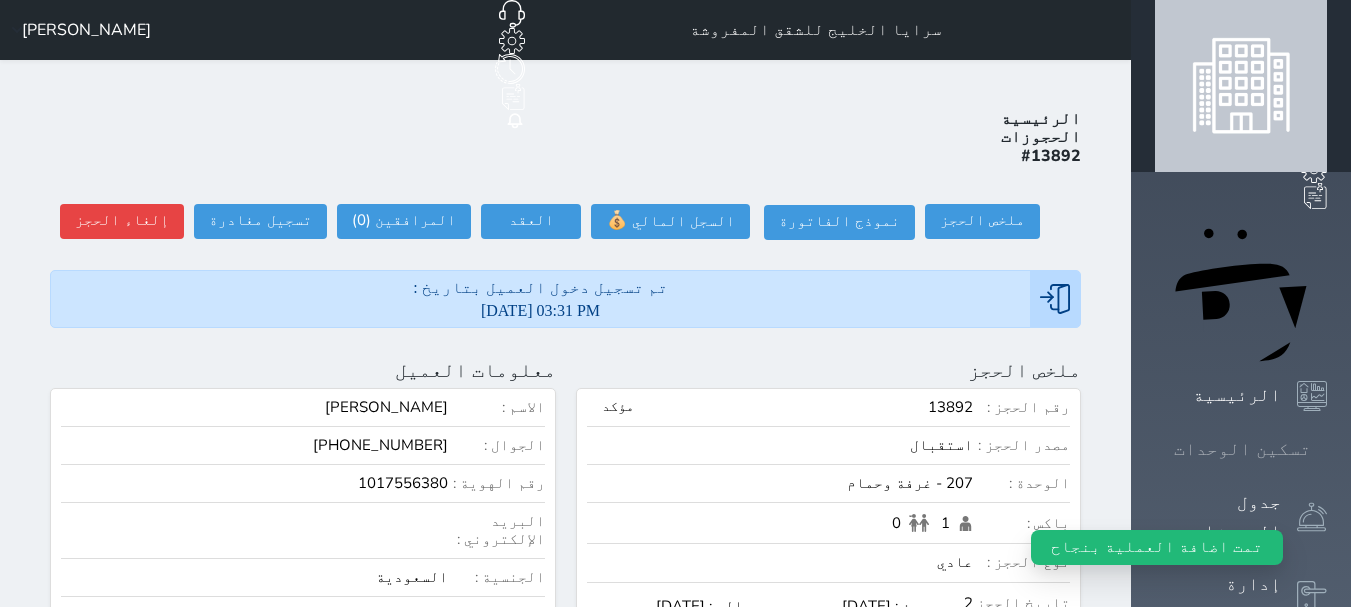 click 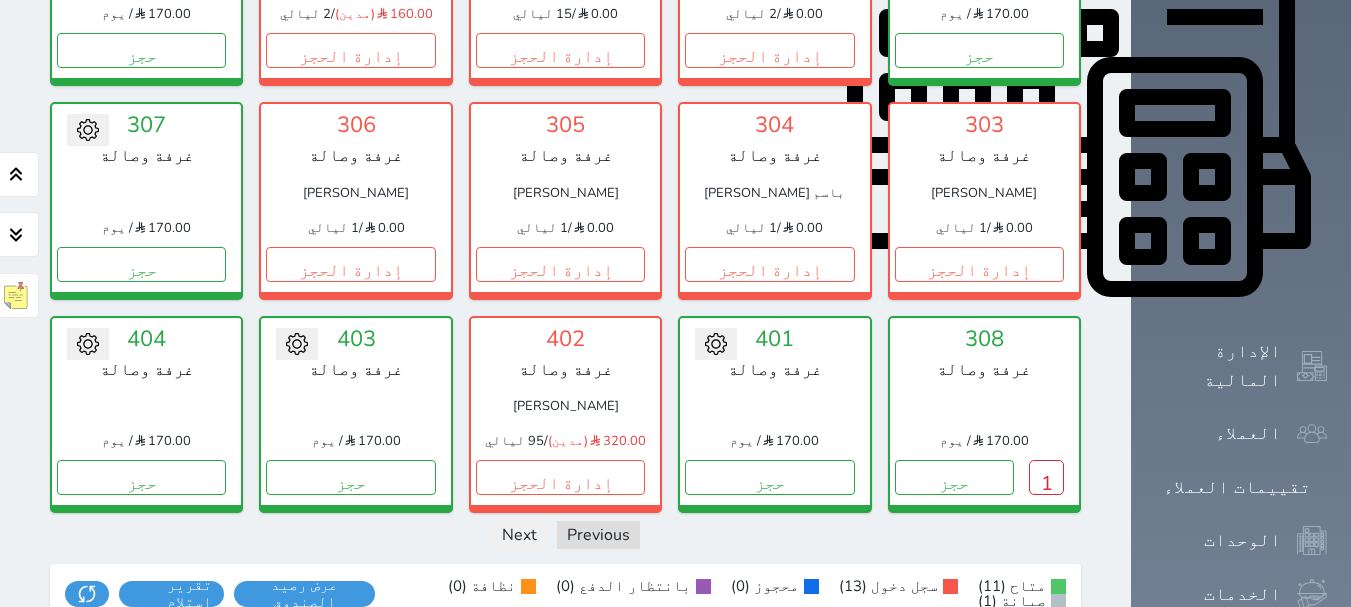 scroll, scrollTop: 321, scrollLeft: 0, axis: vertical 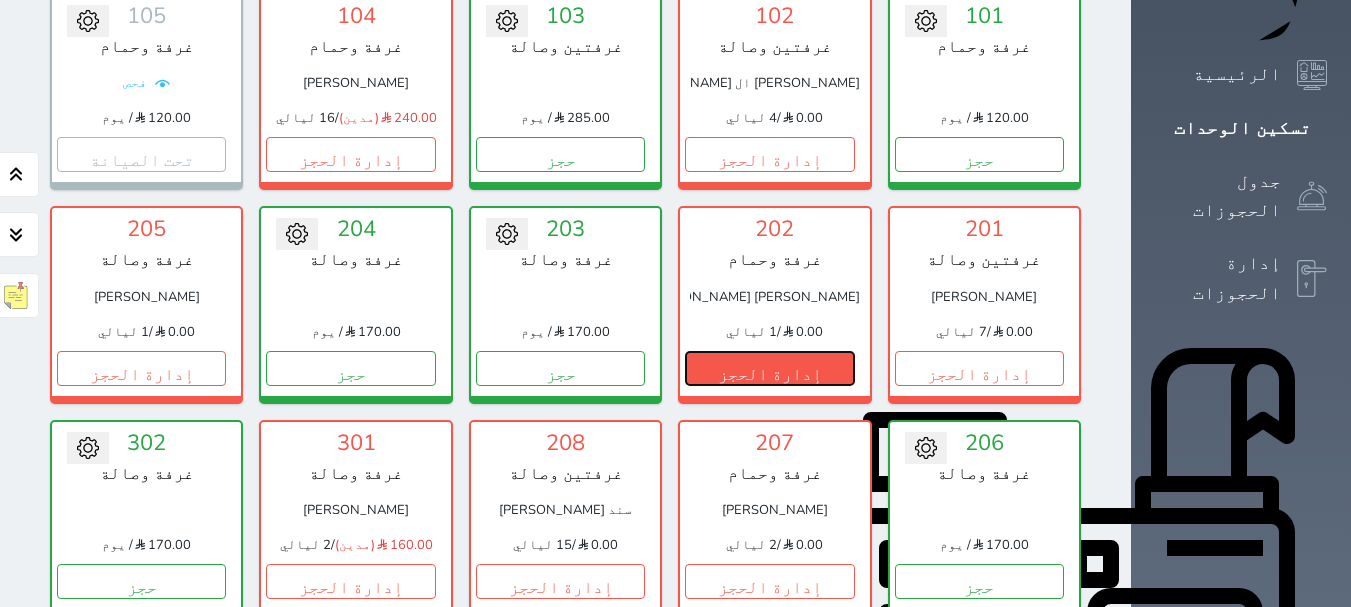 click on "إدارة الحجز" at bounding box center [769, 368] 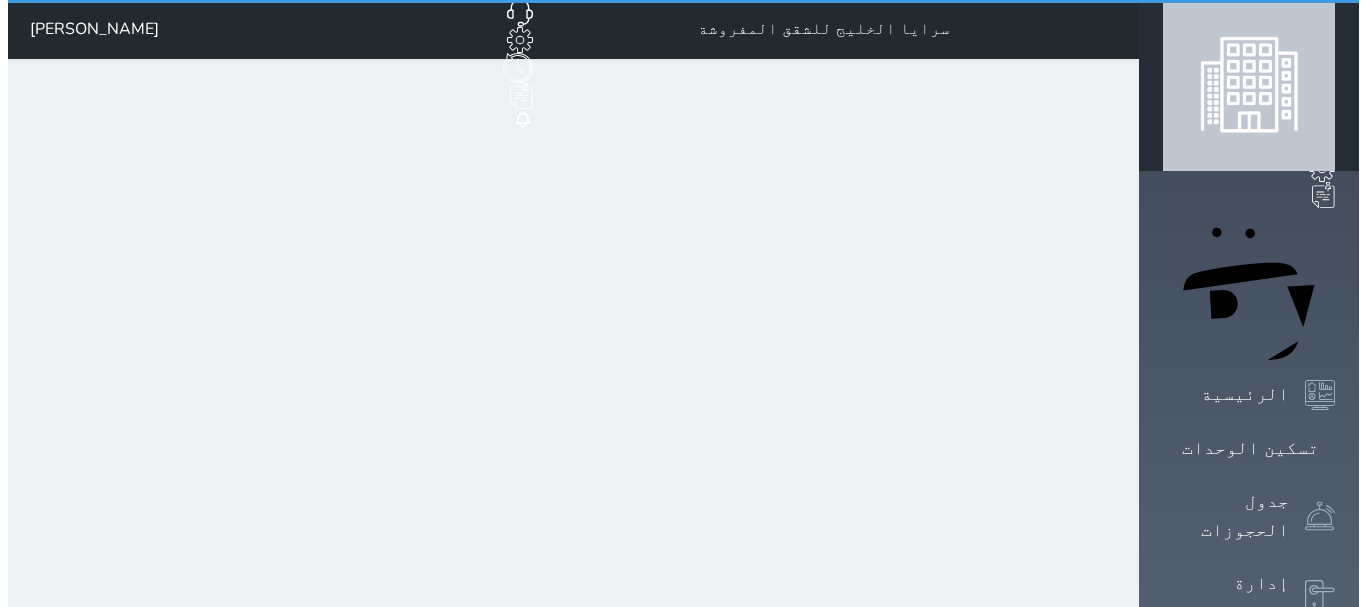 scroll, scrollTop: 0, scrollLeft: 0, axis: both 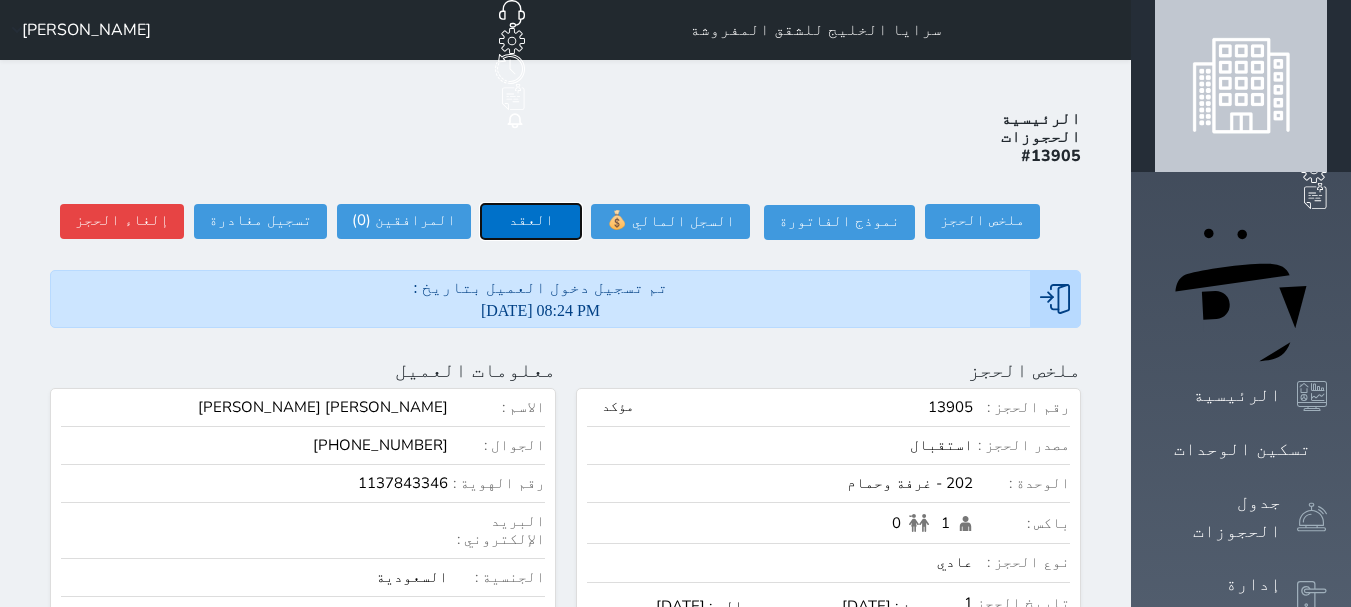 click on "العقد" at bounding box center (531, 221) 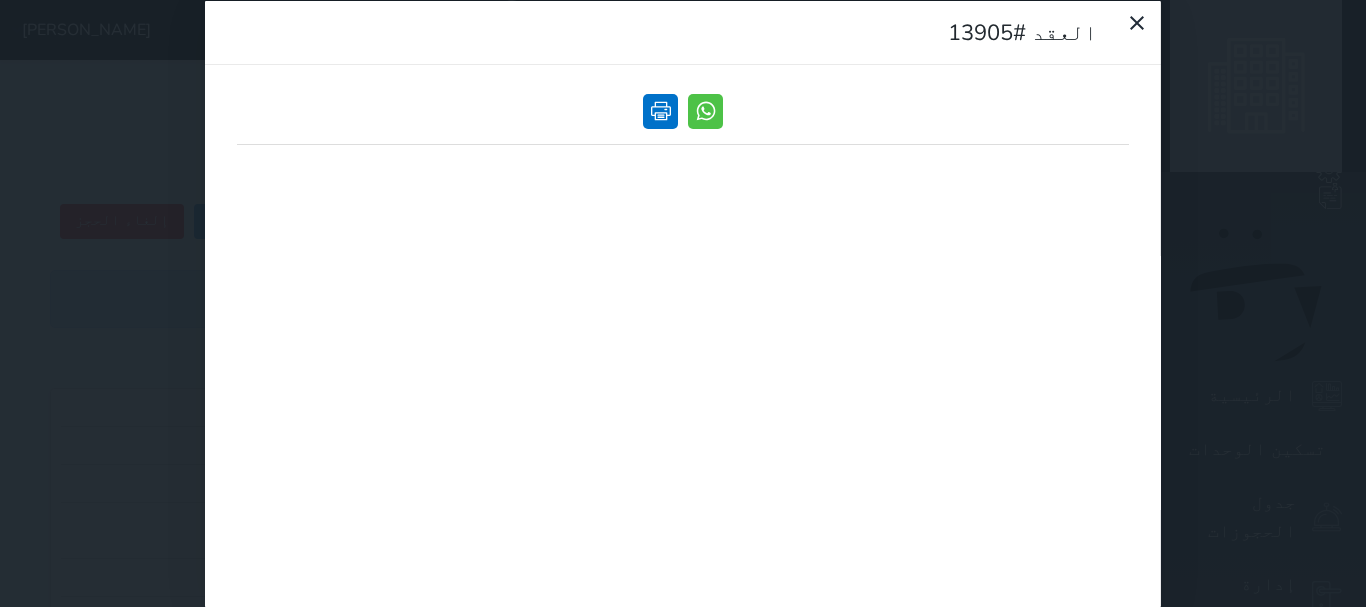 click at bounding box center [660, 110] 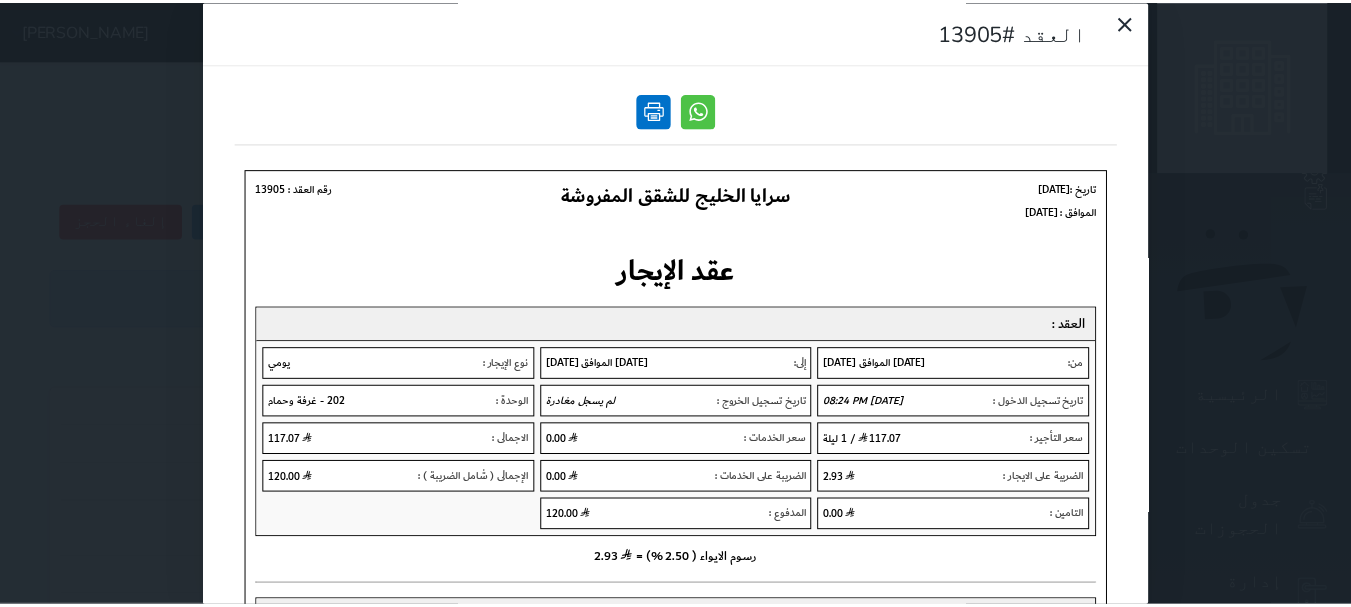 scroll, scrollTop: 0, scrollLeft: 0, axis: both 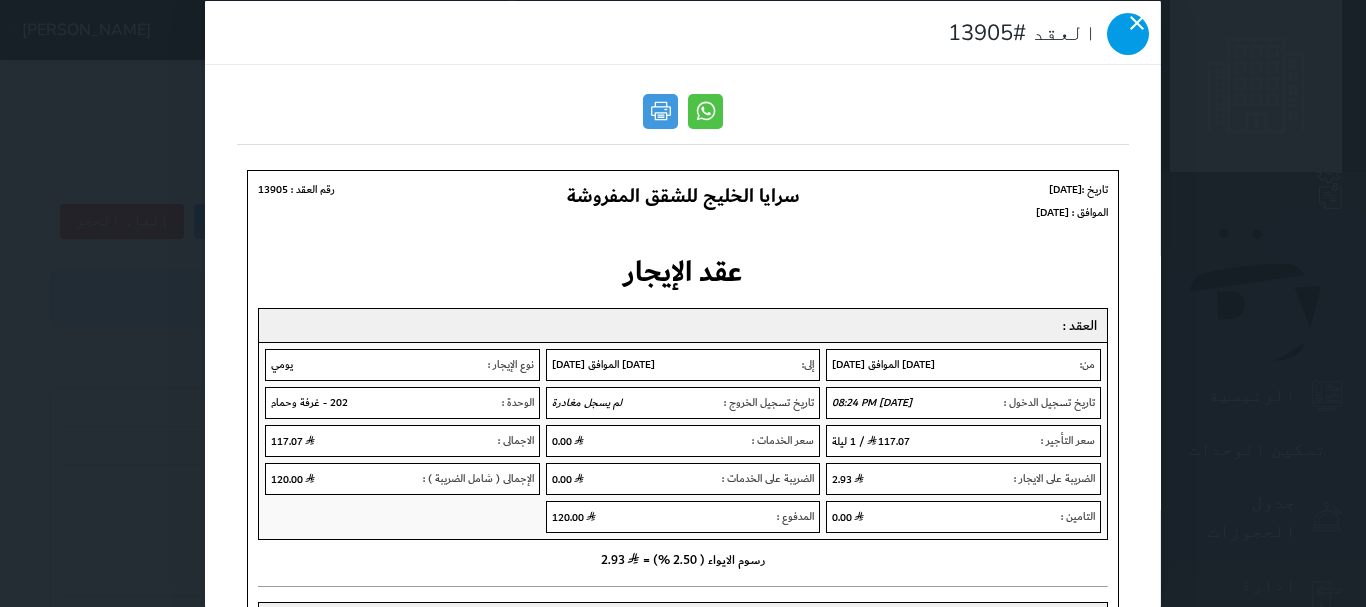 click at bounding box center [1128, 33] 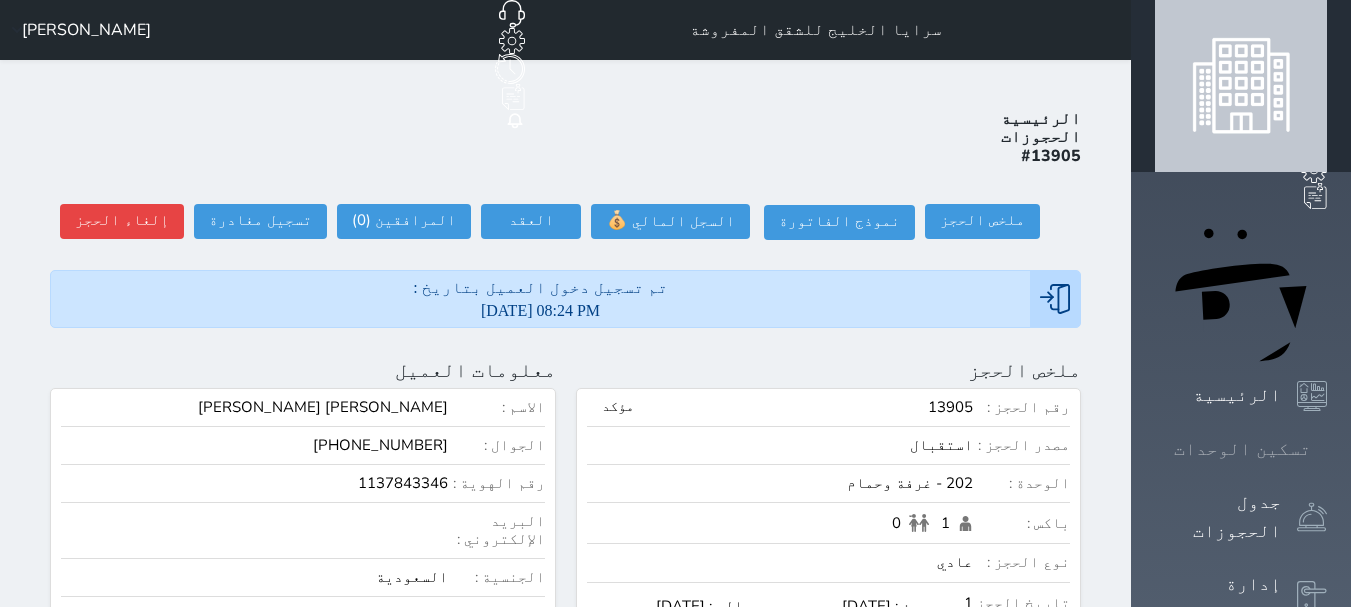 click on "تسكين الوحدات" at bounding box center [1242, 449] 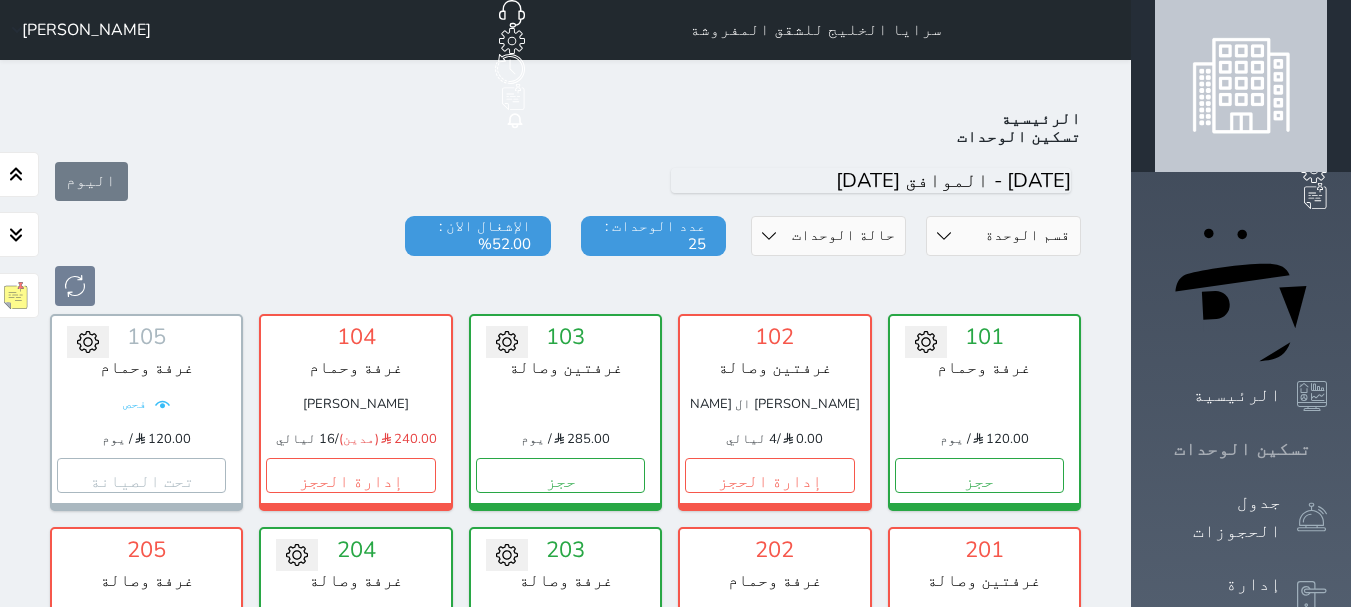 scroll, scrollTop: 78, scrollLeft: 0, axis: vertical 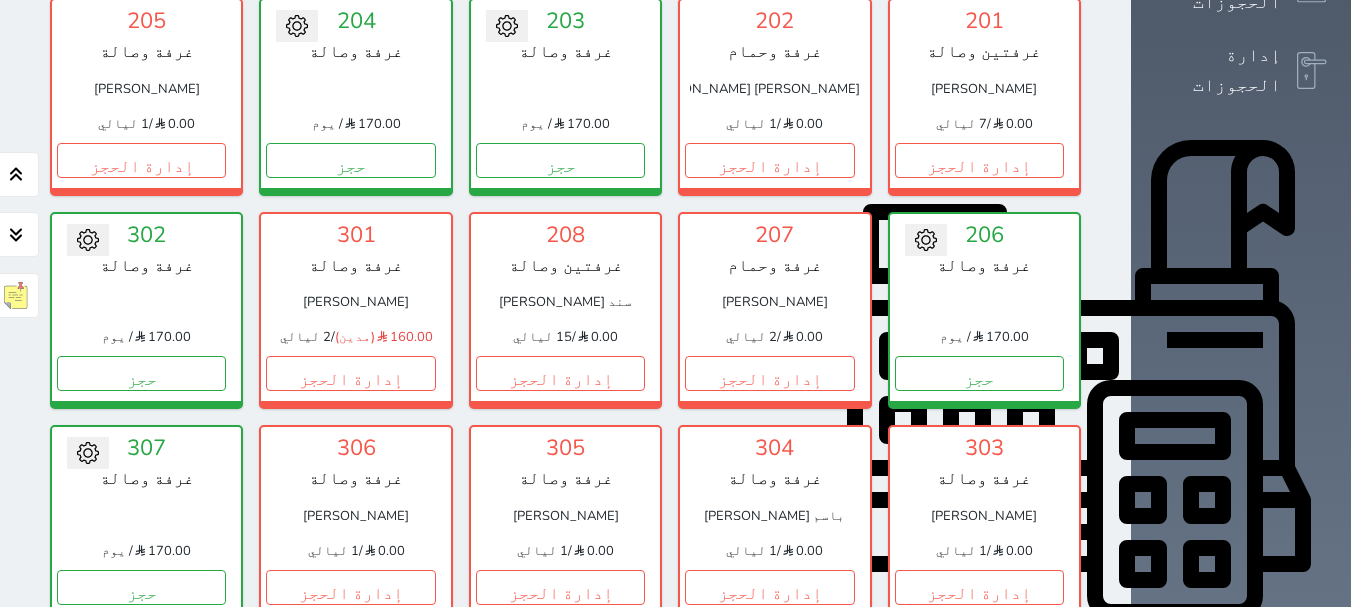 click on "1" at bounding box center (1046, 800) 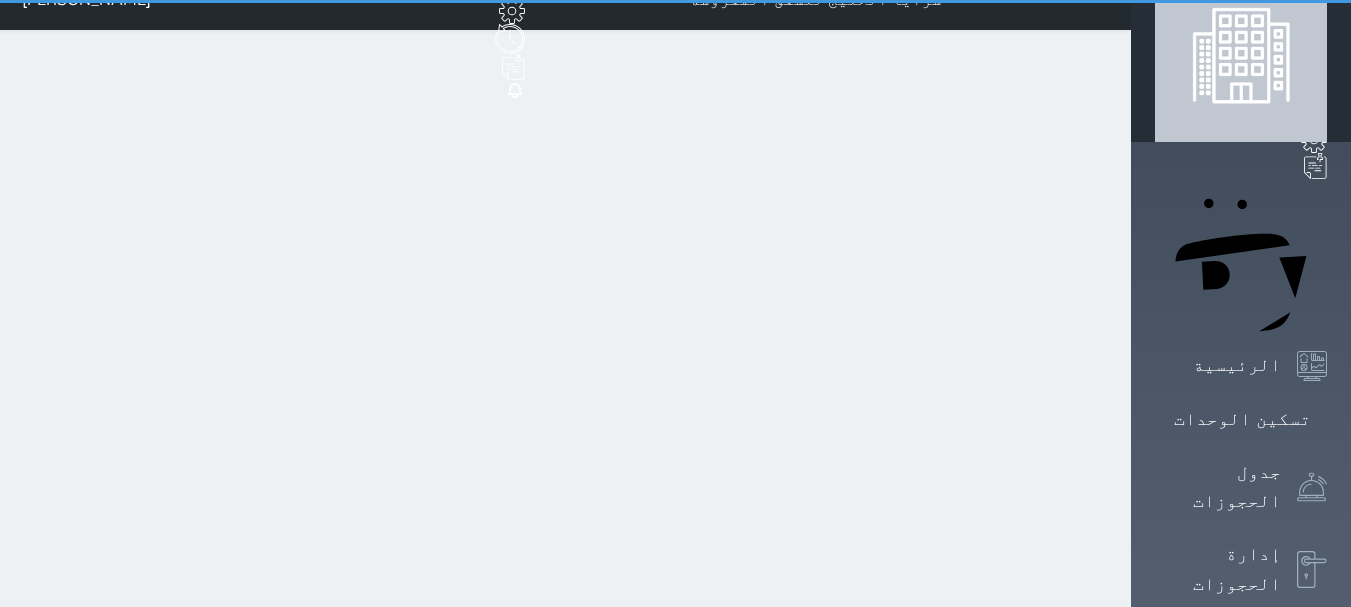 scroll, scrollTop: 0, scrollLeft: 0, axis: both 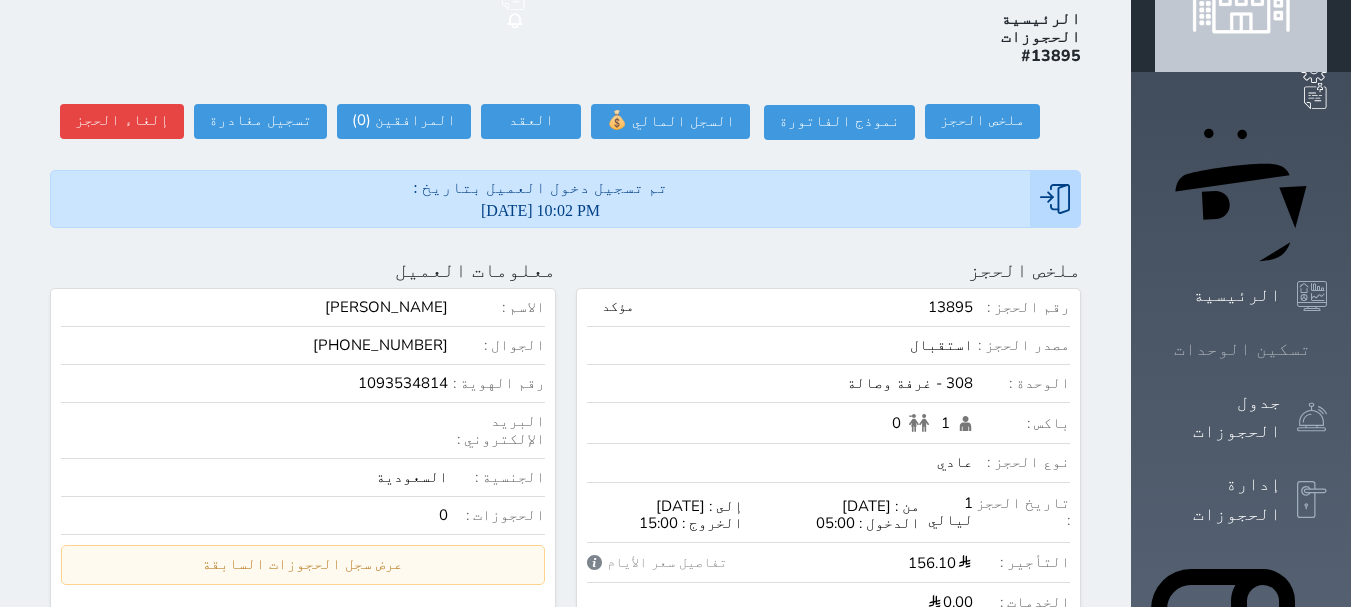 click on "تسكين الوحدات" at bounding box center (1242, 349) 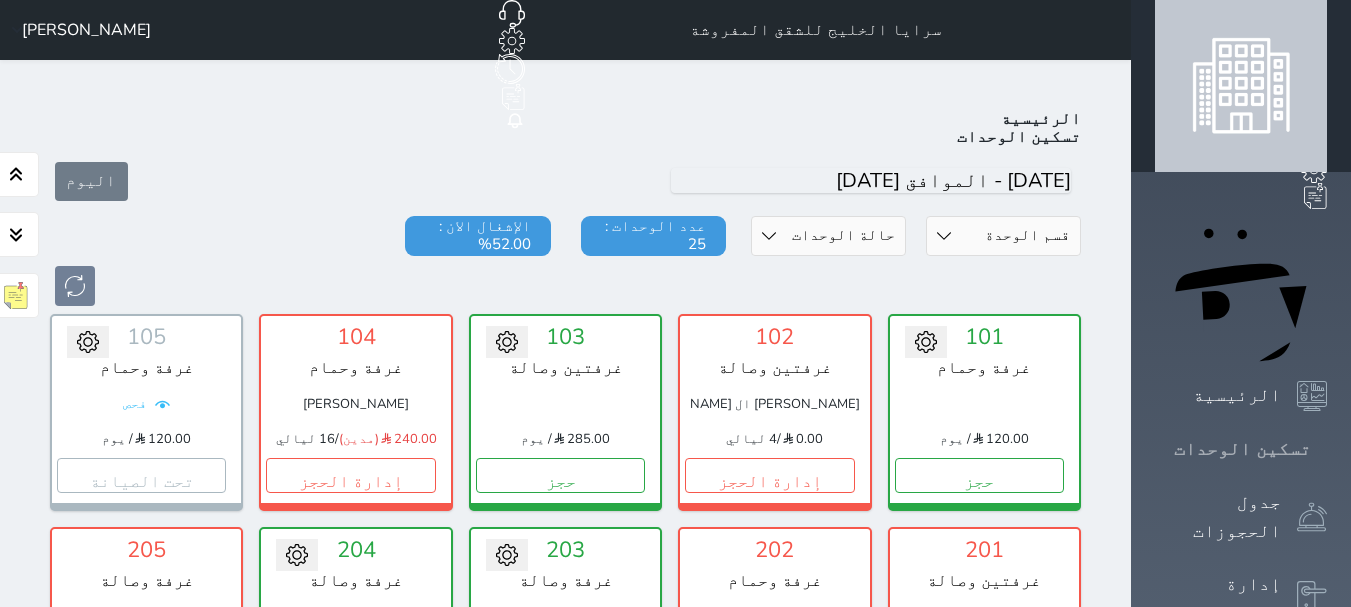 scroll, scrollTop: 78, scrollLeft: 0, axis: vertical 